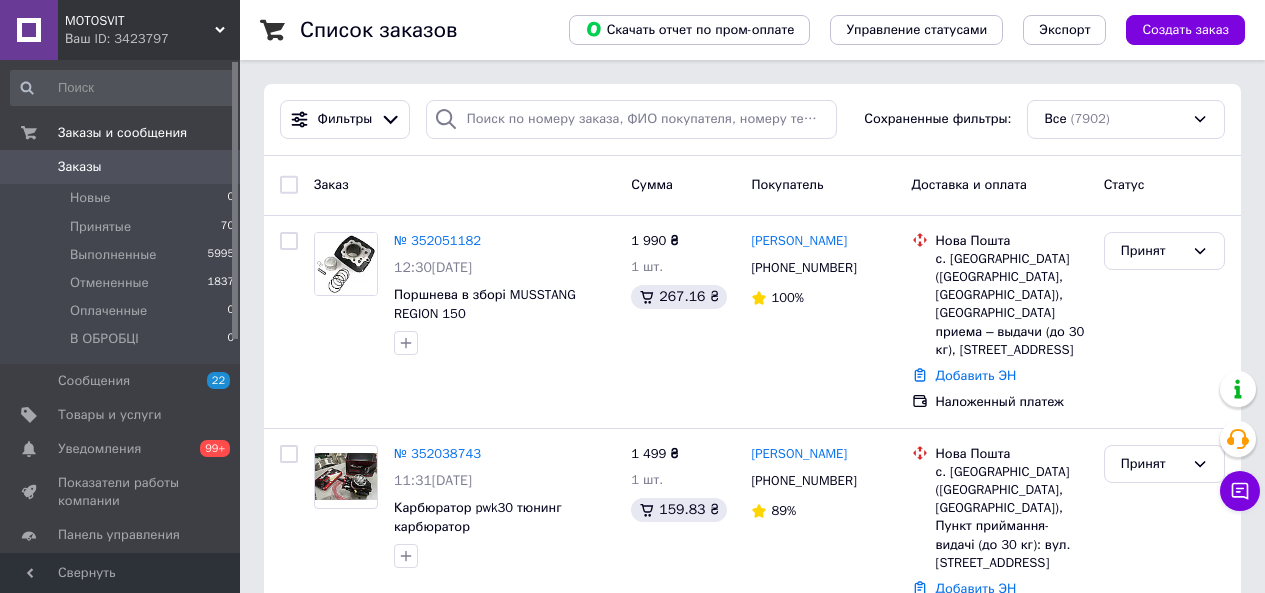 scroll, scrollTop: 0, scrollLeft: 0, axis: both 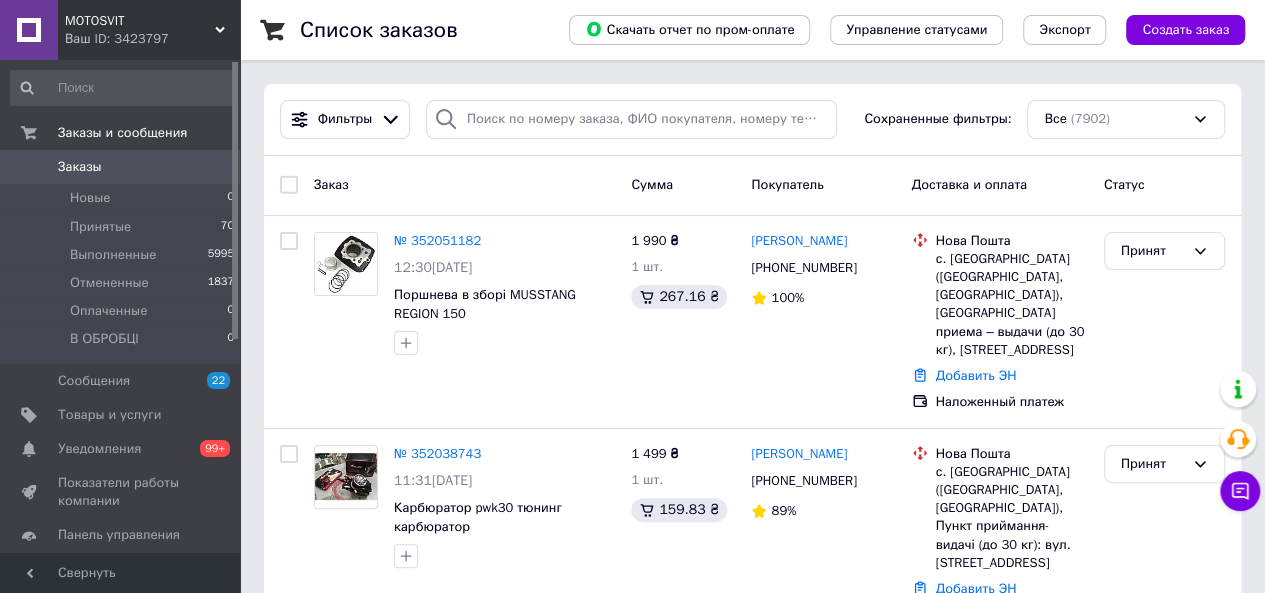 click on "Заказы" at bounding box center [121, 167] 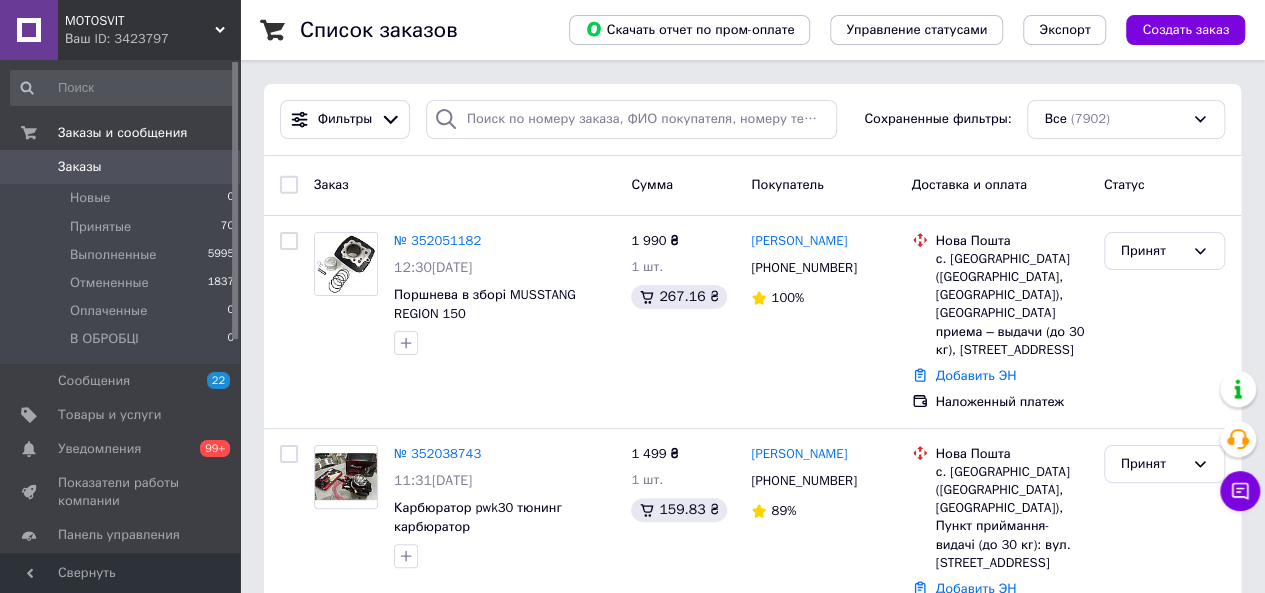 click on "Заказы" at bounding box center (121, 167) 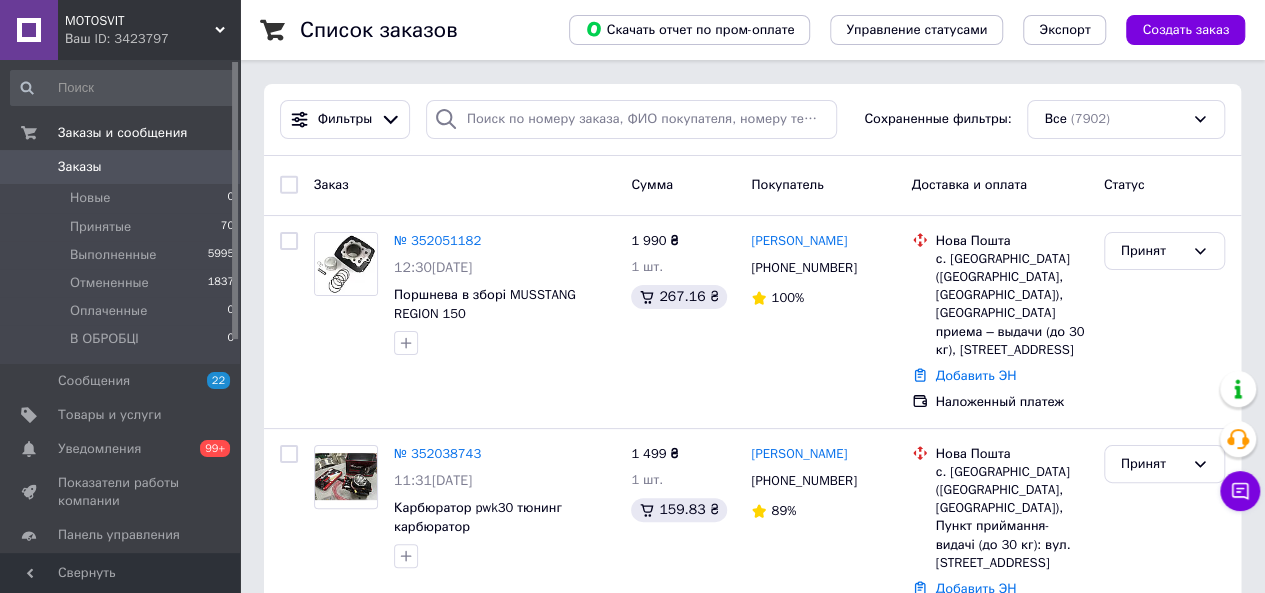 click on "Заказы 0" at bounding box center (123, 167) 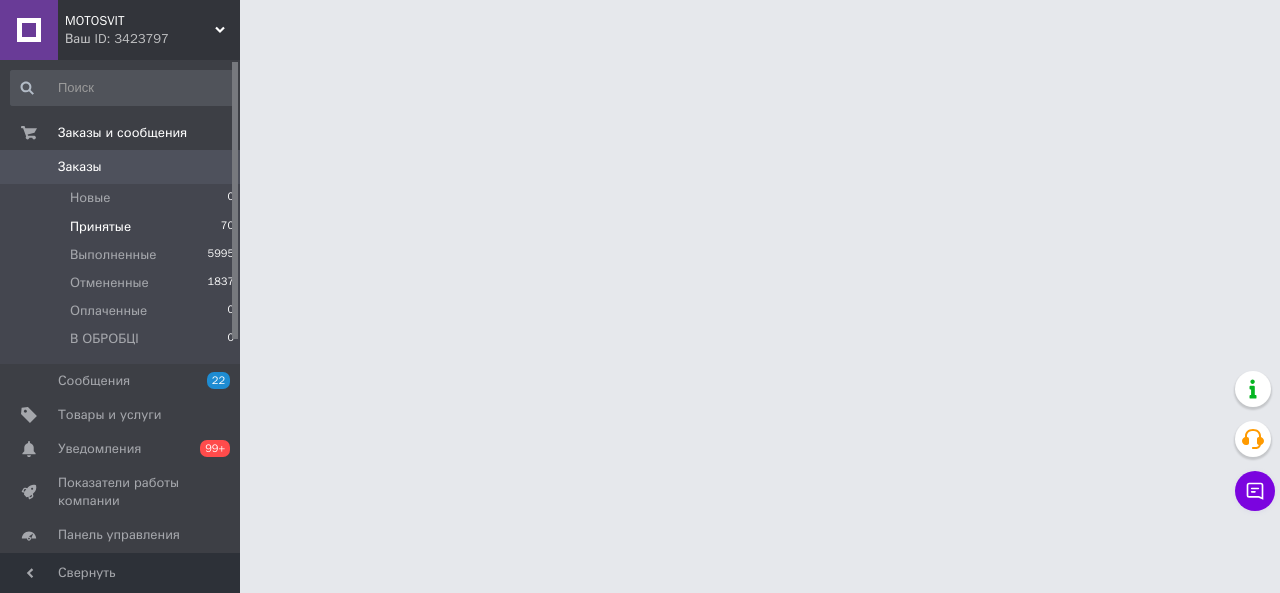click on "Принятые 70" at bounding box center (123, 227) 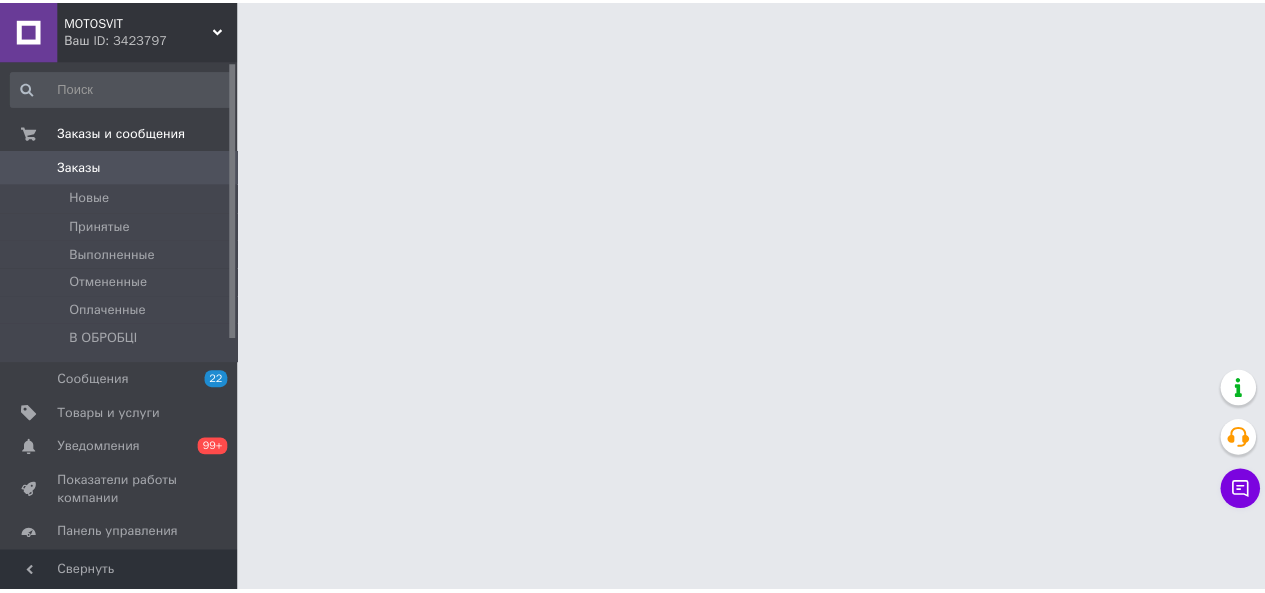 scroll, scrollTop: 0, scrollLeft: 0, axis: both 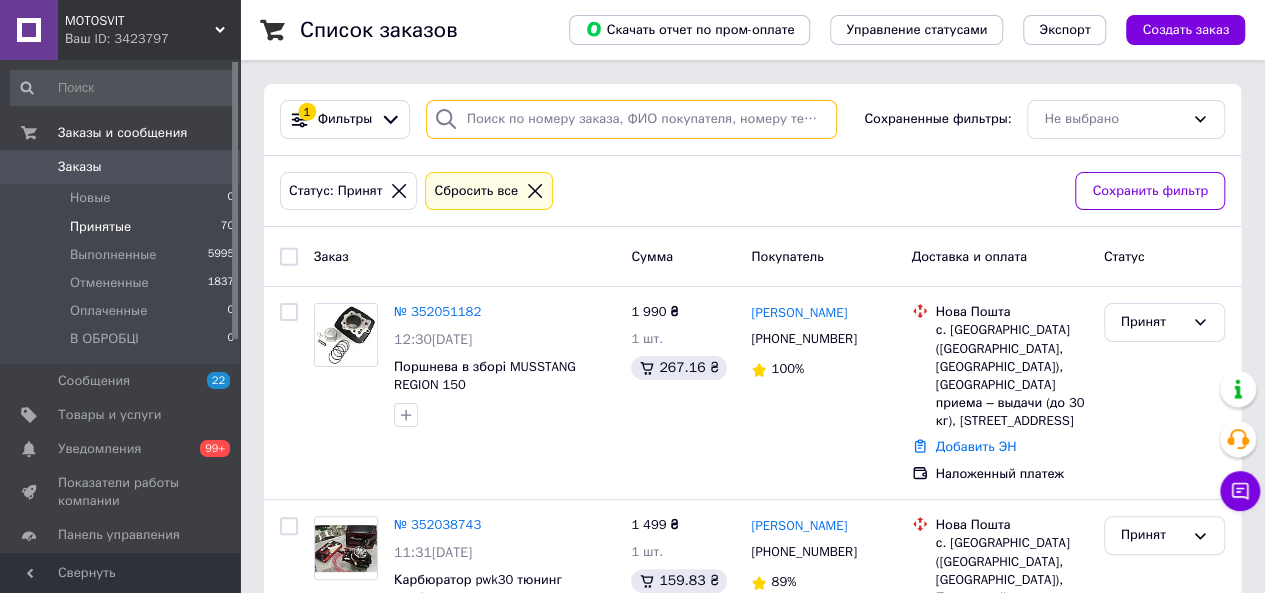click at bounding box center [631, 119] 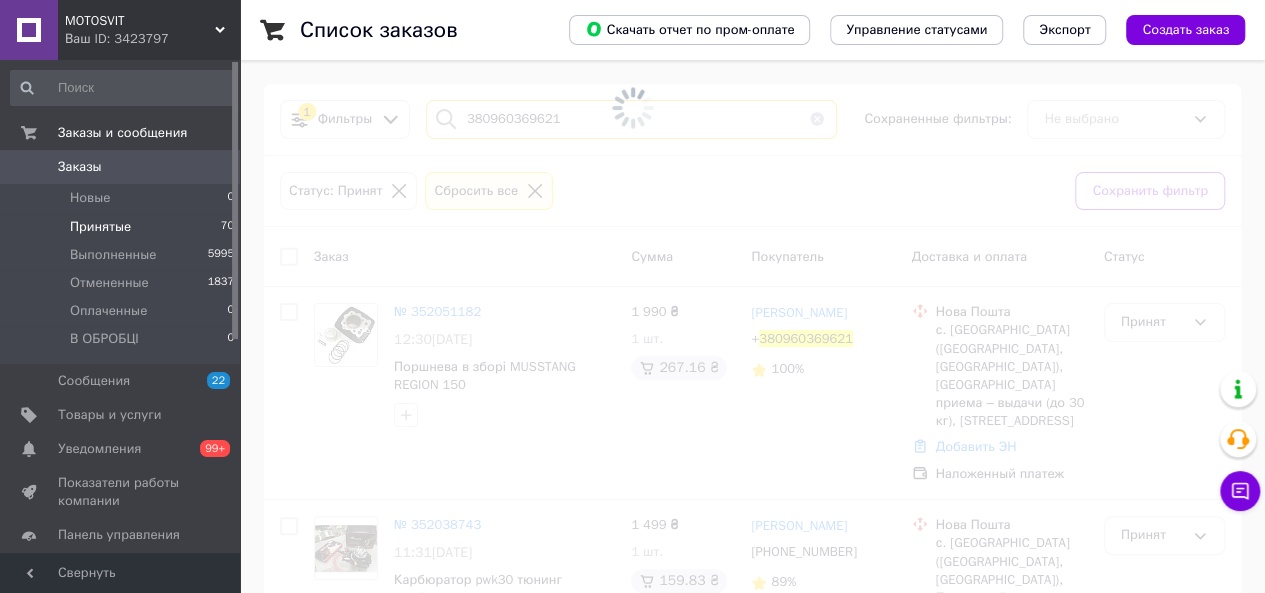 type on "380960369621" 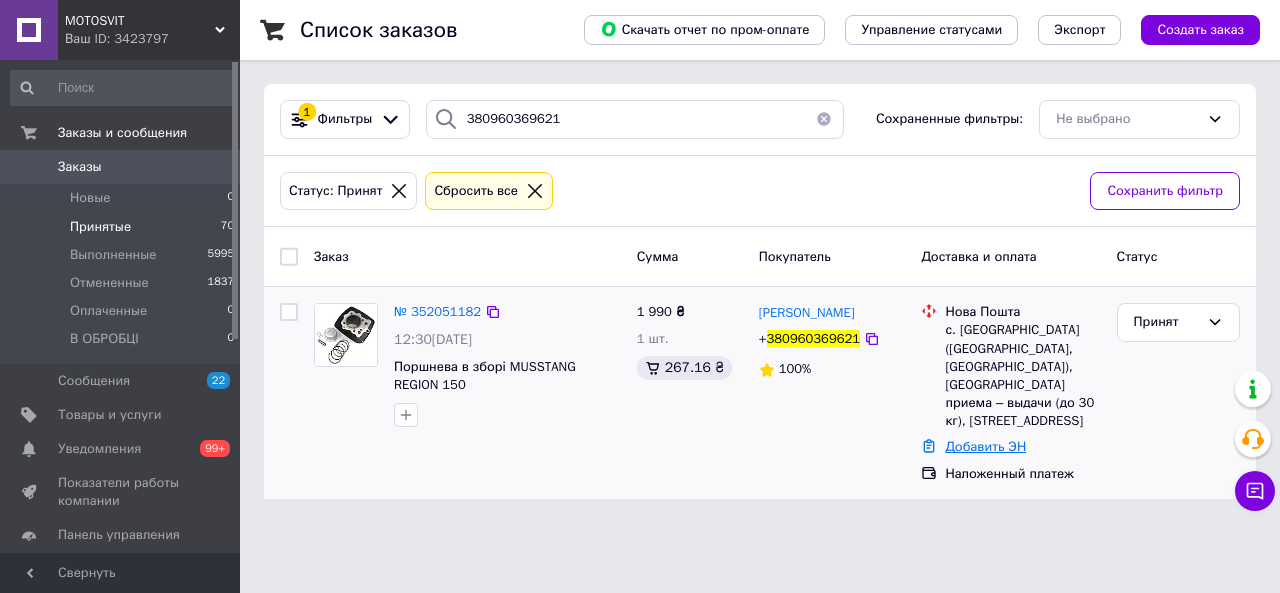 click on "Добавить ЭН" at bounding box center [985, 446] 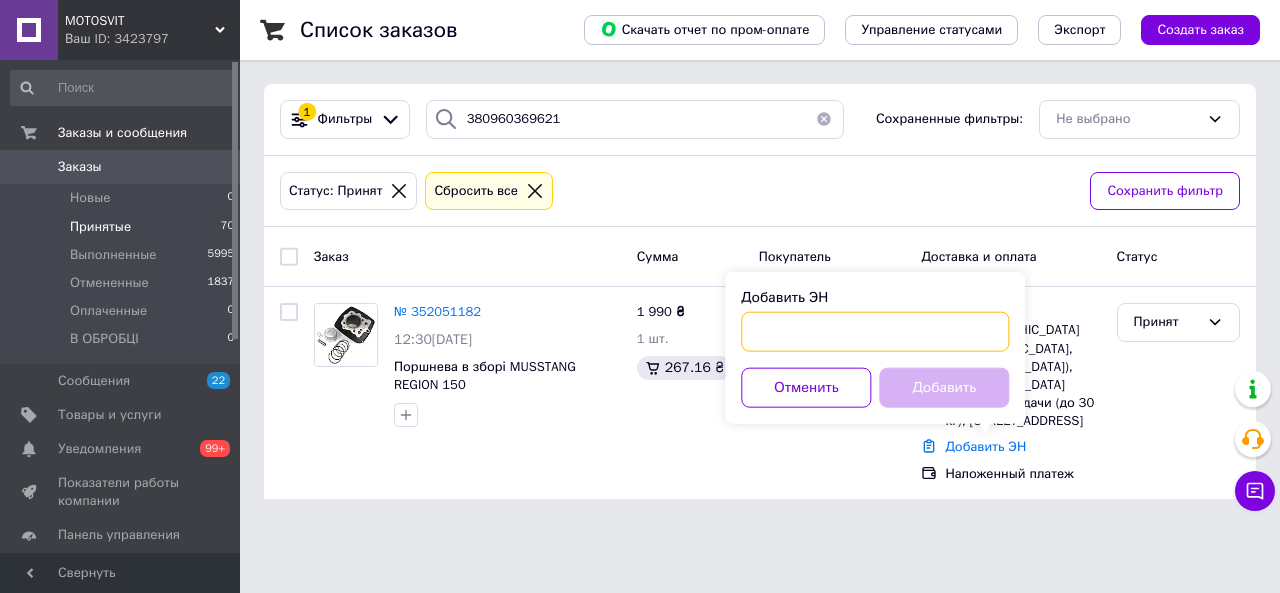 click on "Добавить ЭН" at bounding box center (875, 332) 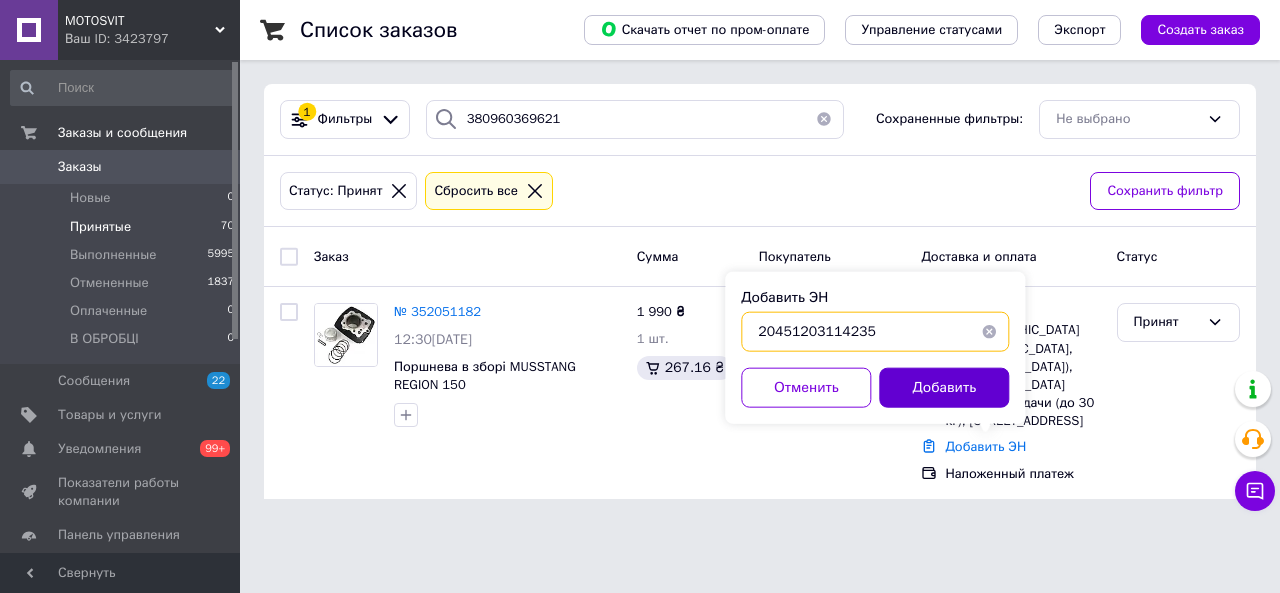 type on "20451203114235" 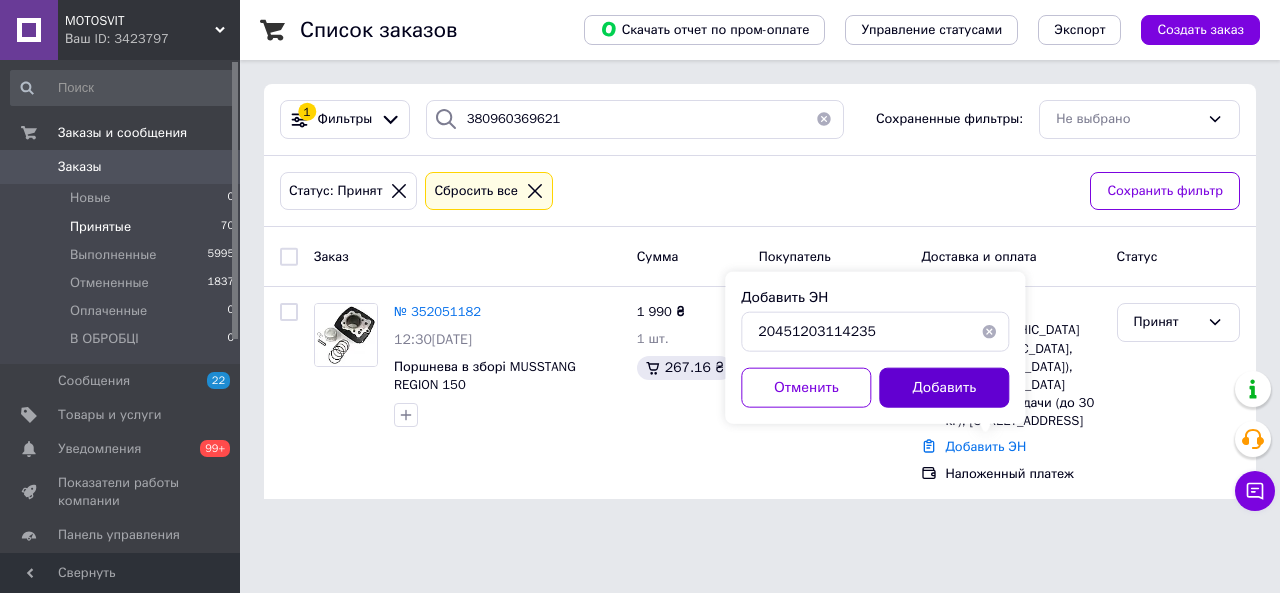 click on "Добавить" at bounding box center (944, 388) 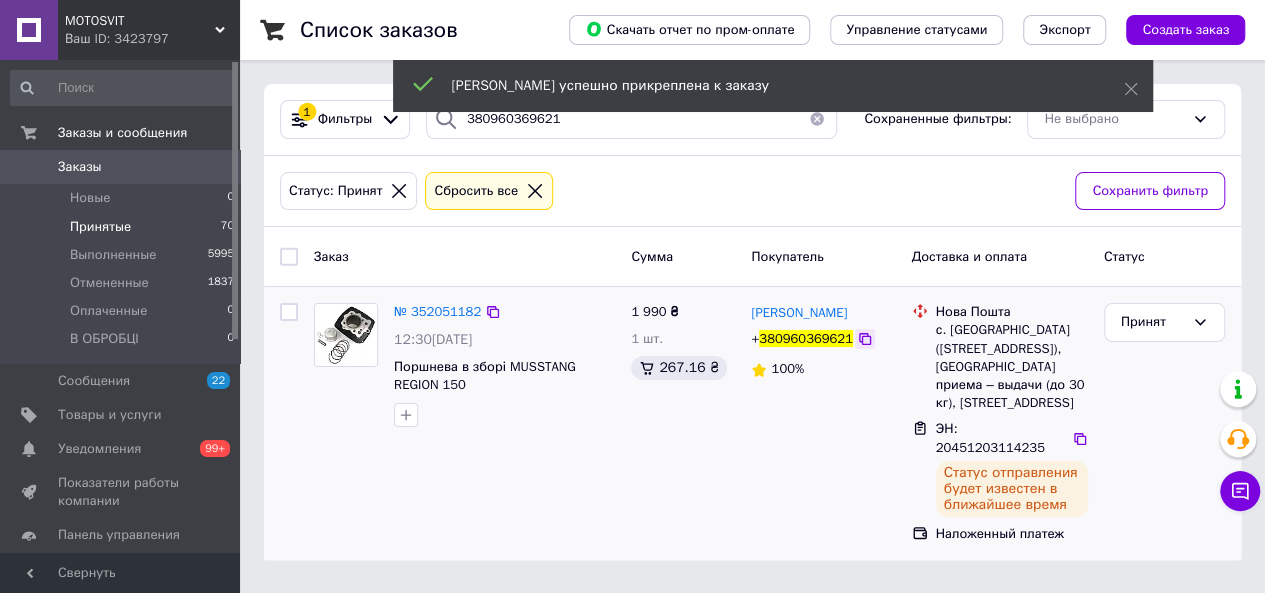 click 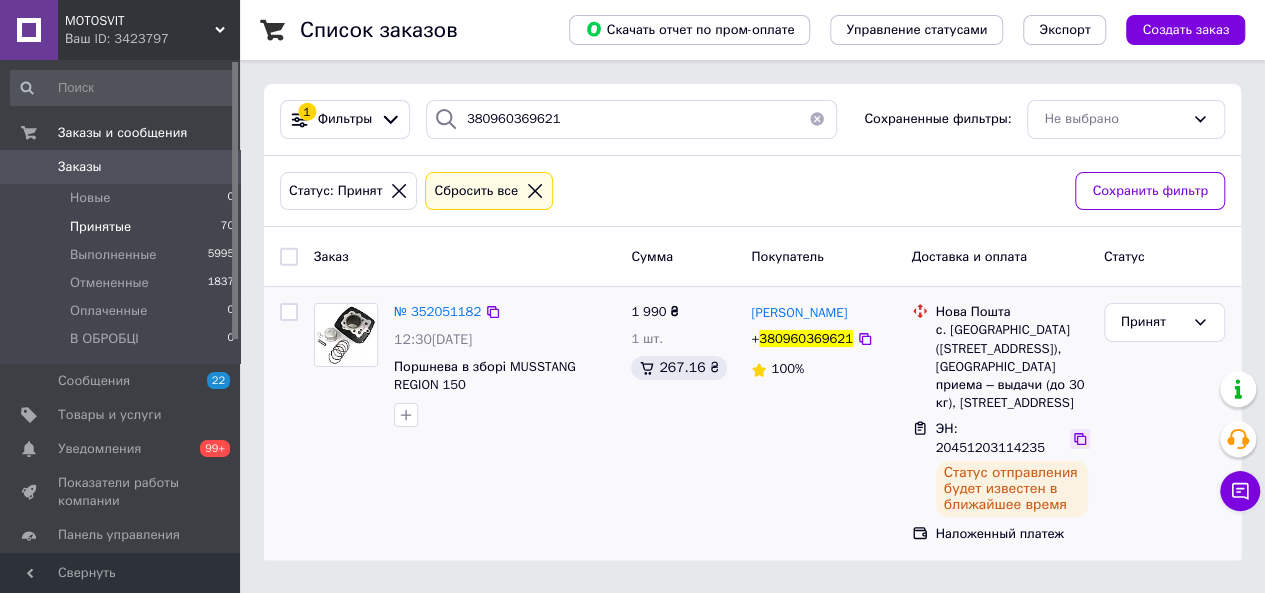 click 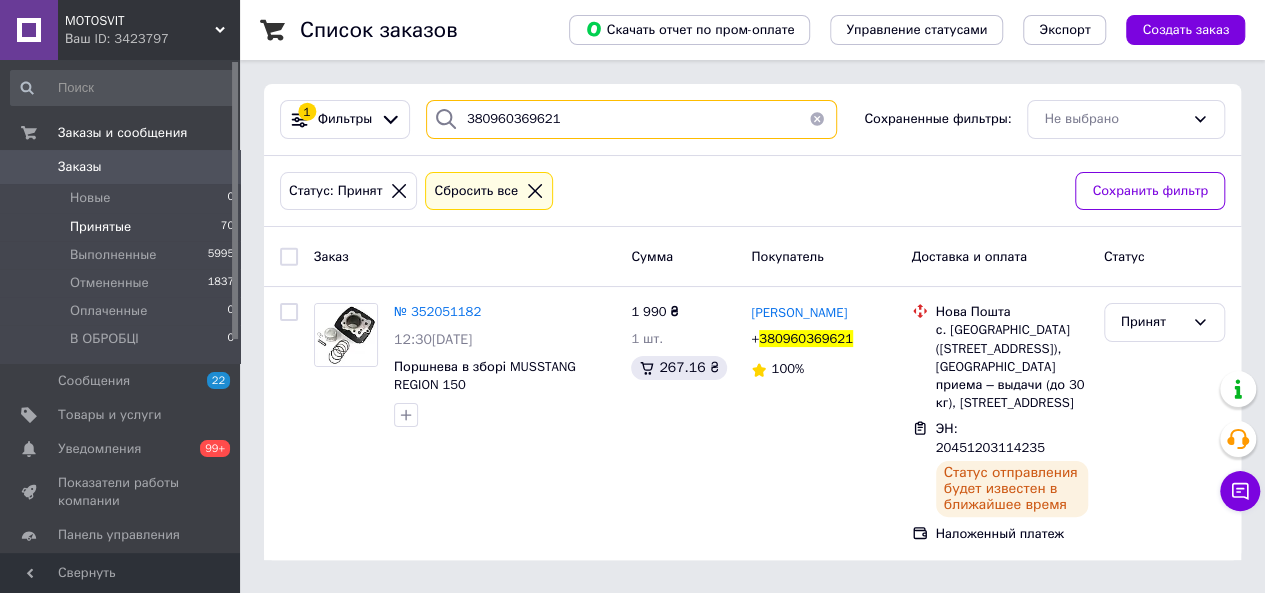 click on "380960369621" at bounding box center (631, 119) 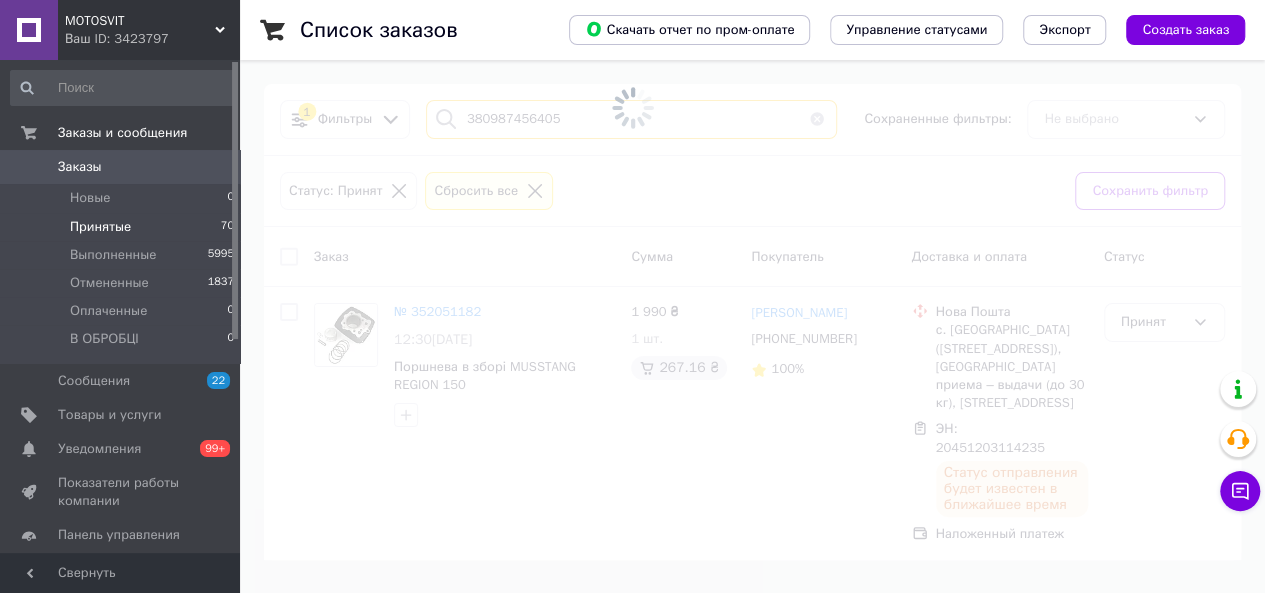 type on "380987456405" 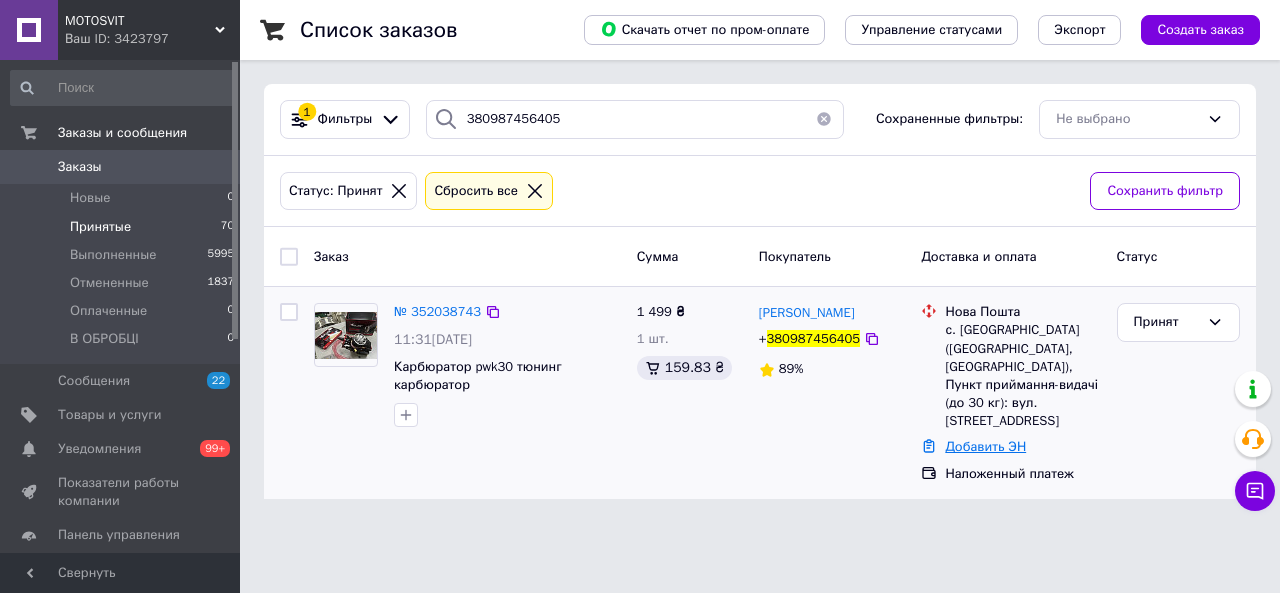 click on "Добавить ЭН" at bounding box center (985, 446) 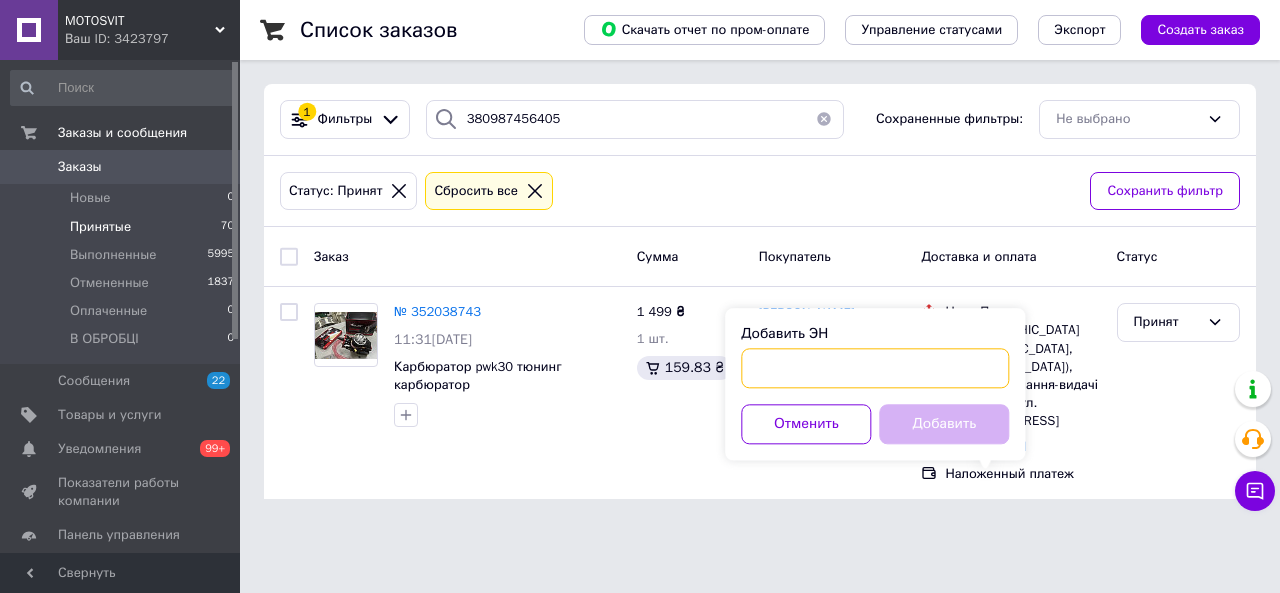 click on "Добавить ЭН" at bounding box center [875, 368] 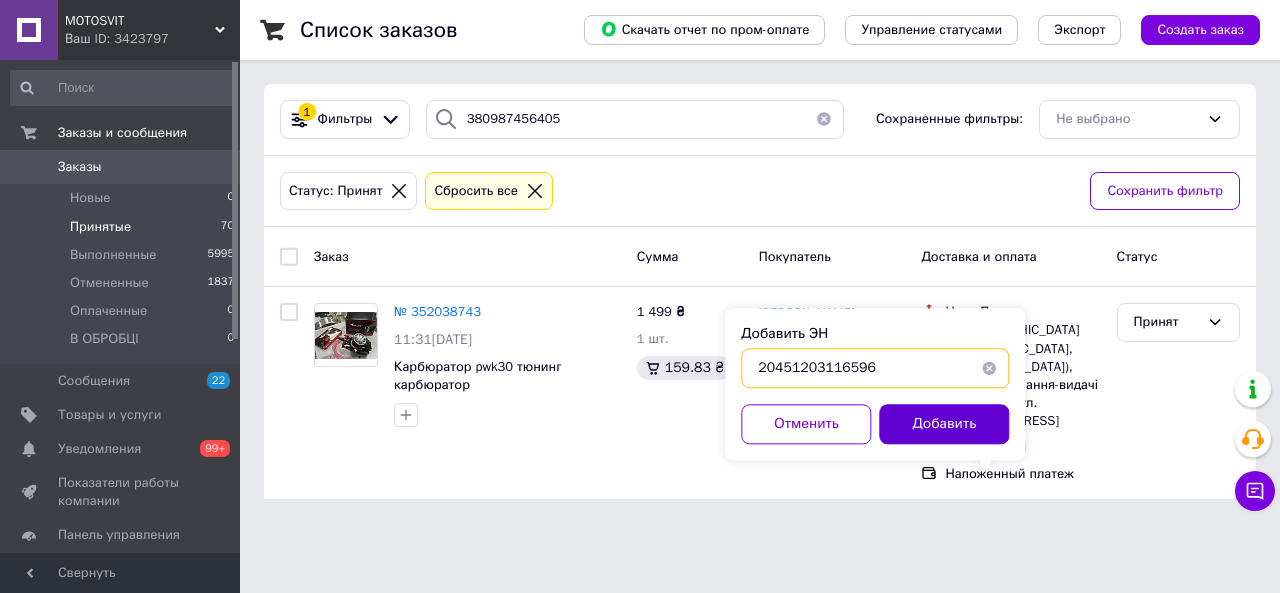 type on "20451203116596" 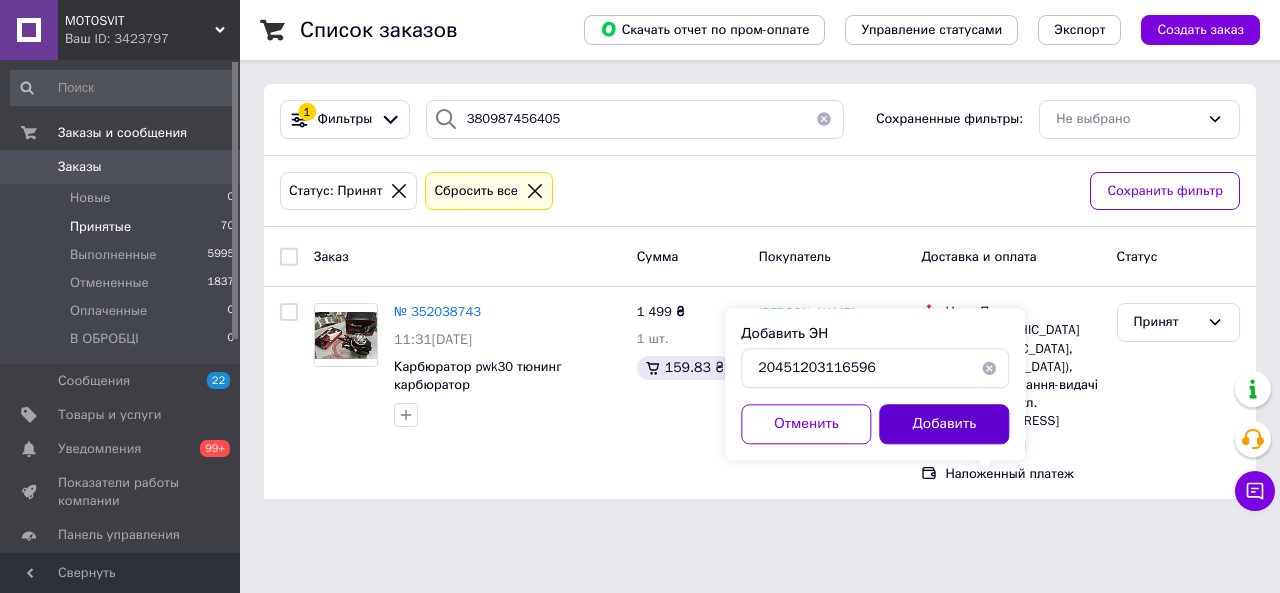 click on "Добавить" at bounding box center (944, 424) 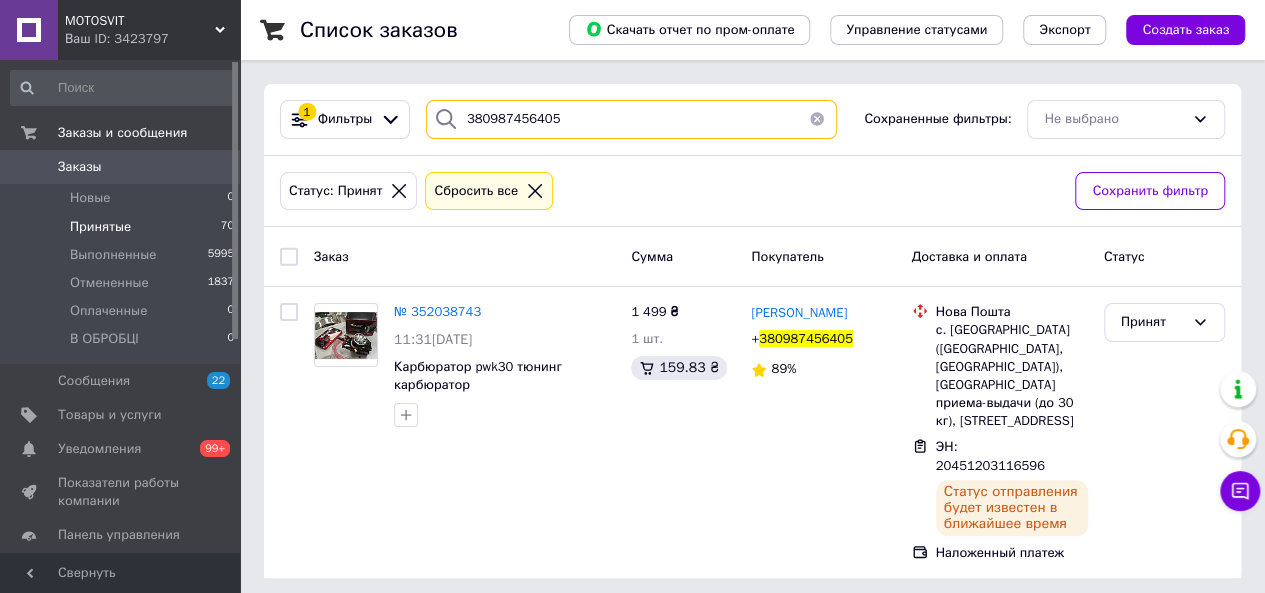 click on "380987456405" at bounding box center [631, 119] 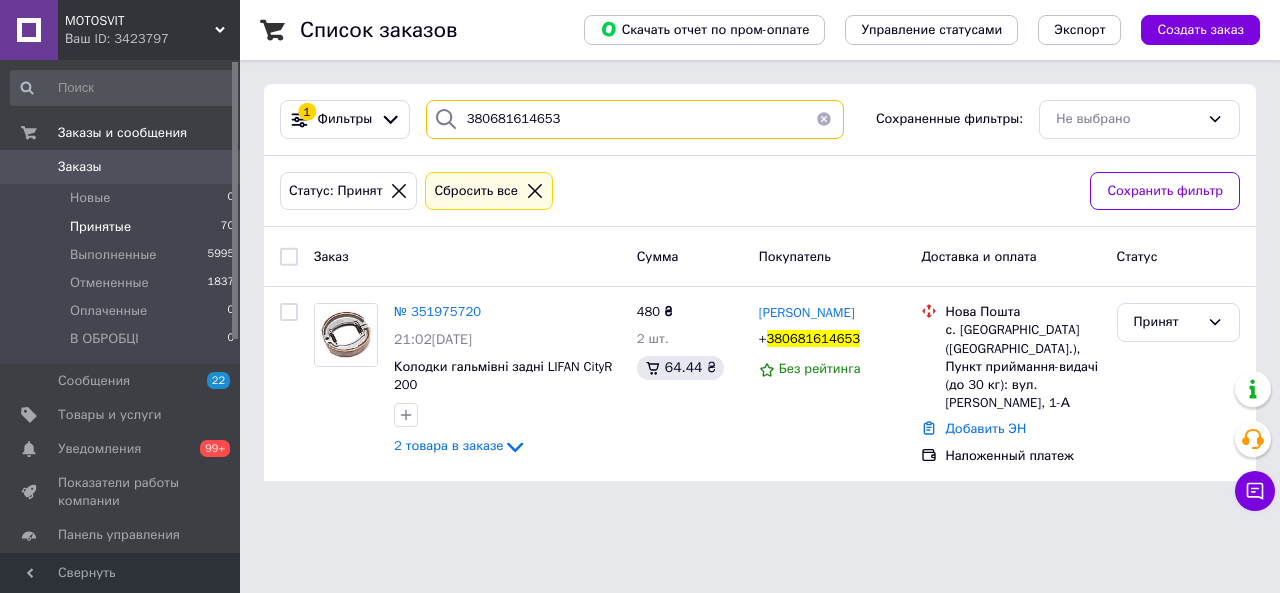 type on "380681614653" 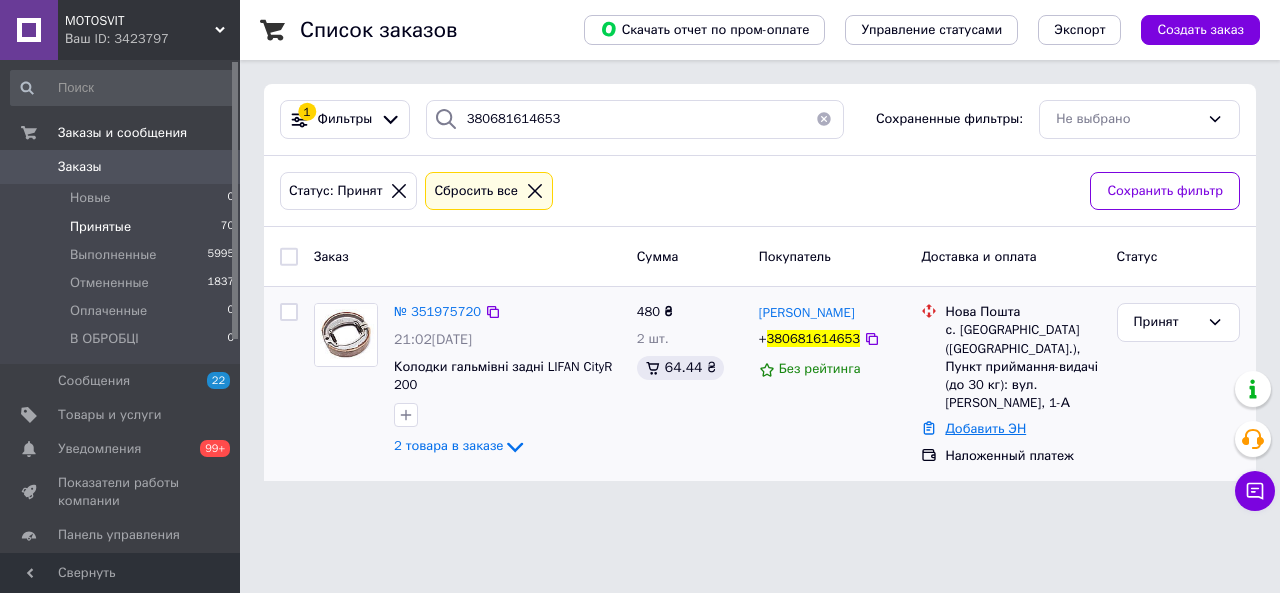 click on "Добавить ЭН" at bounding box center [985, 428] 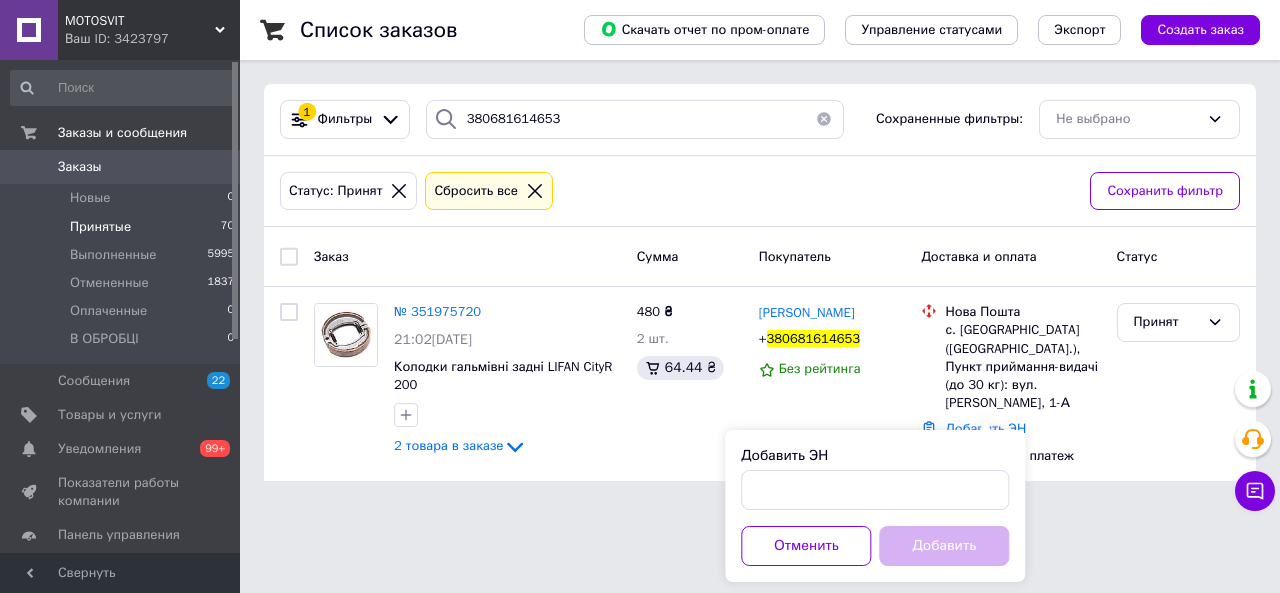 drag, startPoint x: 952, startPoint y: 468, endPoint x: 954, endPoint y: 485, distance: 17.117243 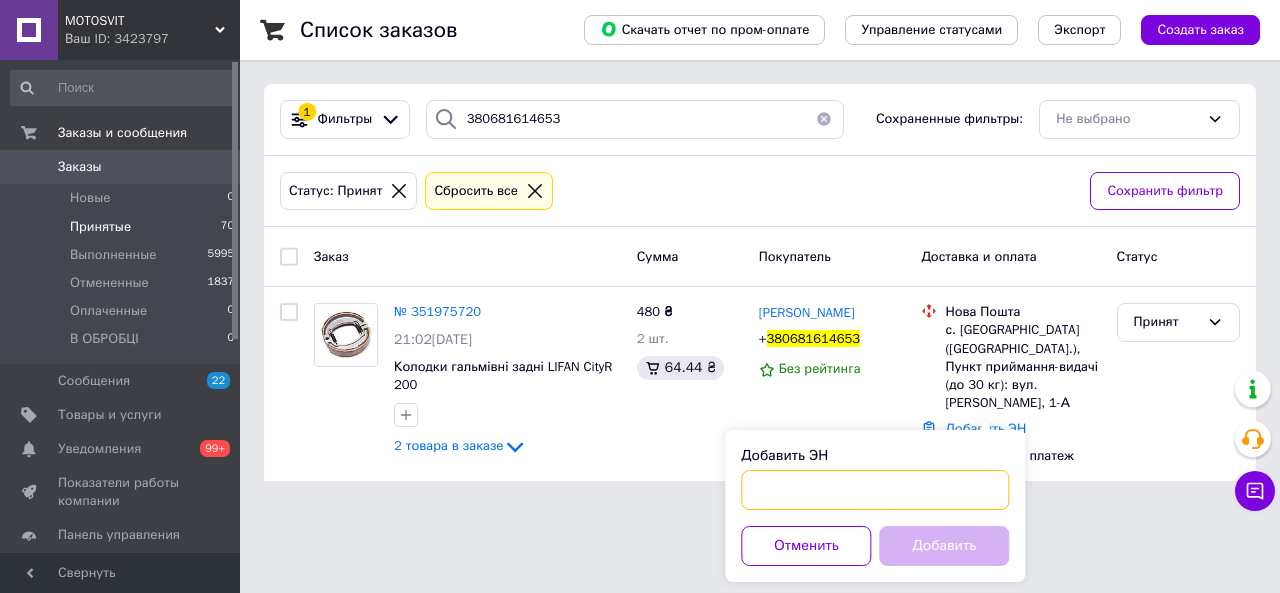 click on "Добавить ЭН" at bounding box center [875, 490] 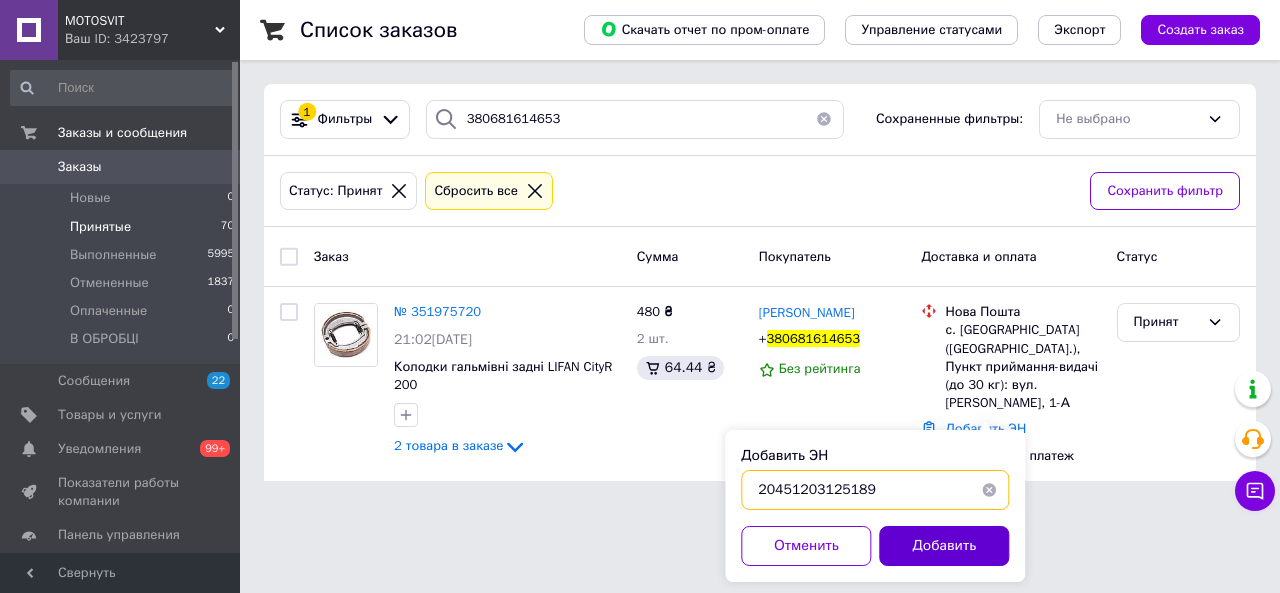 type on "20451203125189" 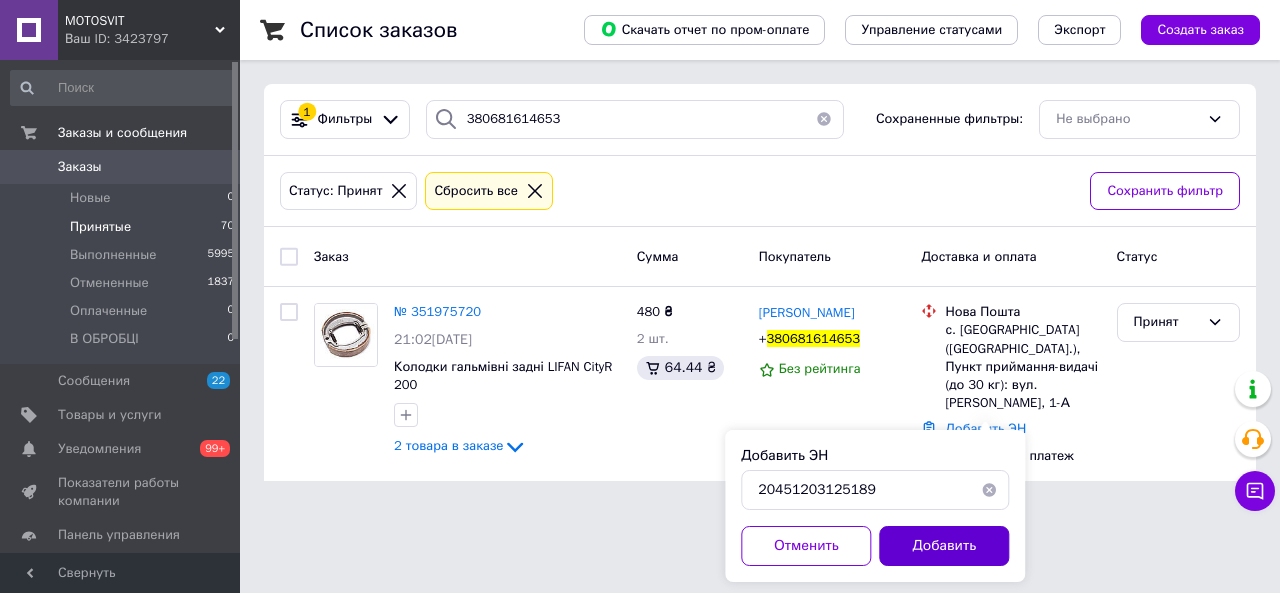 click on "Добавить" at bounding box center [944, 546] 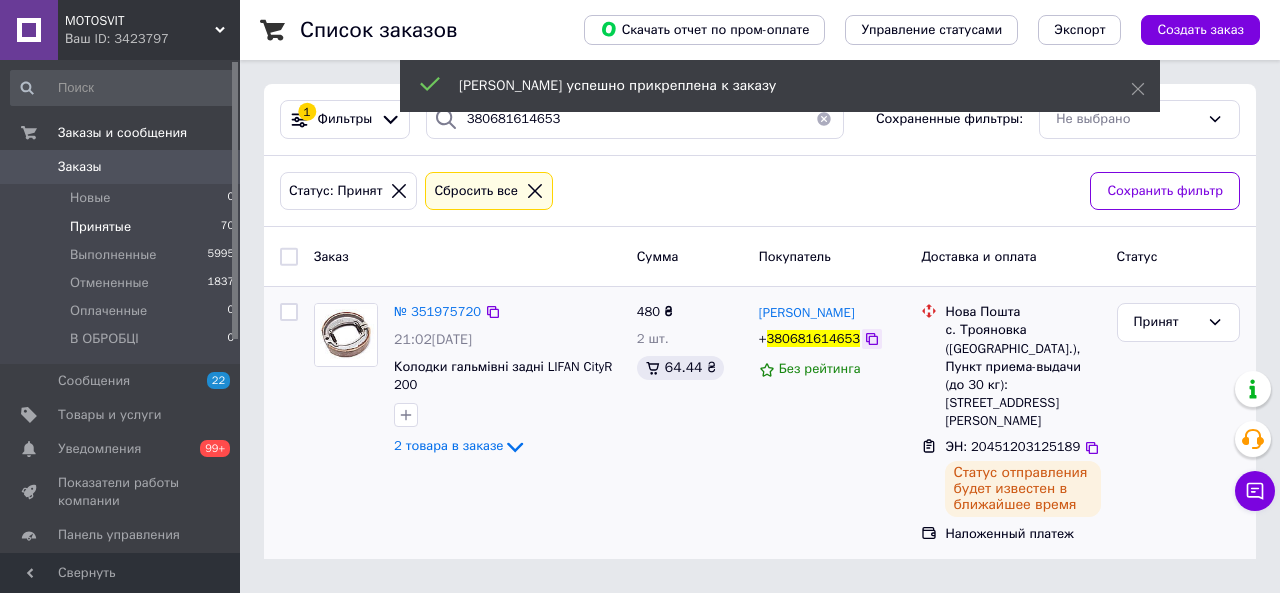 click 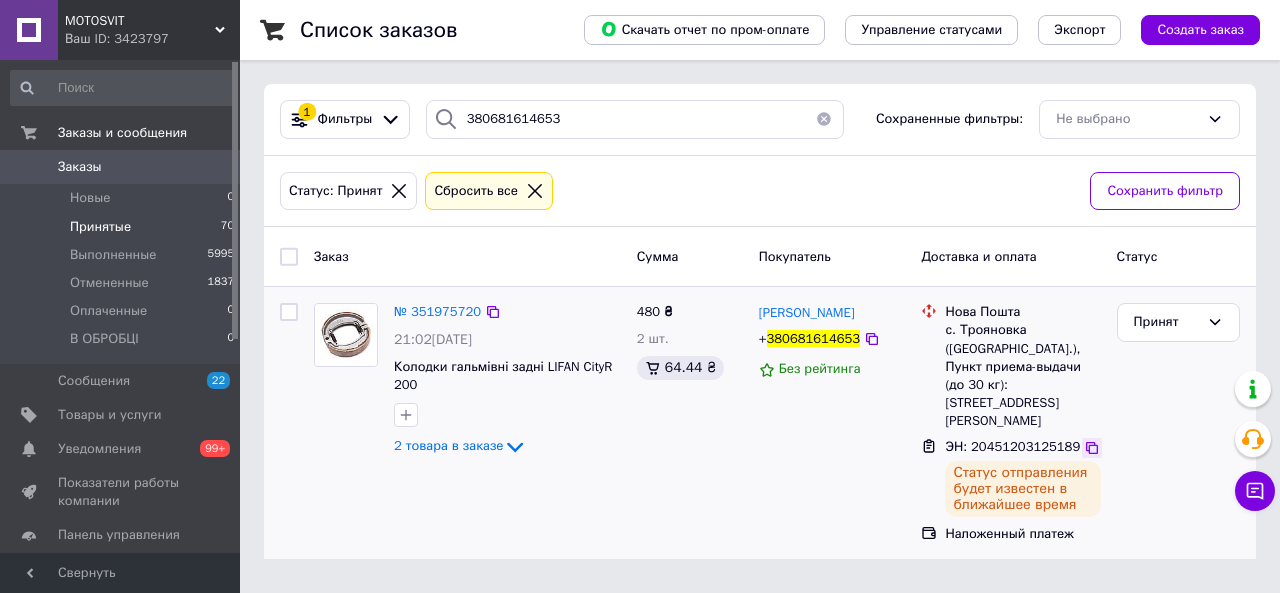 click on "ЭН: 20451203125189" at bounding box center [1022, 447] 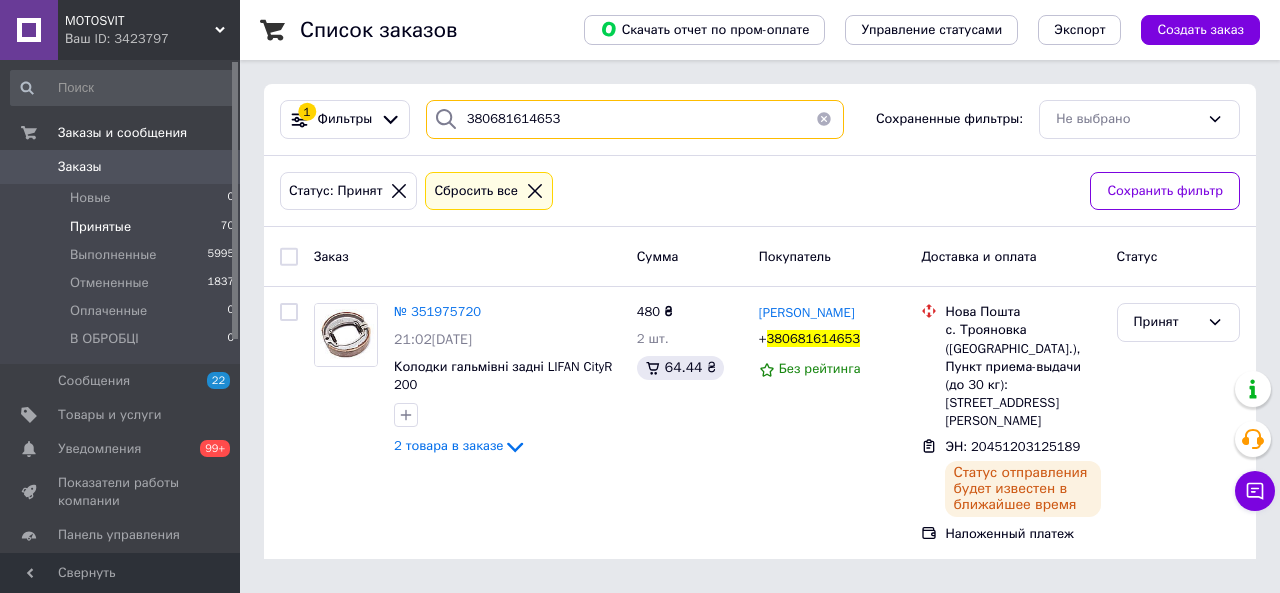 click on "380681614653" at bounding box center [635, 119] 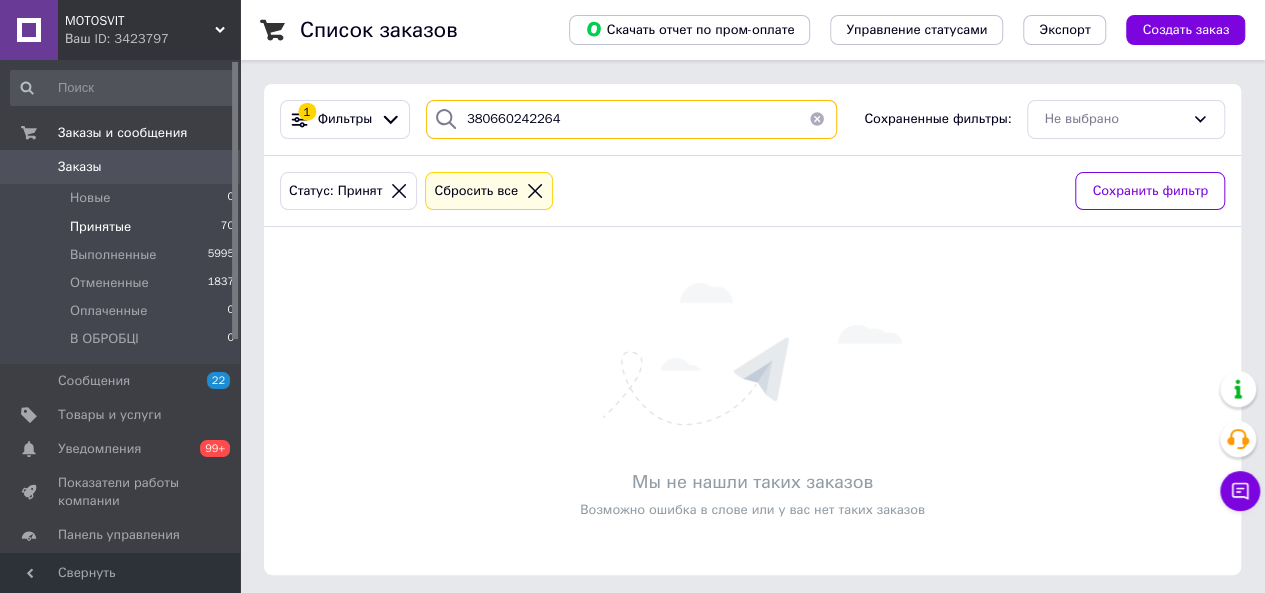 drag, startPoint x: 574, startPoint y: 118, endPoint x: 426, endPoint y: 107, distance: 148.40822 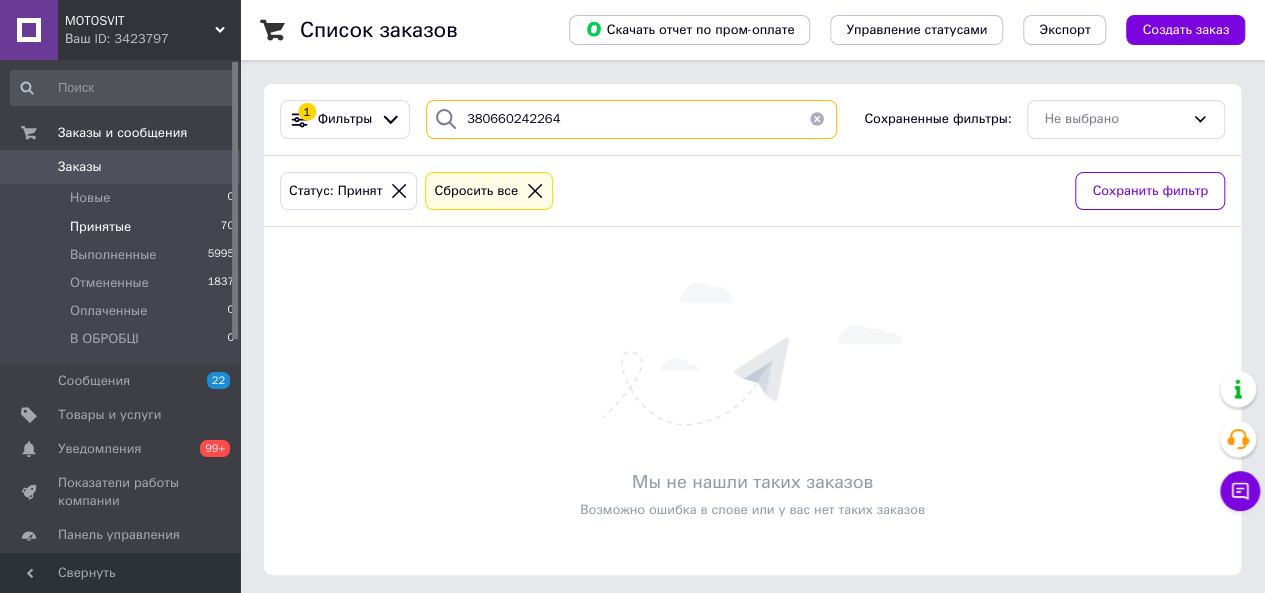 click on "380660242264" at bounding box center (631, 119) 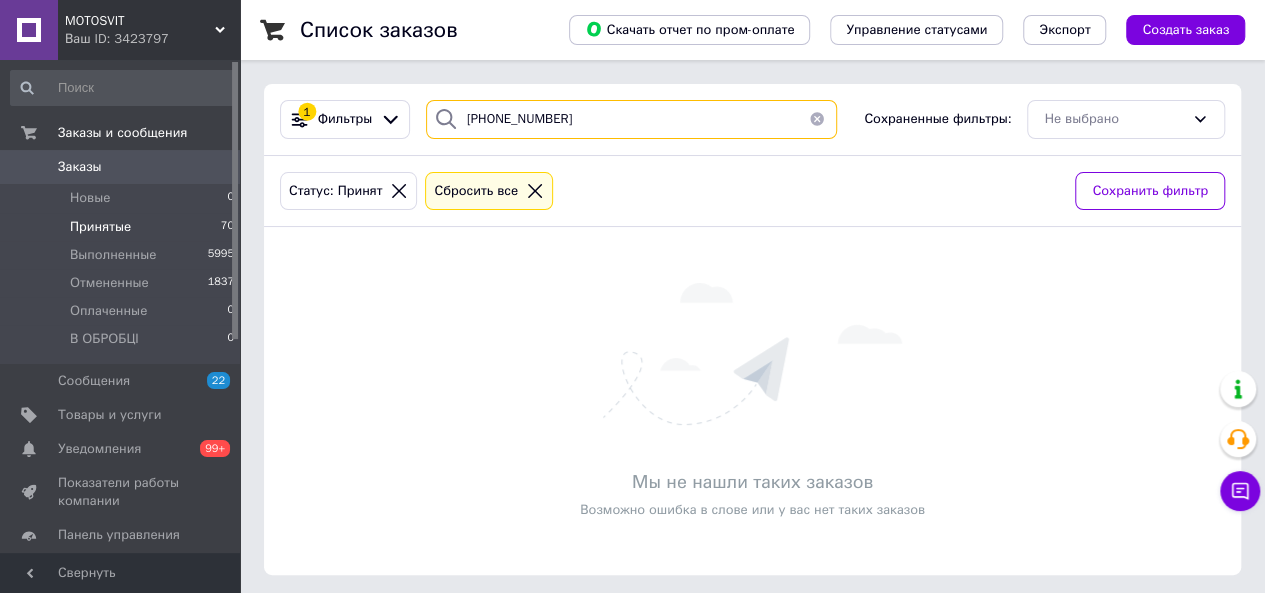 click on "+380660242264" at bounding box center (631, 119) 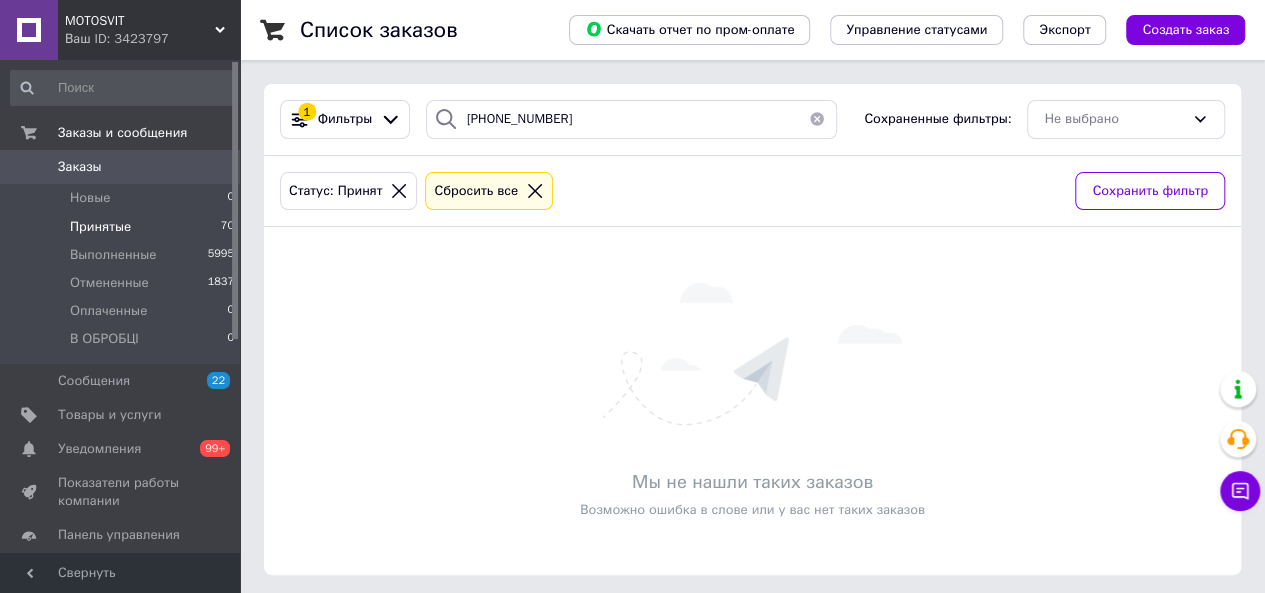 click on "Принятые" at bounding box center (100, 227) 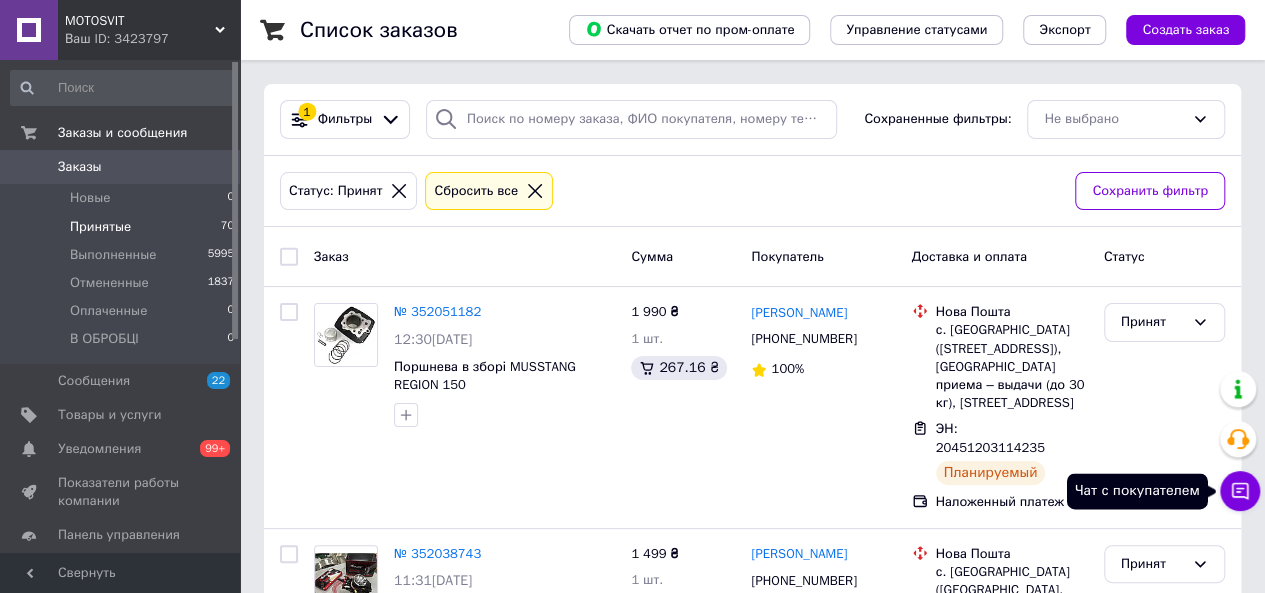 click 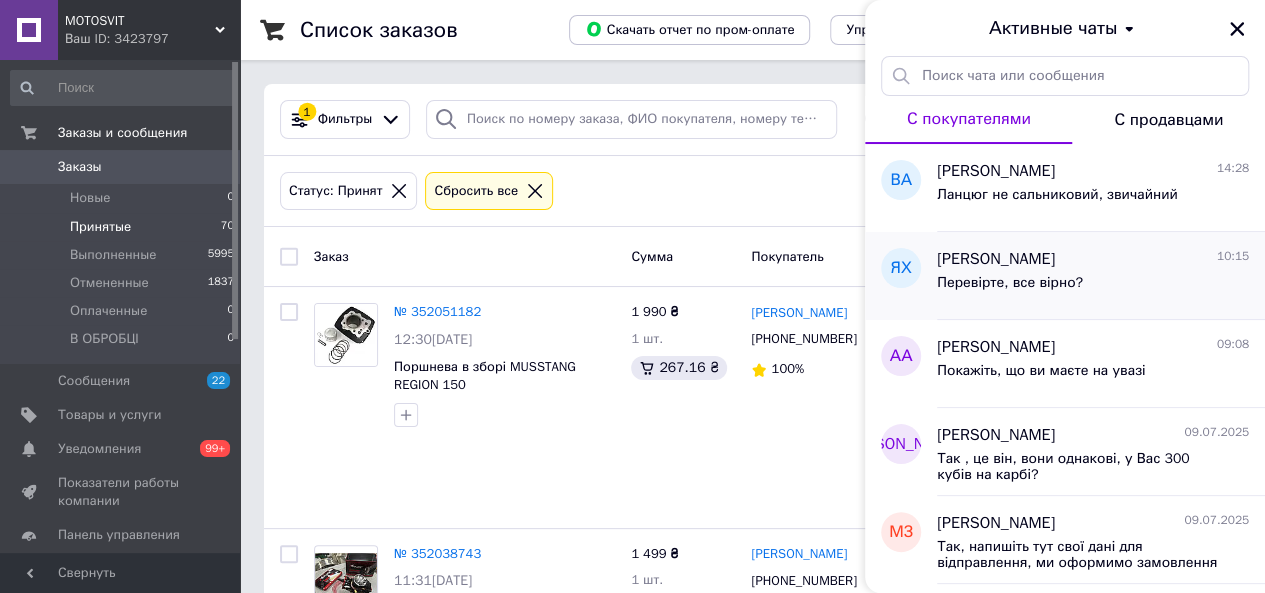 click on "Перевірте, все вірно?" at bounding box center [1010, 283] 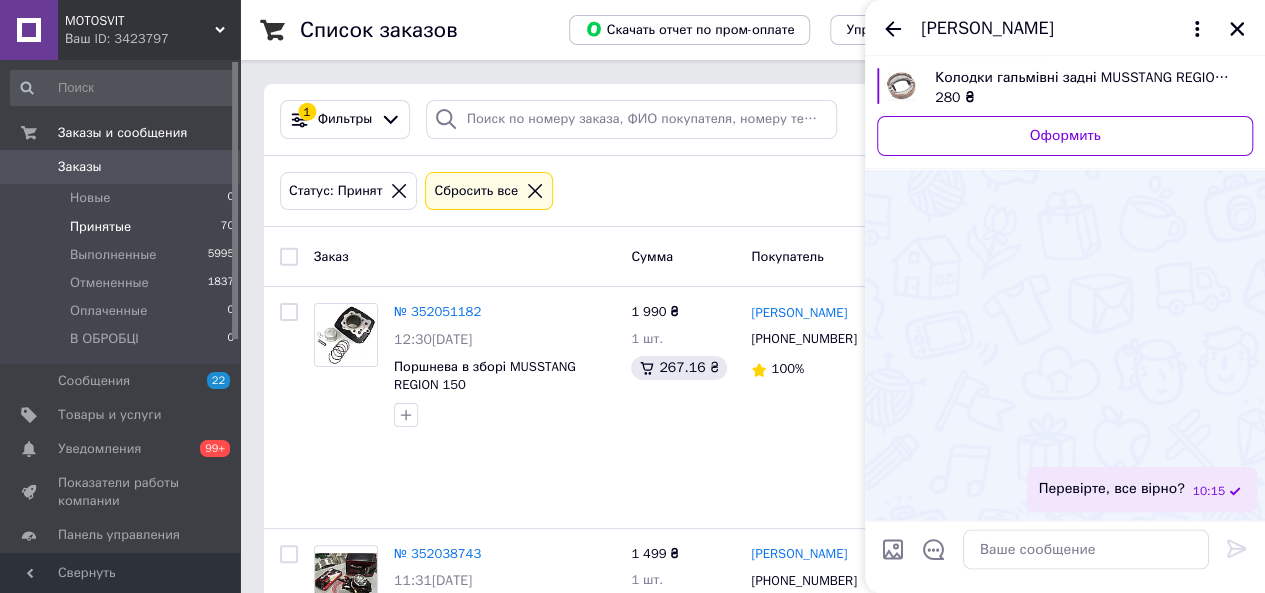 scroll, scrollTop: 2320, scrollLeft: 0, axis: vertical 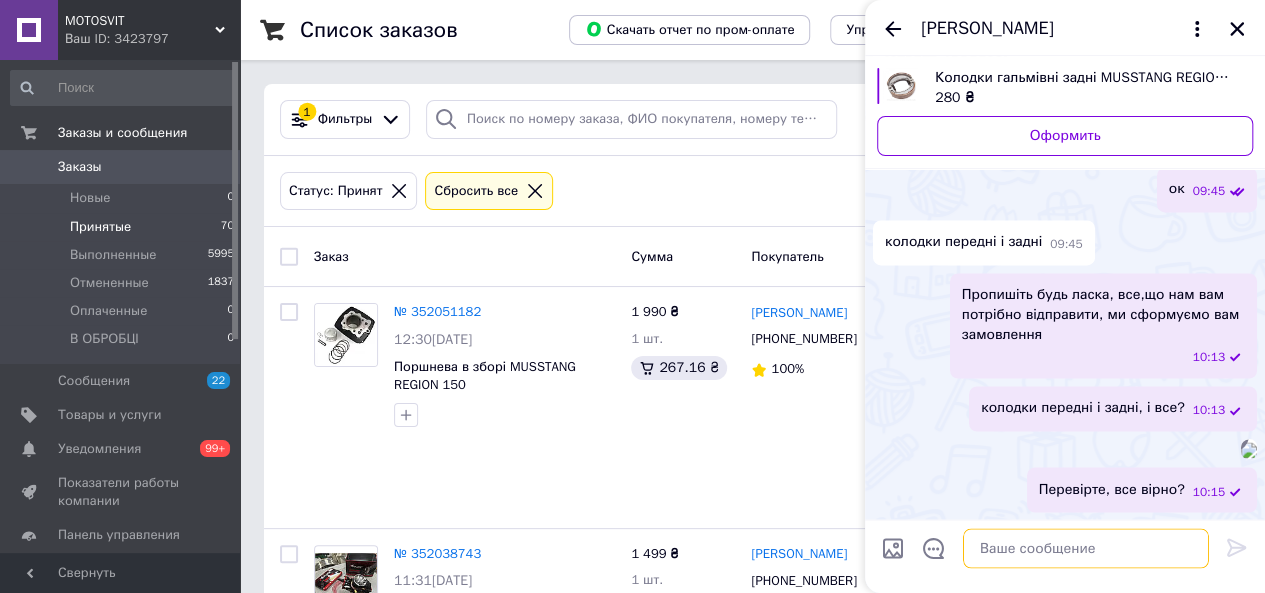 click at bounding box center (1086, 549) 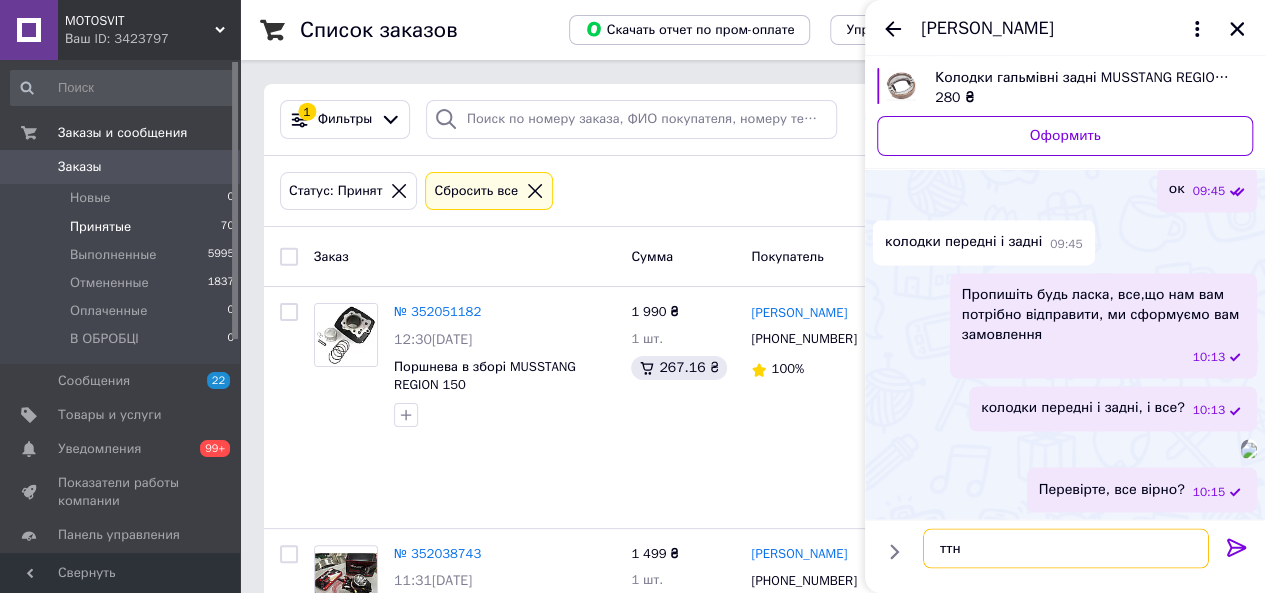 paste on "20451203127318" 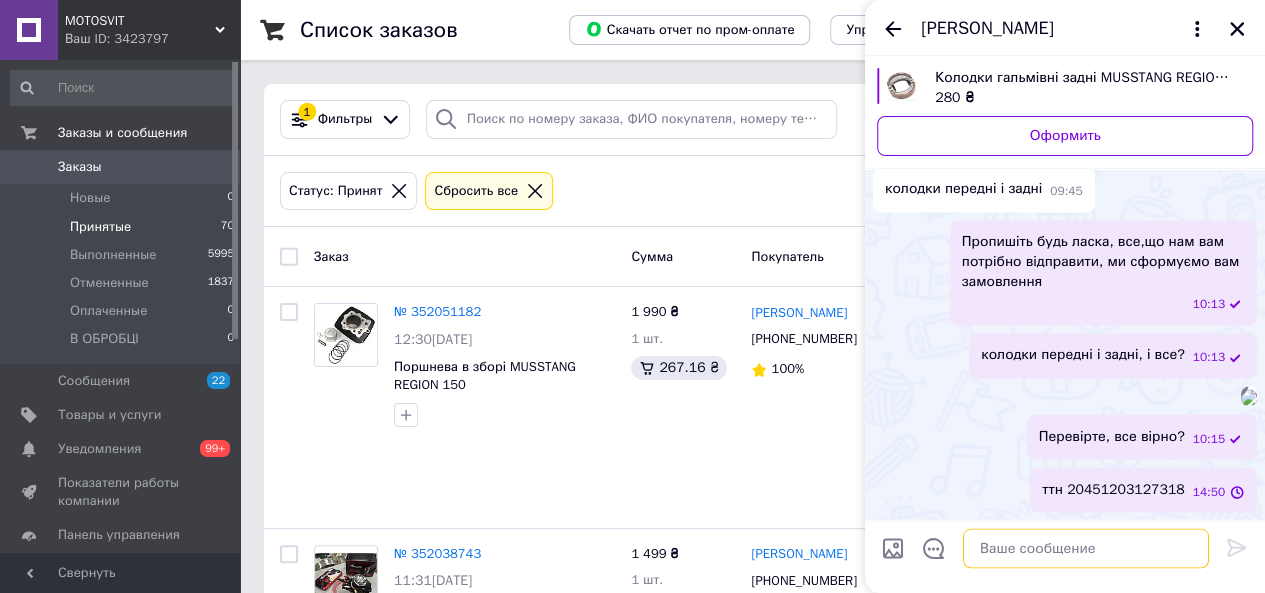 scroll, scrollTop: 2373, scrollLeft: 0, axis: vertical 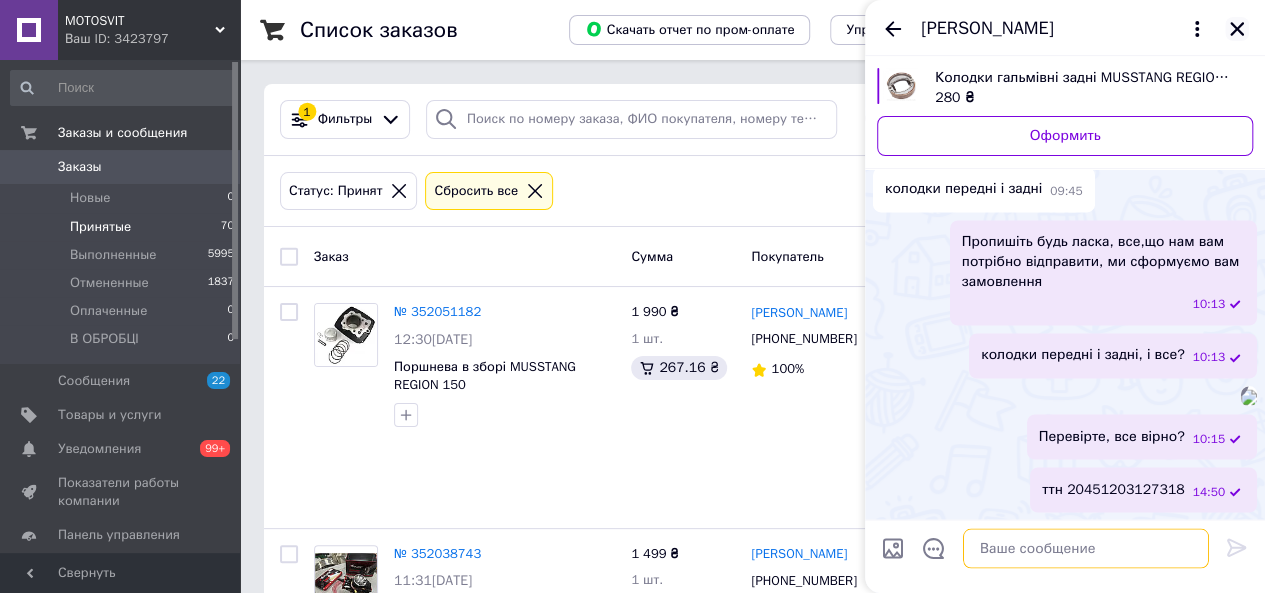 type 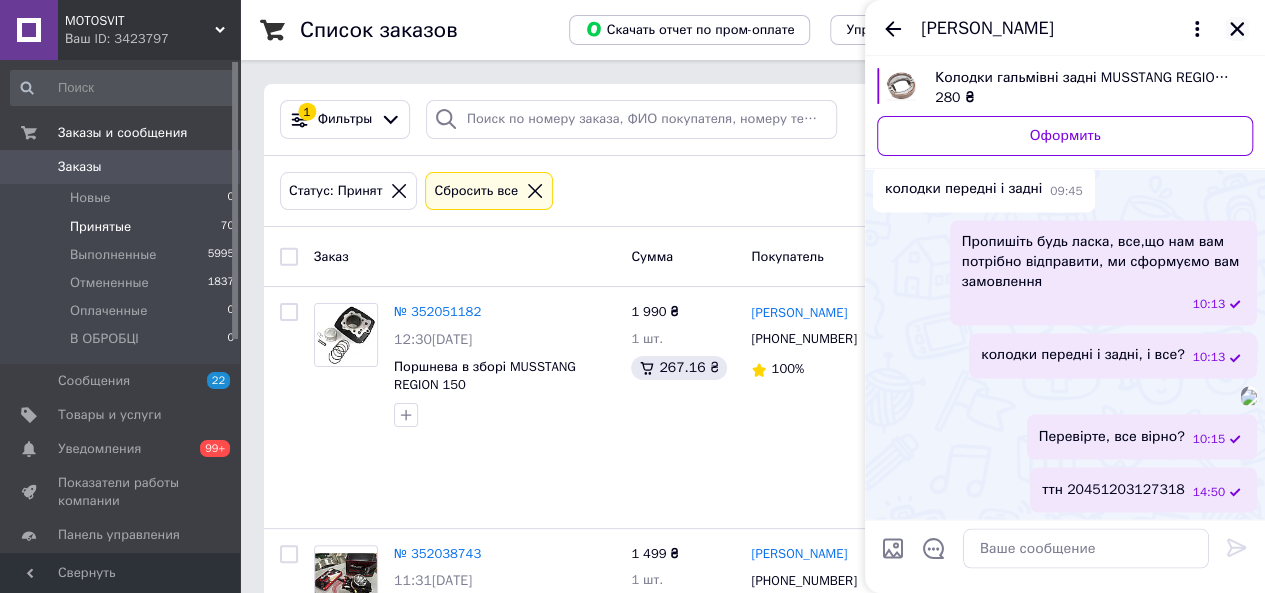 click 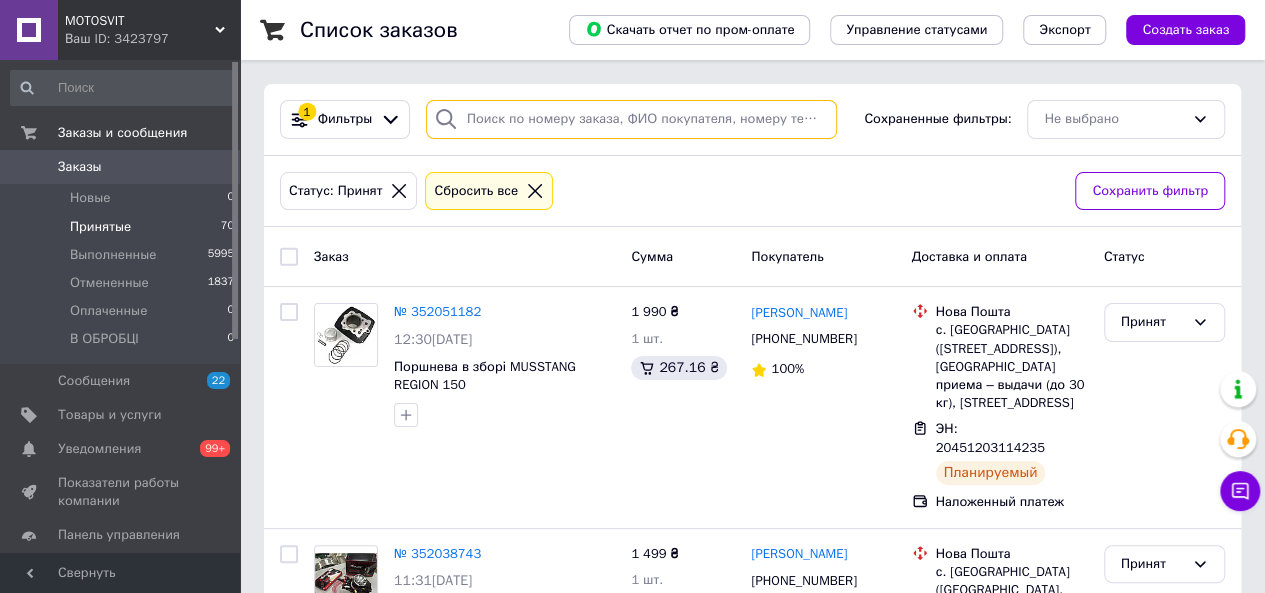 click at bounding box center [631, 119] 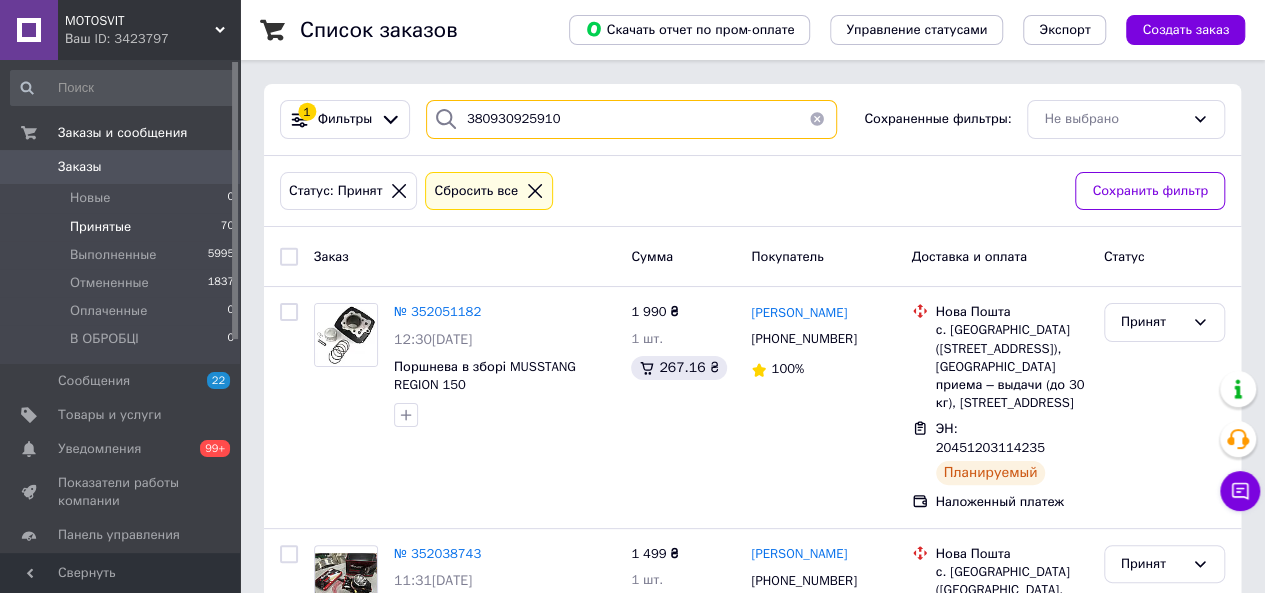 type on "380930925910" 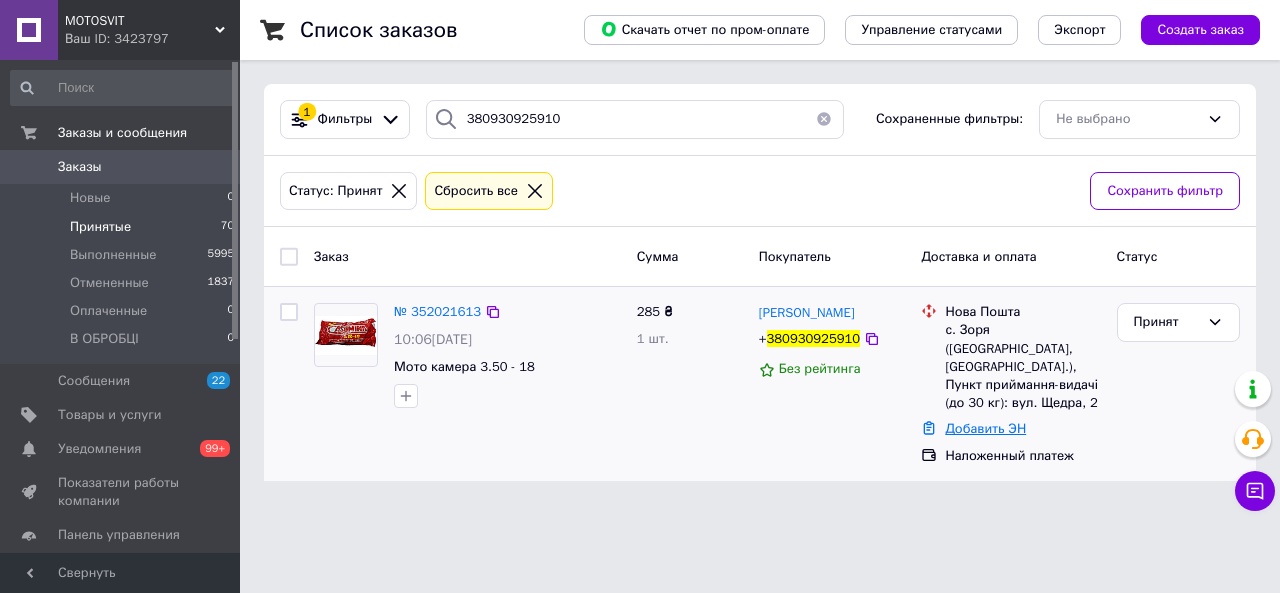 click on "Добавить ЭН" at bounding box center (985, 428) 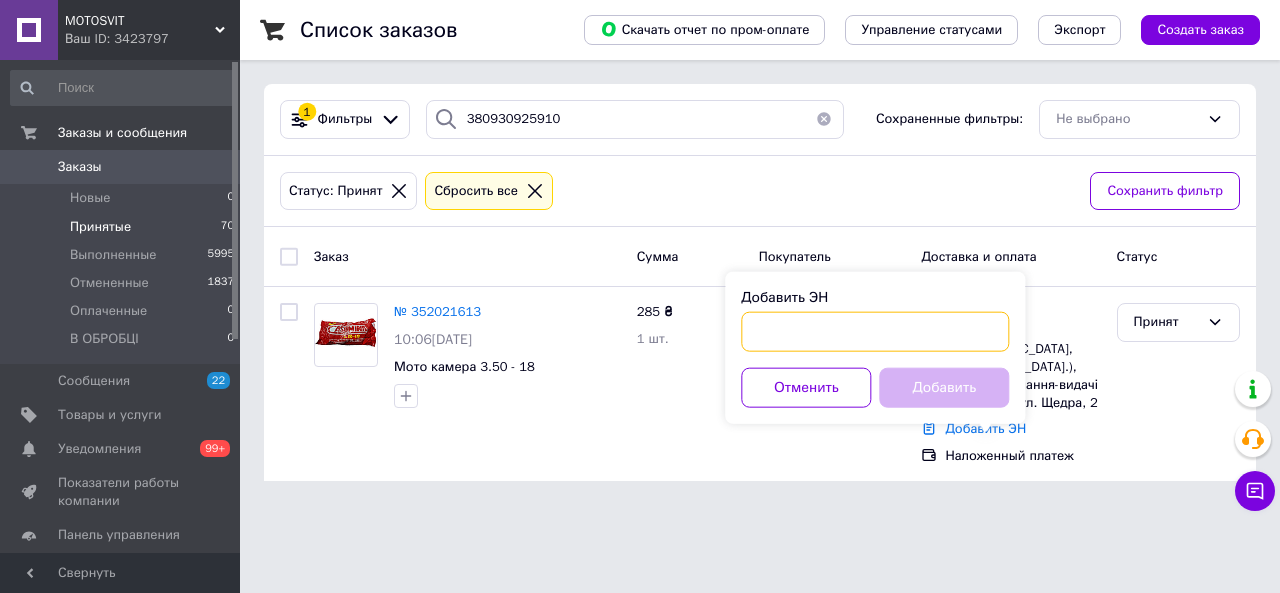 click on "Добавить ЭН" at bounding box center (875, 332) 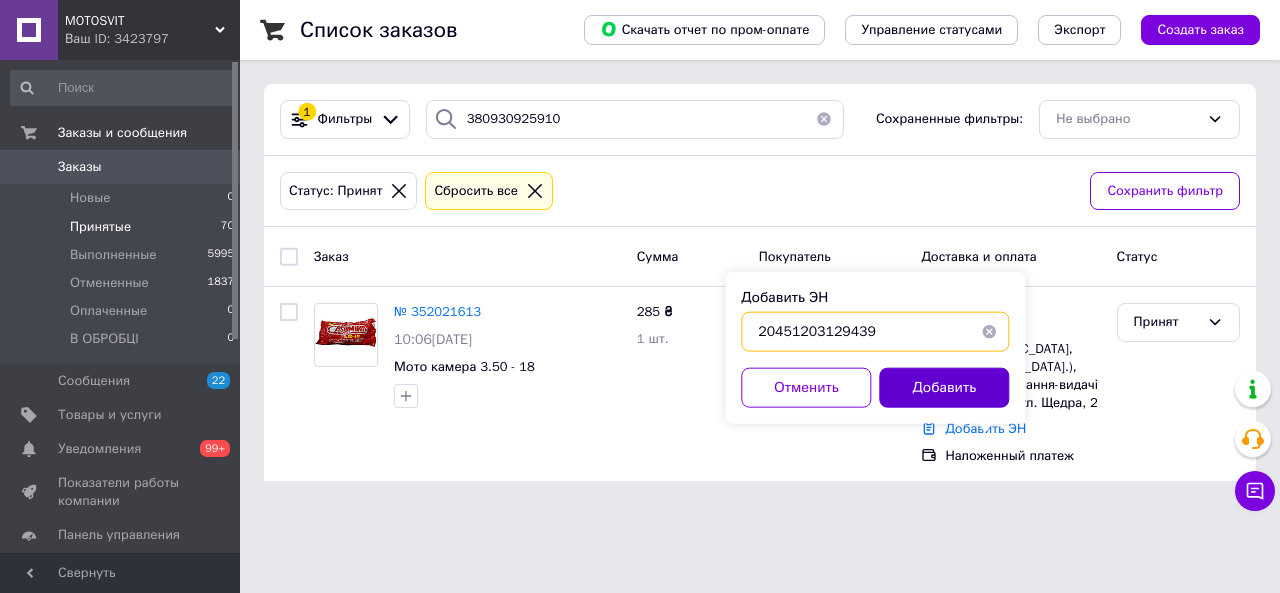 type on "20451203129439" 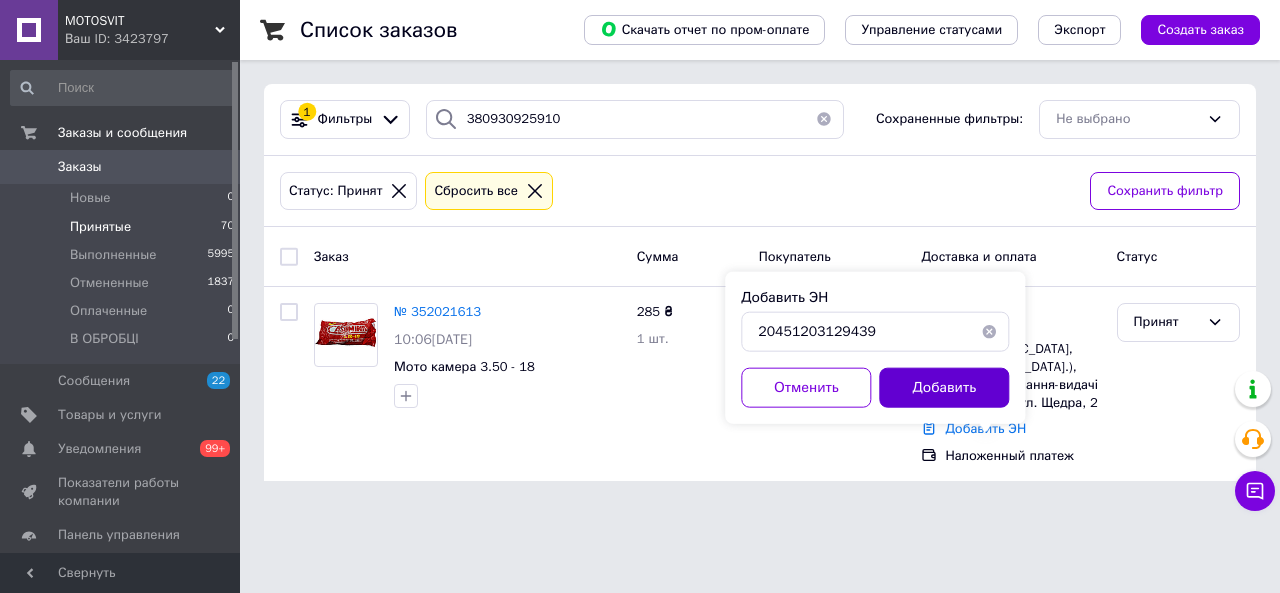 click on "Добавить" at bounding box center [944, 388] 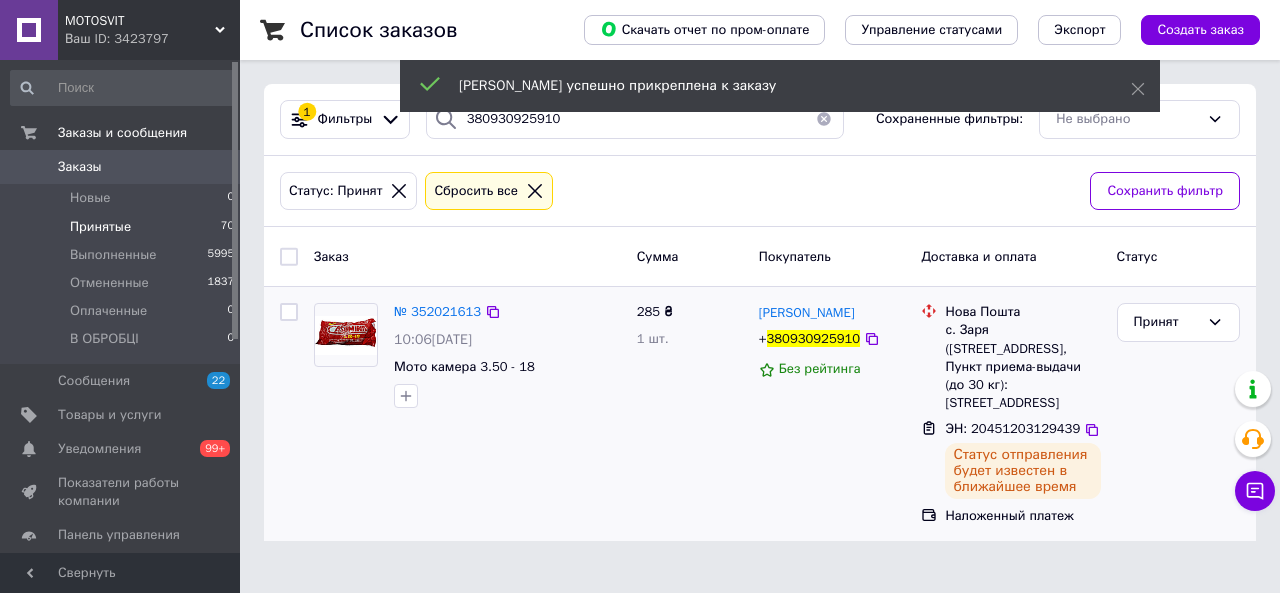 drag, startPoint x: 866, startPoint y: 332, endPoint x: 827, endPoint y: 369, distance: 53.75872 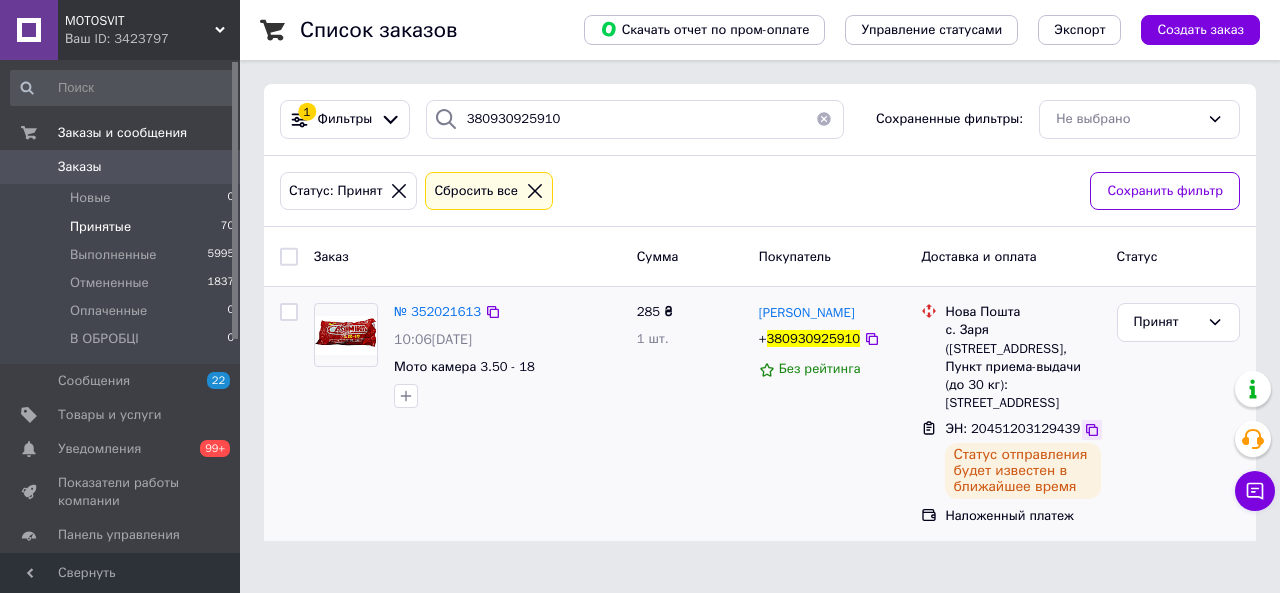 click 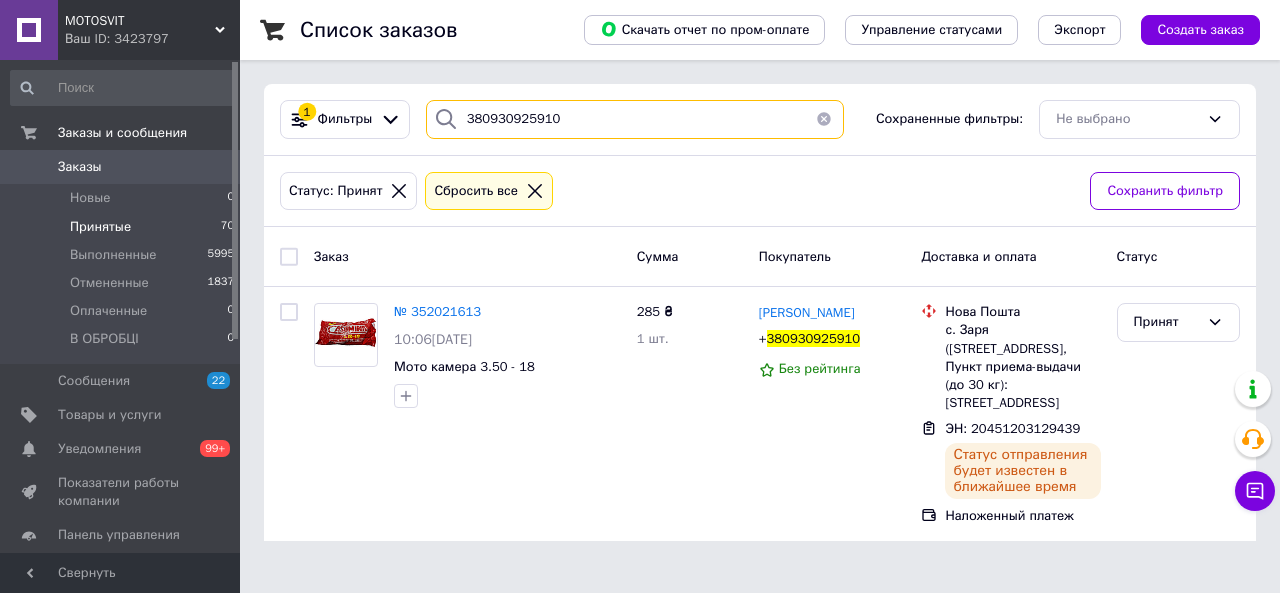 click on "380930925910" at bounding box center (635, 119) 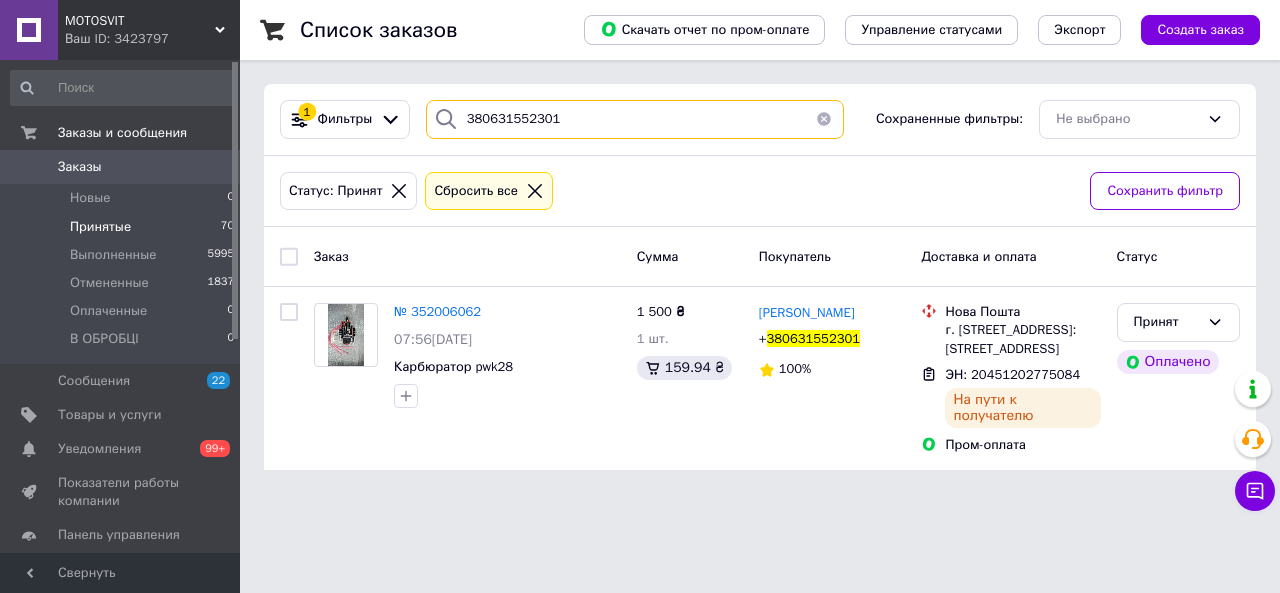 type on "380631552301" 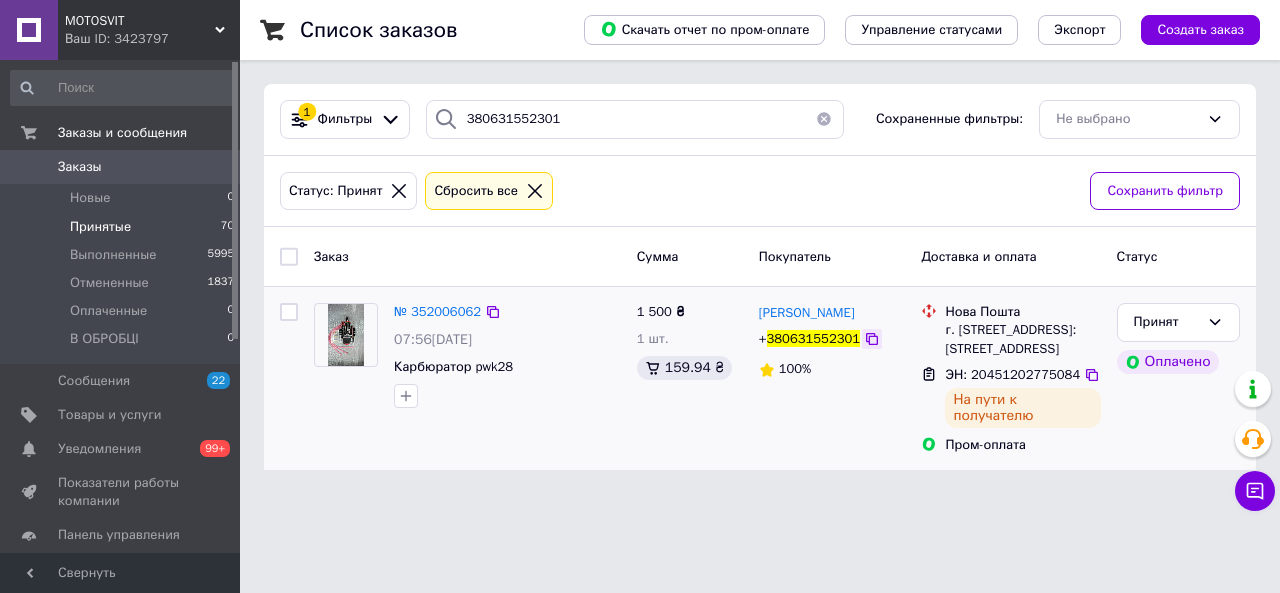 click 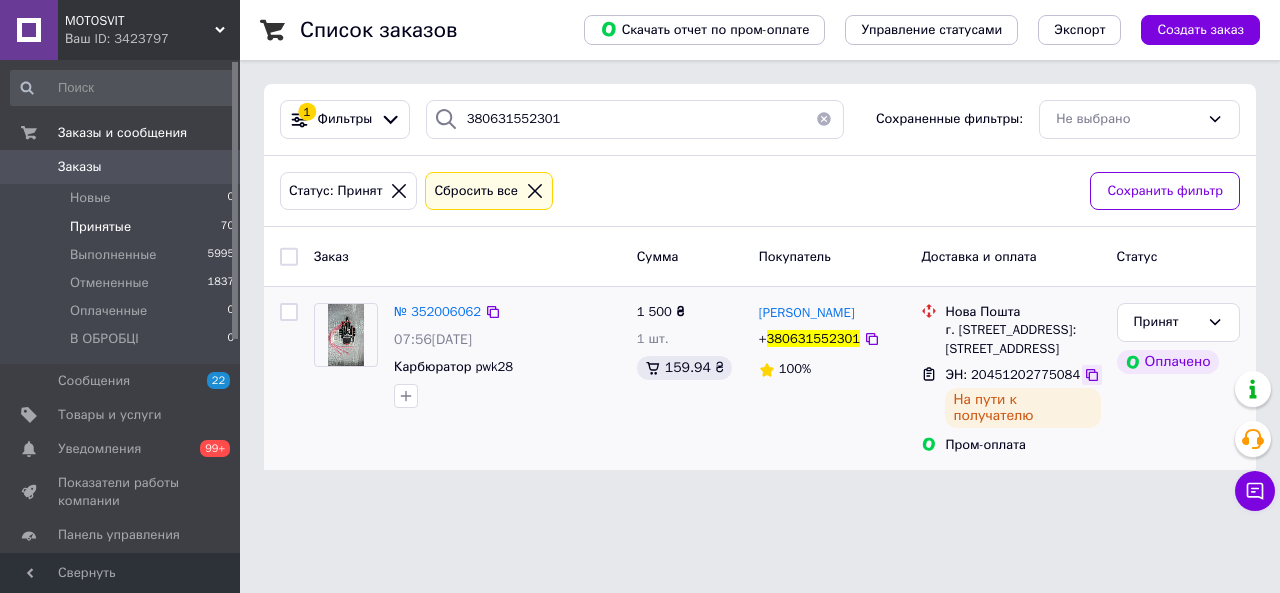 click 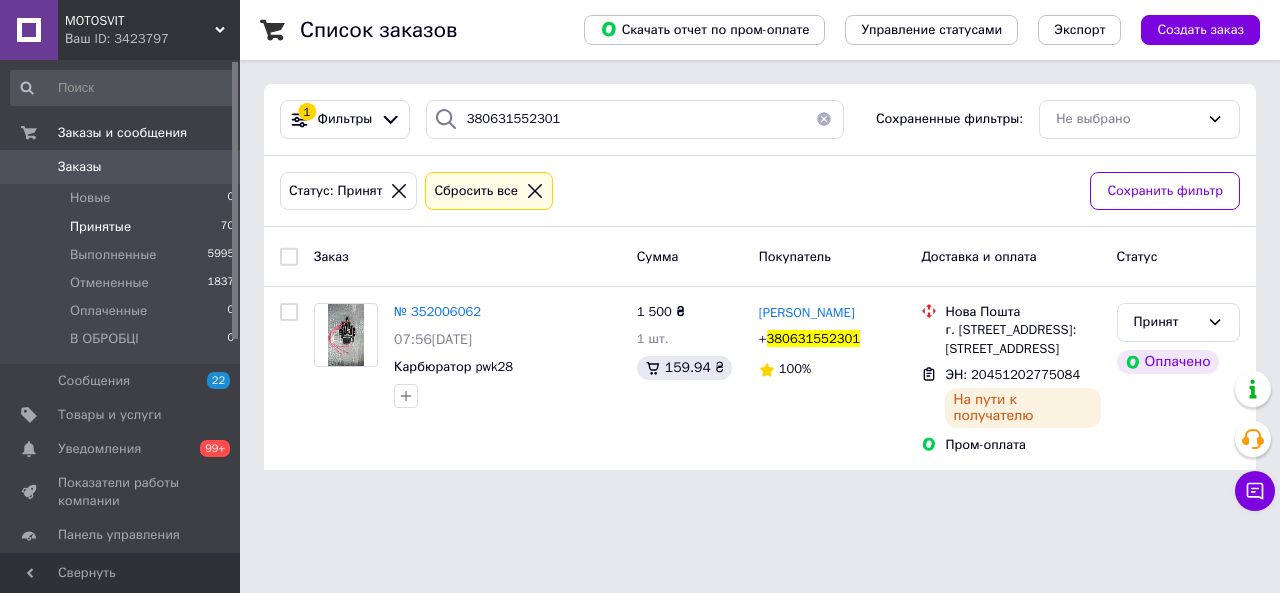 click on "Заказы" at bounding box center [80, 167] 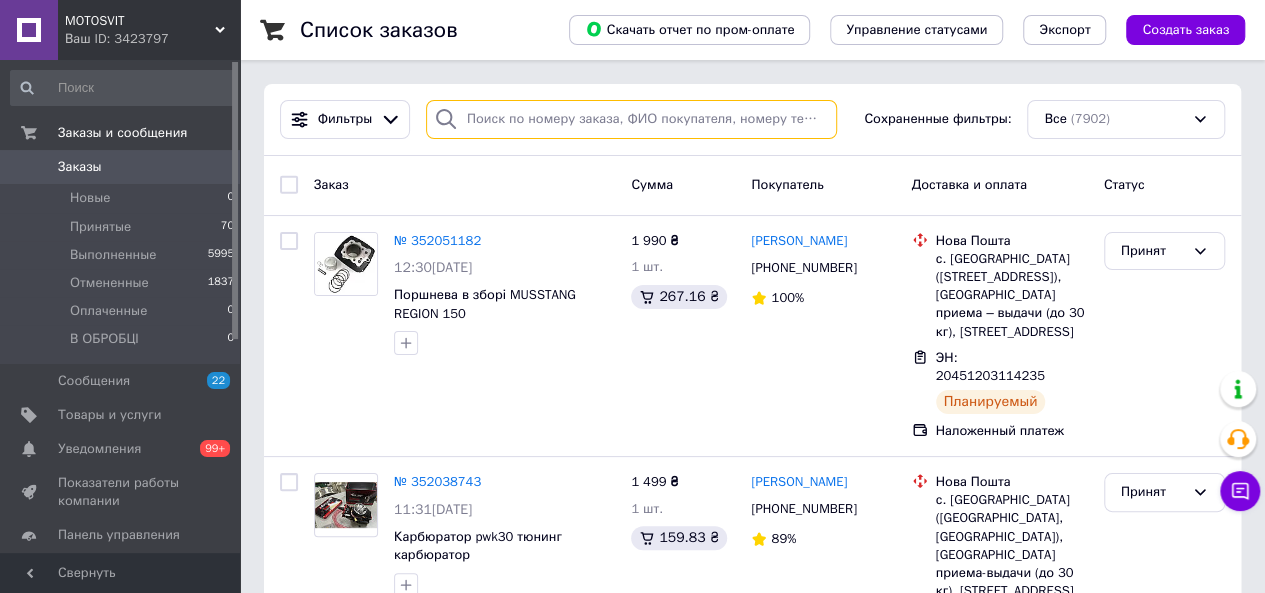 click at bounding box center (631, 119) 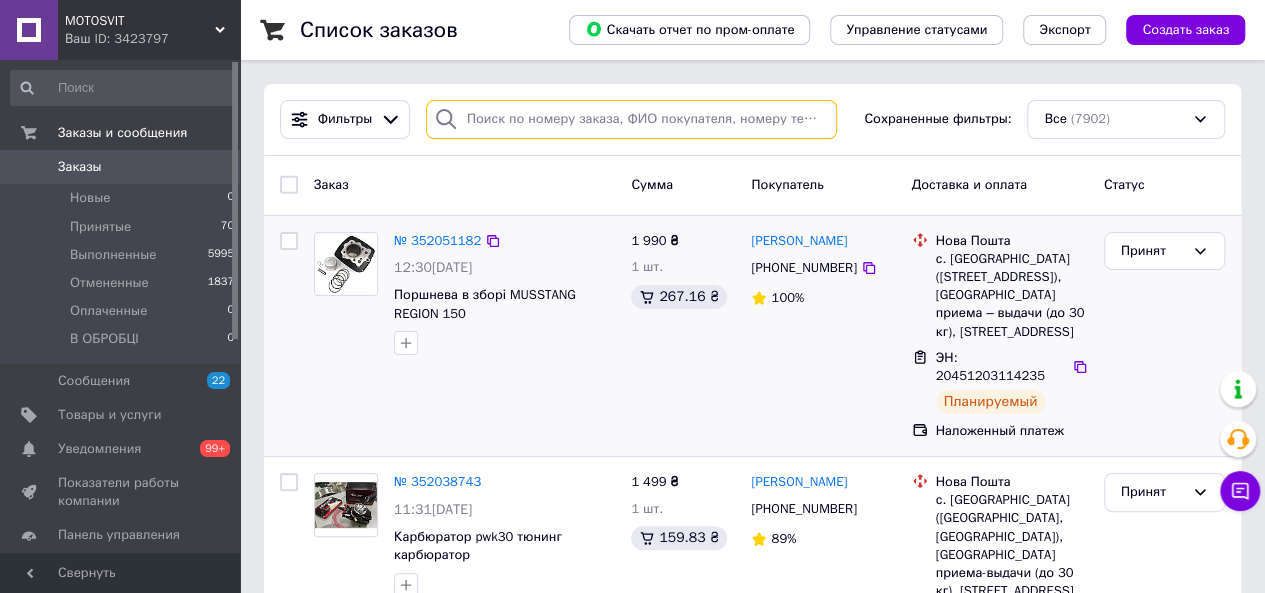 type on "066 711 21 36" 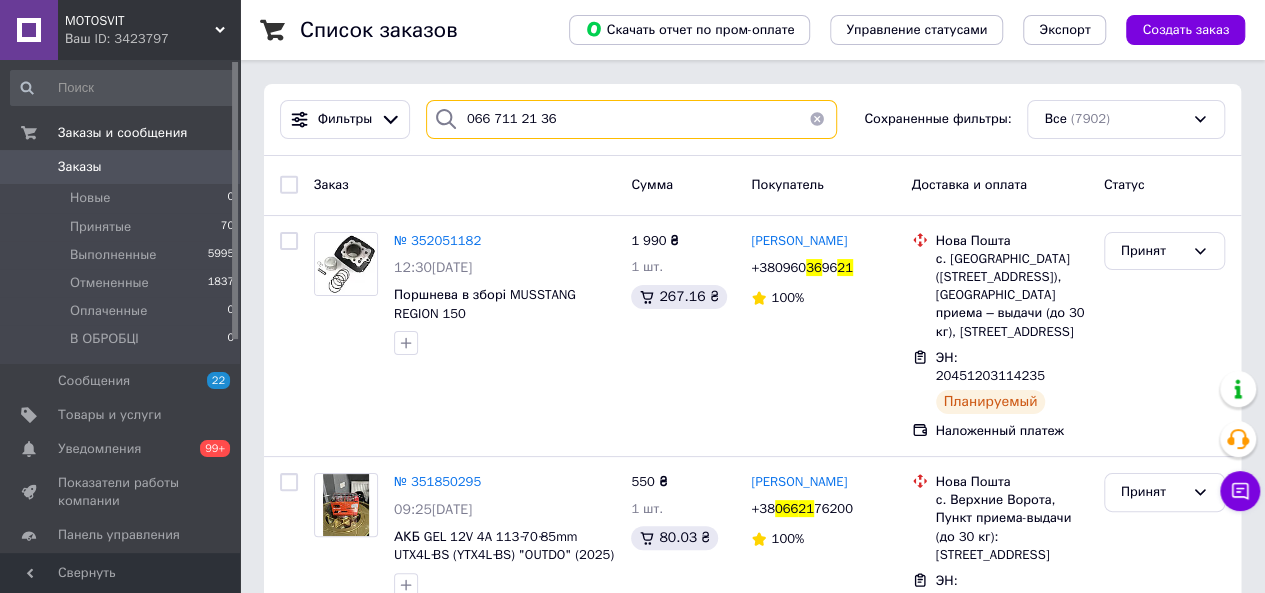 click on "066 711 21 36" at bounding box center [631, 119] 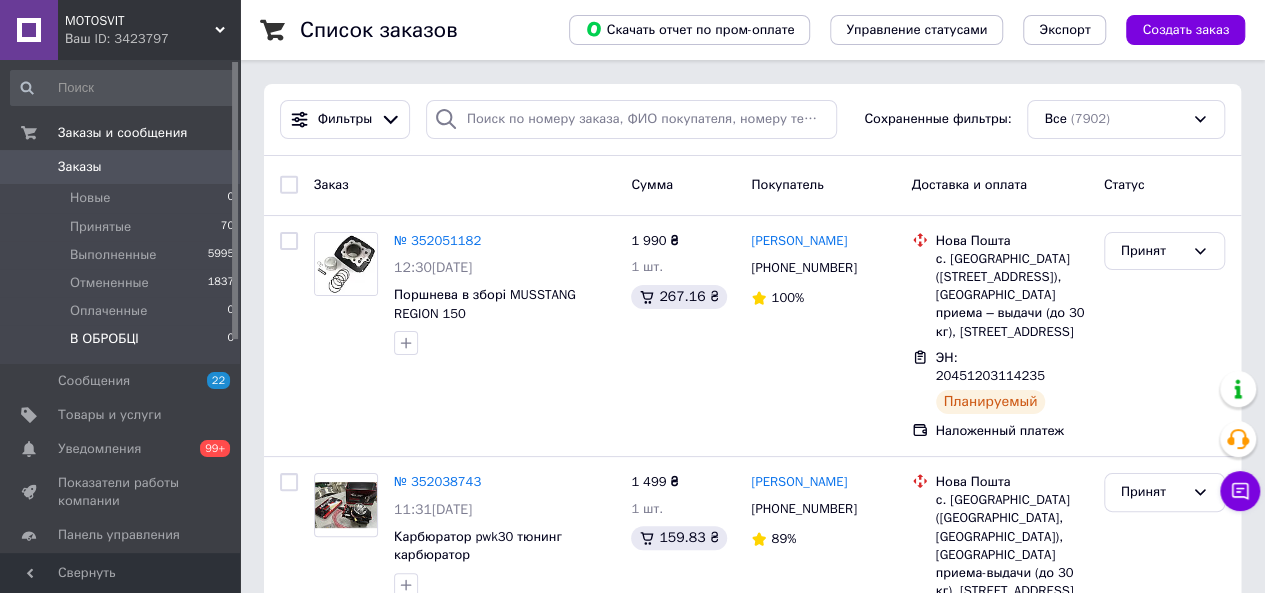 click on "В ОБРОБЦІ 0" at bounding box center [123, 344] 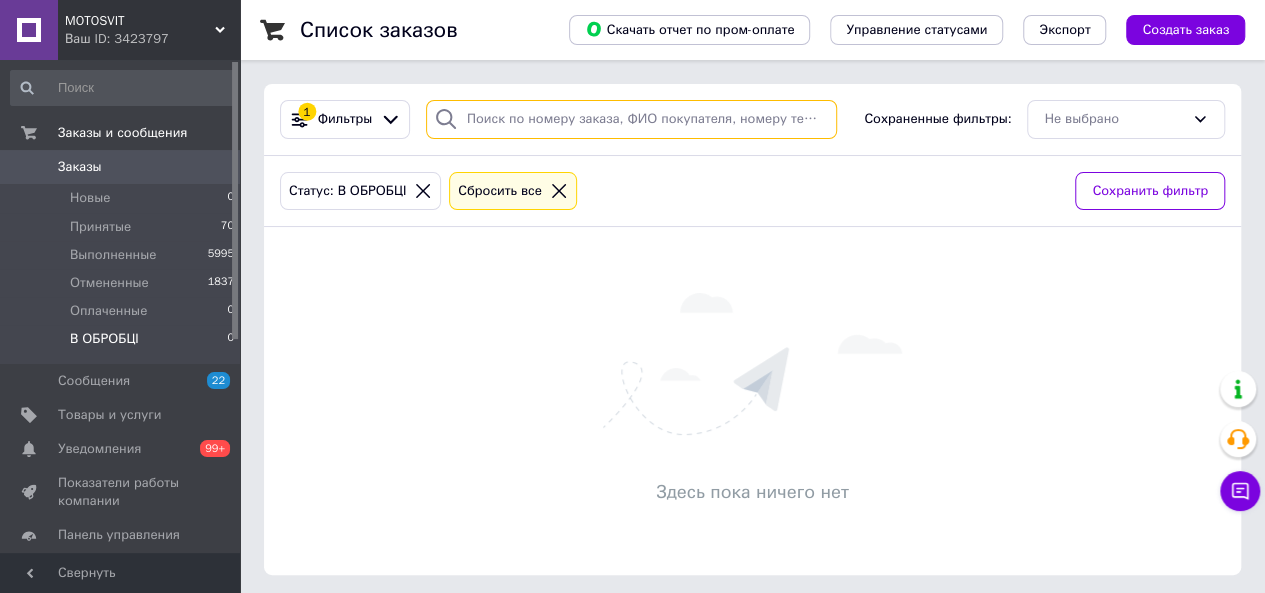 click at bounding box center [631, 119] 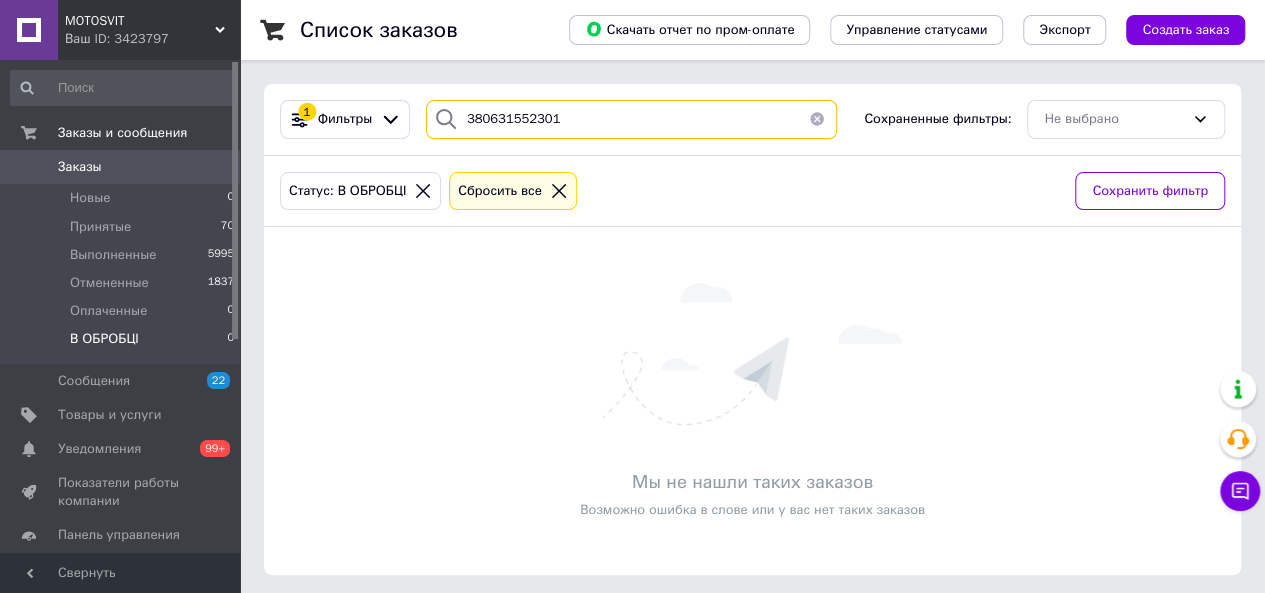 click on "380631552301" at bounding box center [631, 119] 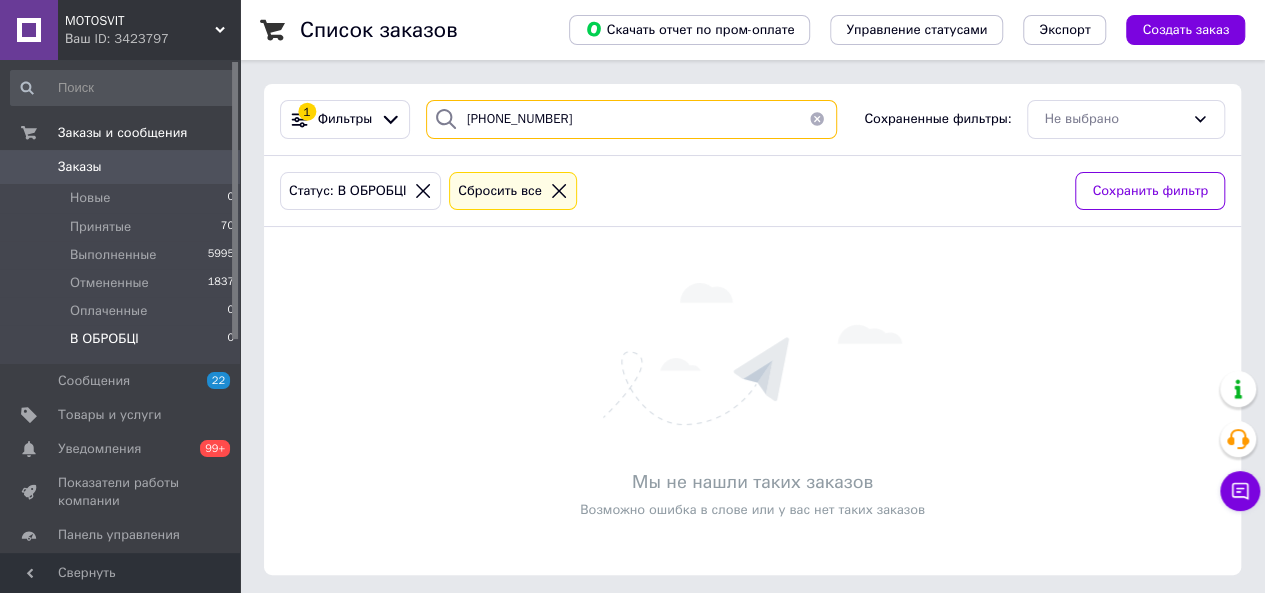 type on "[PHONE_NUMBER]" 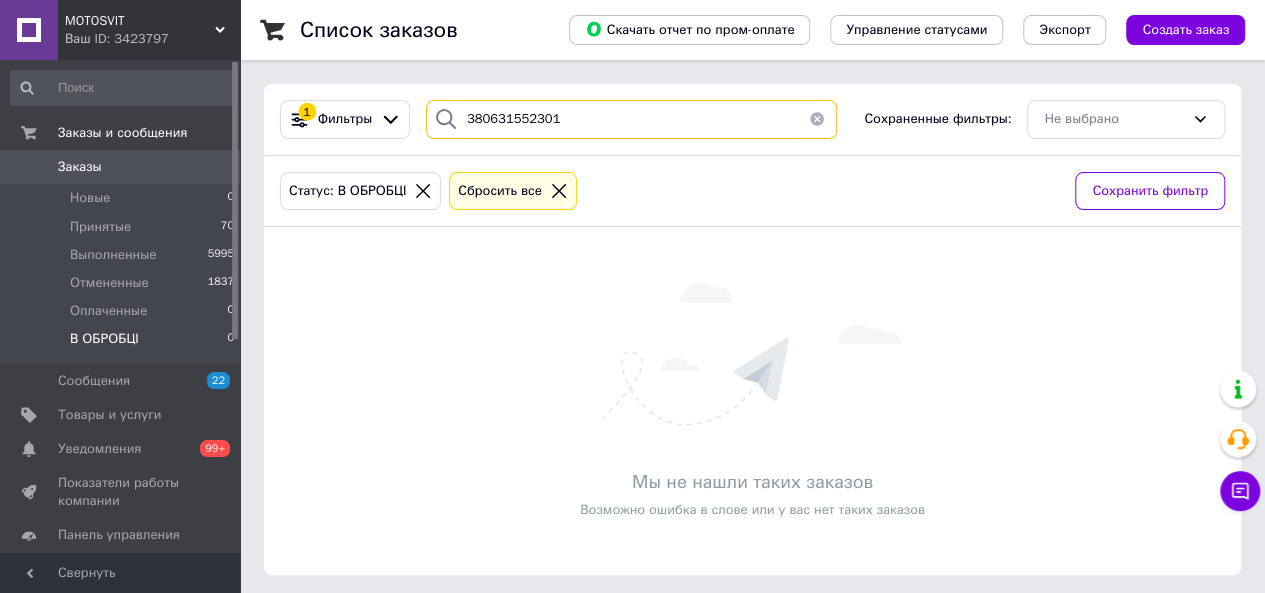type on "380631552301" 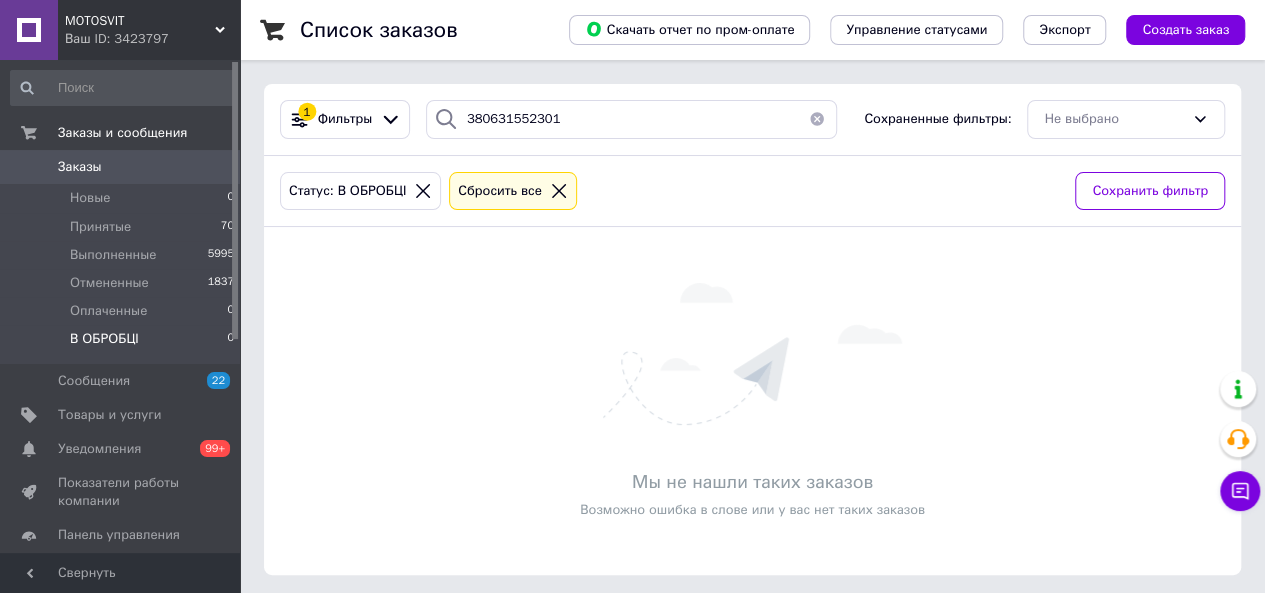 click at bounding box center [817, 119] 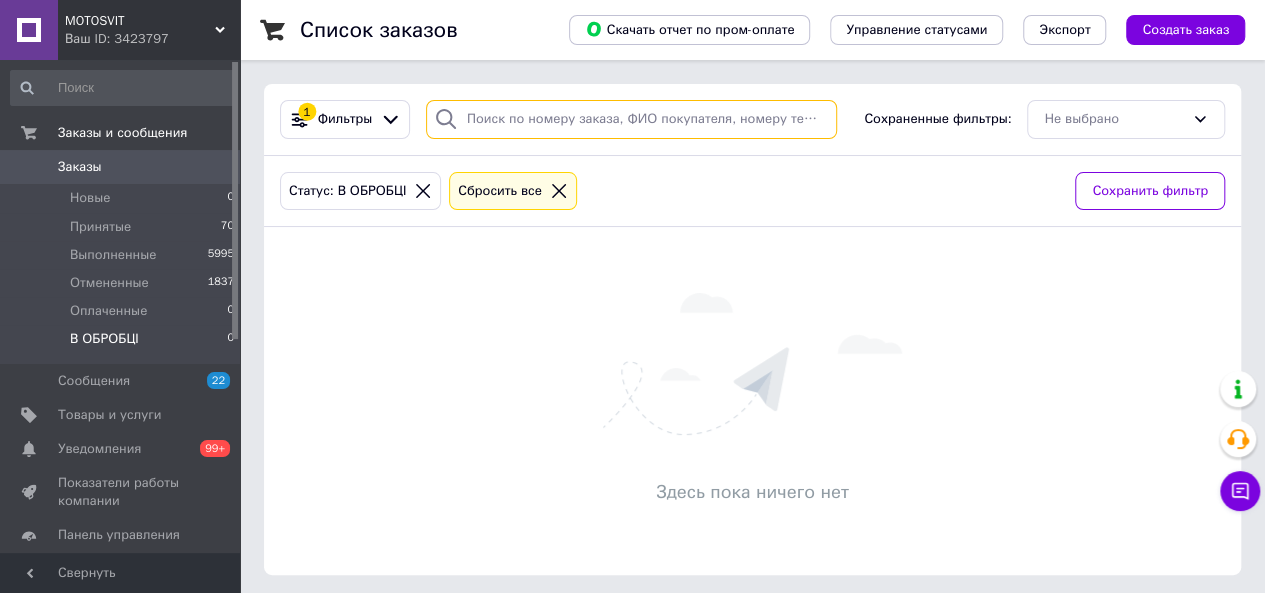 click at bounding box center [631, 119] 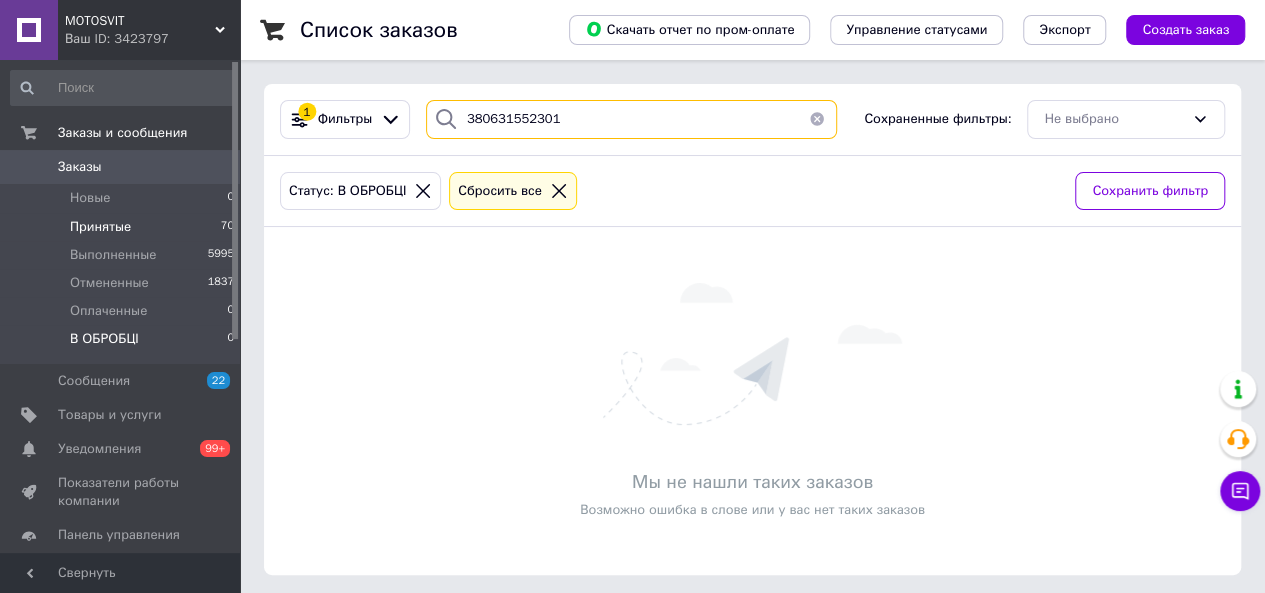 type on "380631552301" 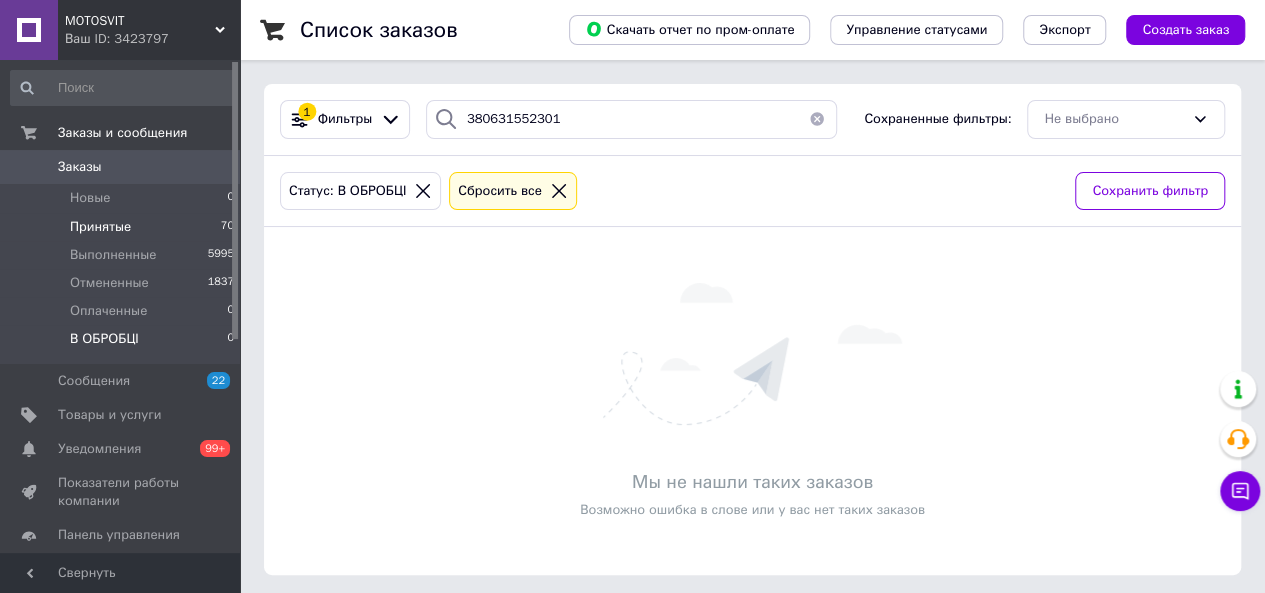click on "Принятые" at bounding box center [100, 227] 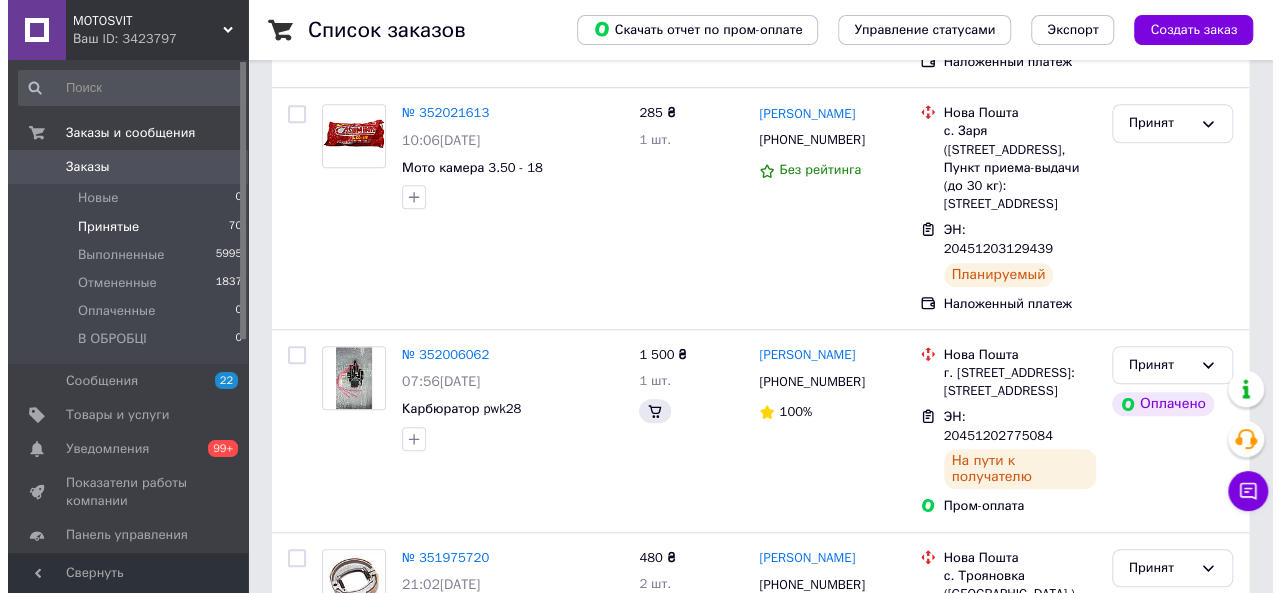 scroll, scrollTop: 0, scrollLeft: 0, axis: both 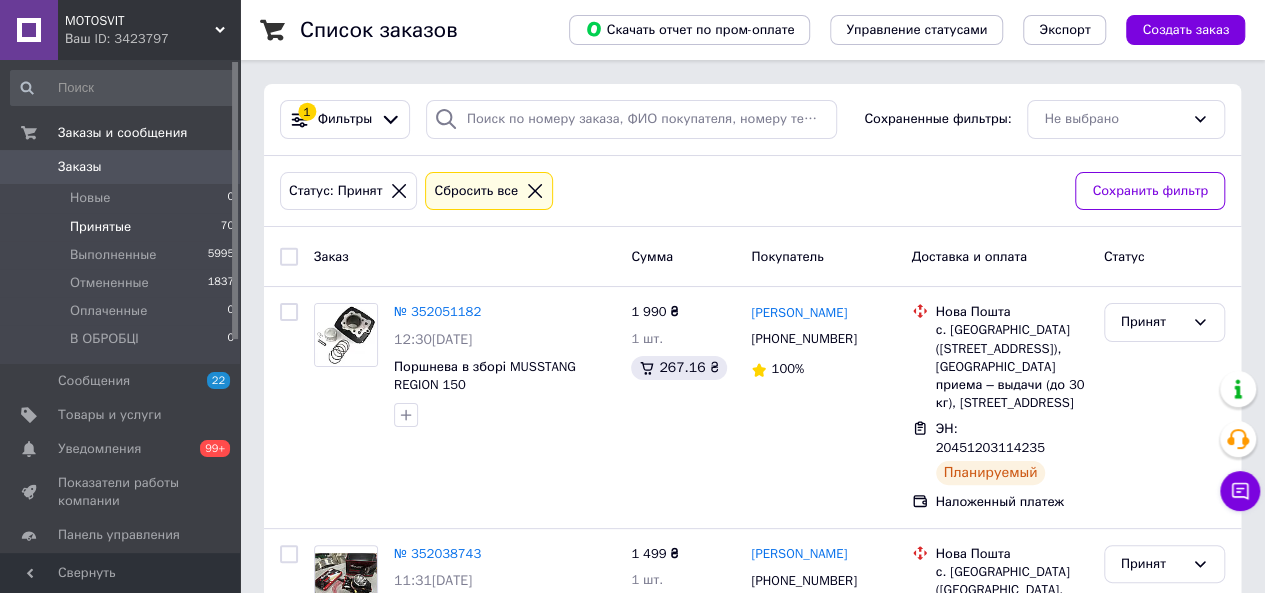 click on "Заказы" at bounding box center [121, 167] 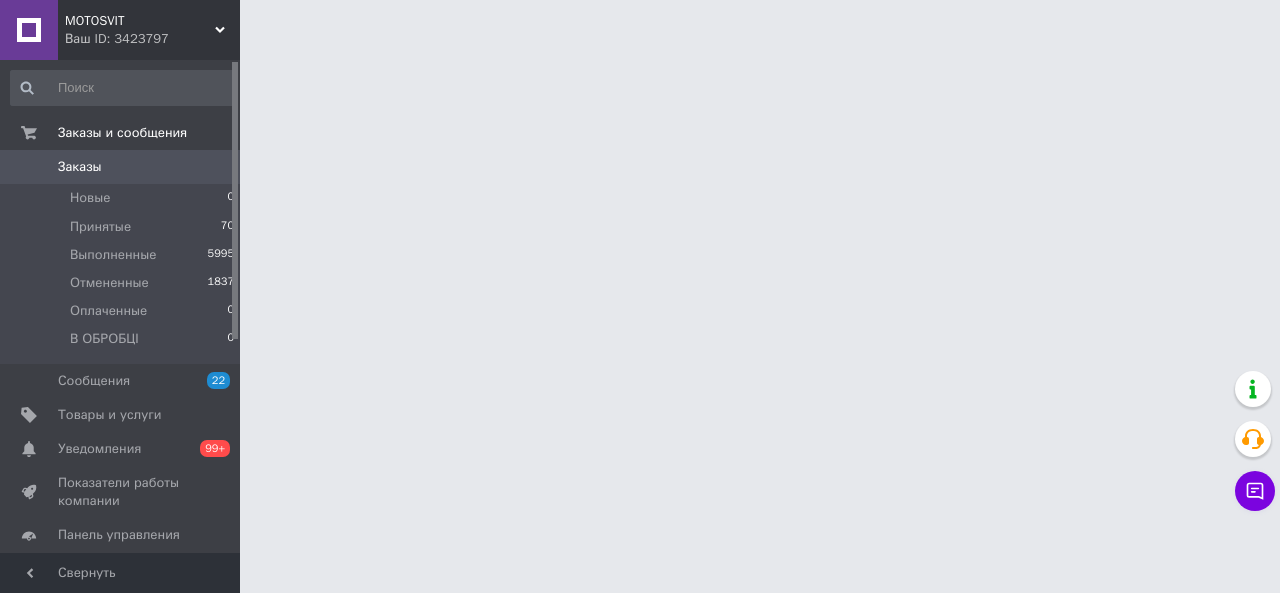 click on "Заказы" at bounding box center (121, 167) 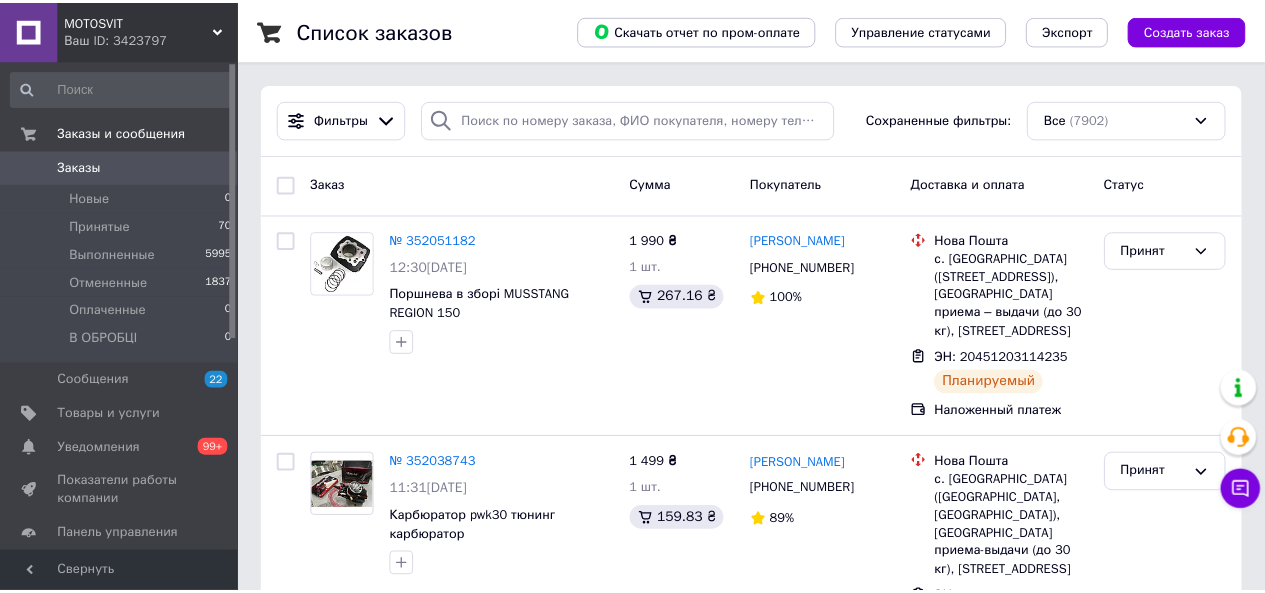 scroll, scrollTop: 0, scrollLeft: 0, axis: both 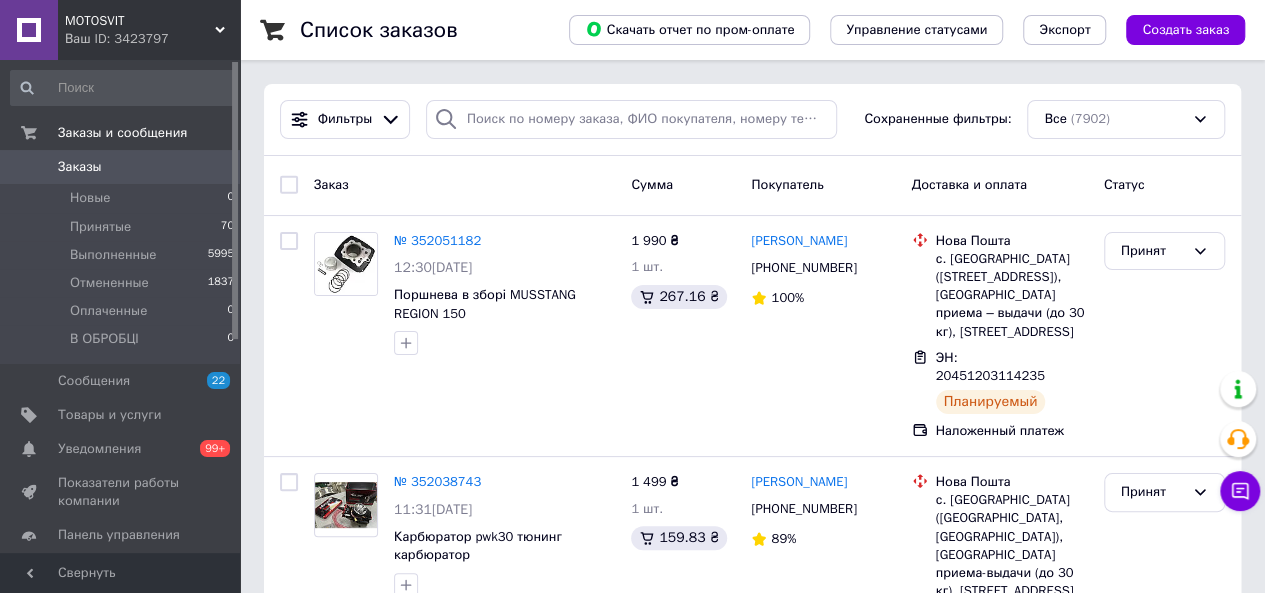 click on "Заказы" at bounding box center [80, 167] 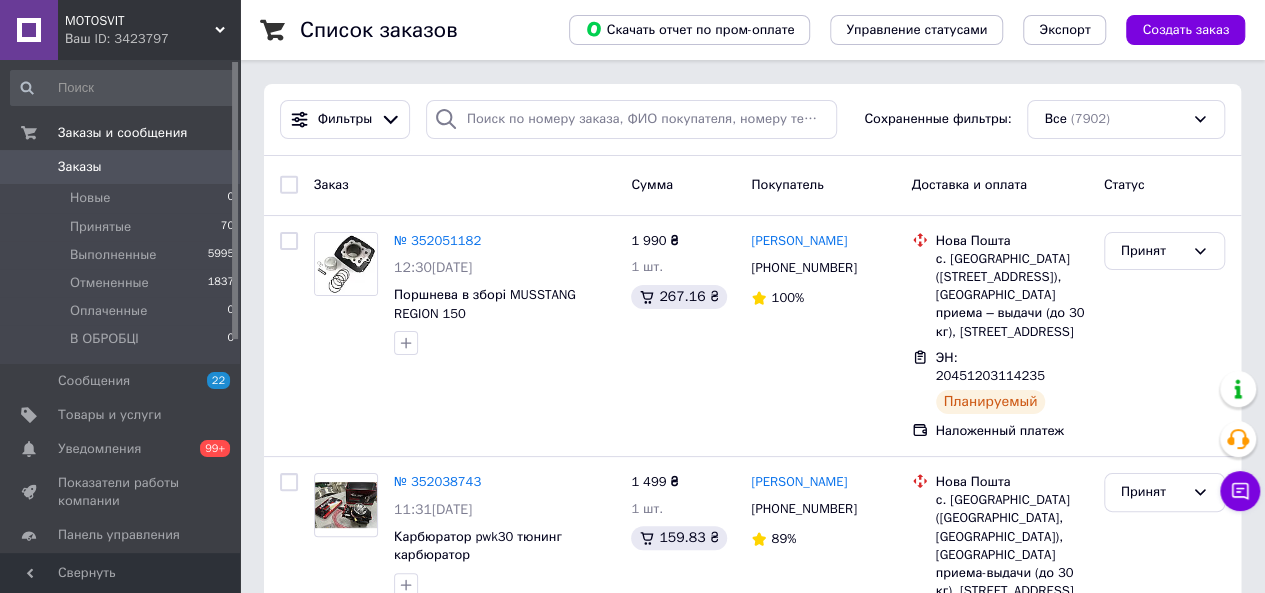click on "Заказы" at bounding box center [121, 167] 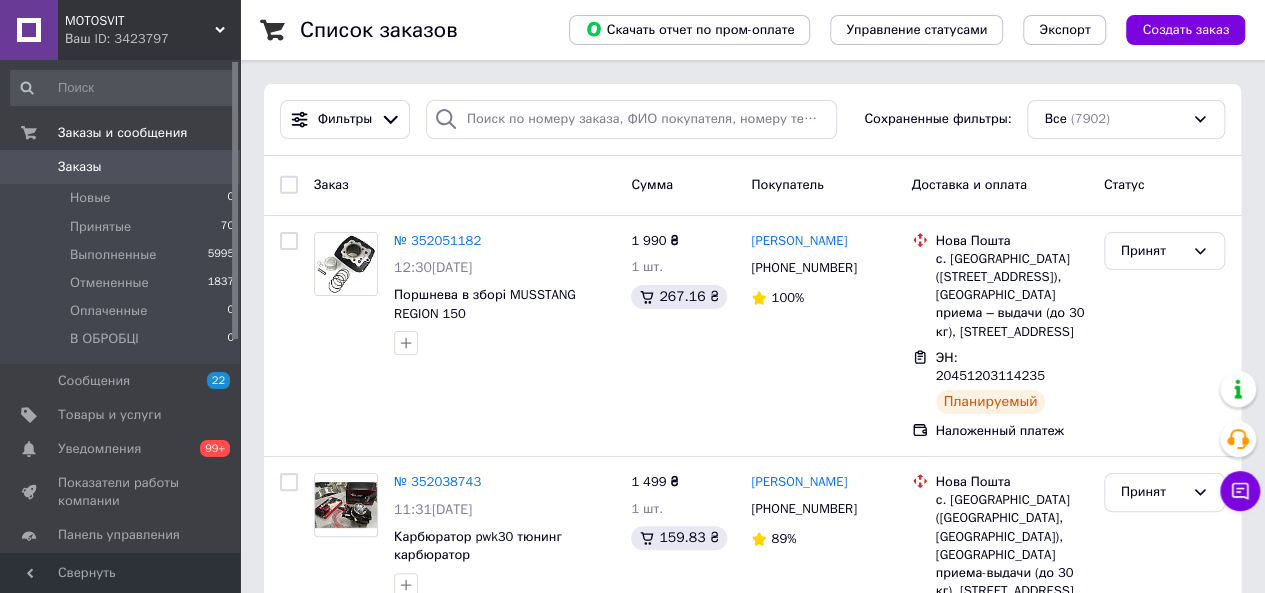 click on "Заказы" at bounding box center [121, 167] 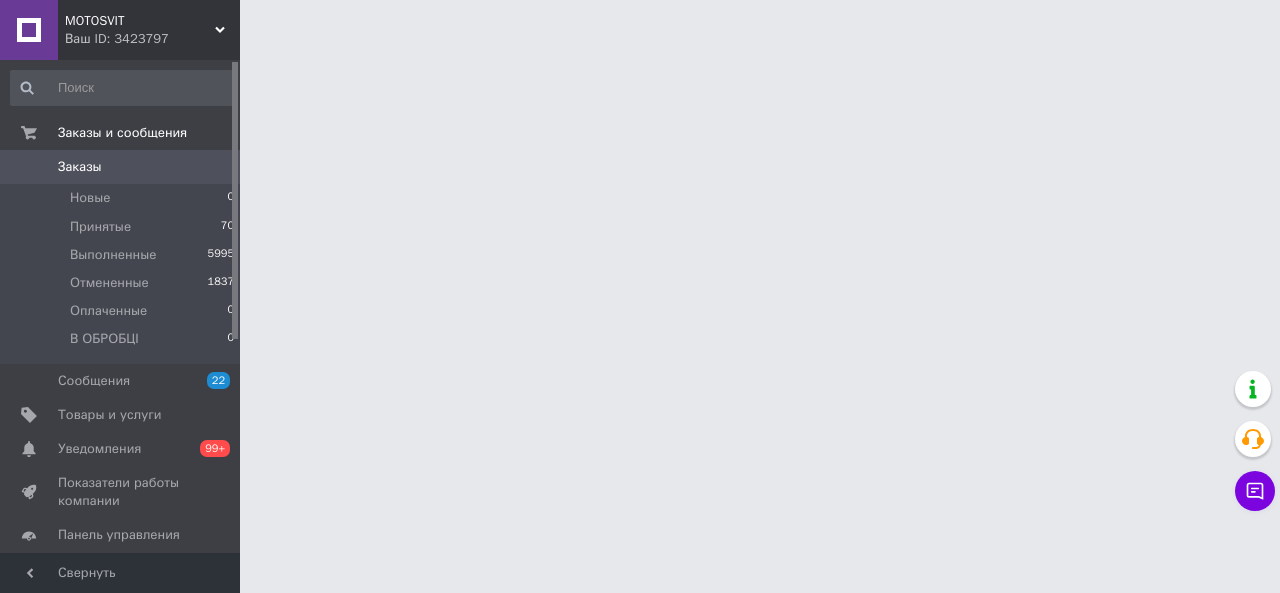 click on "Заказы 0" at bounding box center (123, 167) 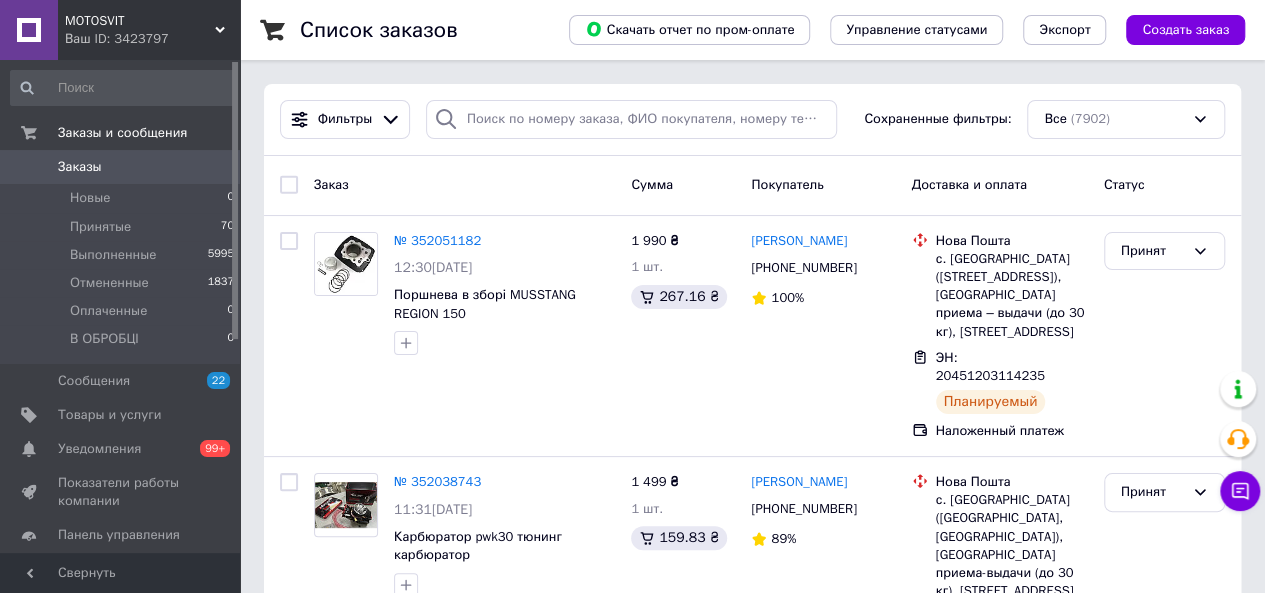 click on "Заказы" at bounding box center [80, 167] 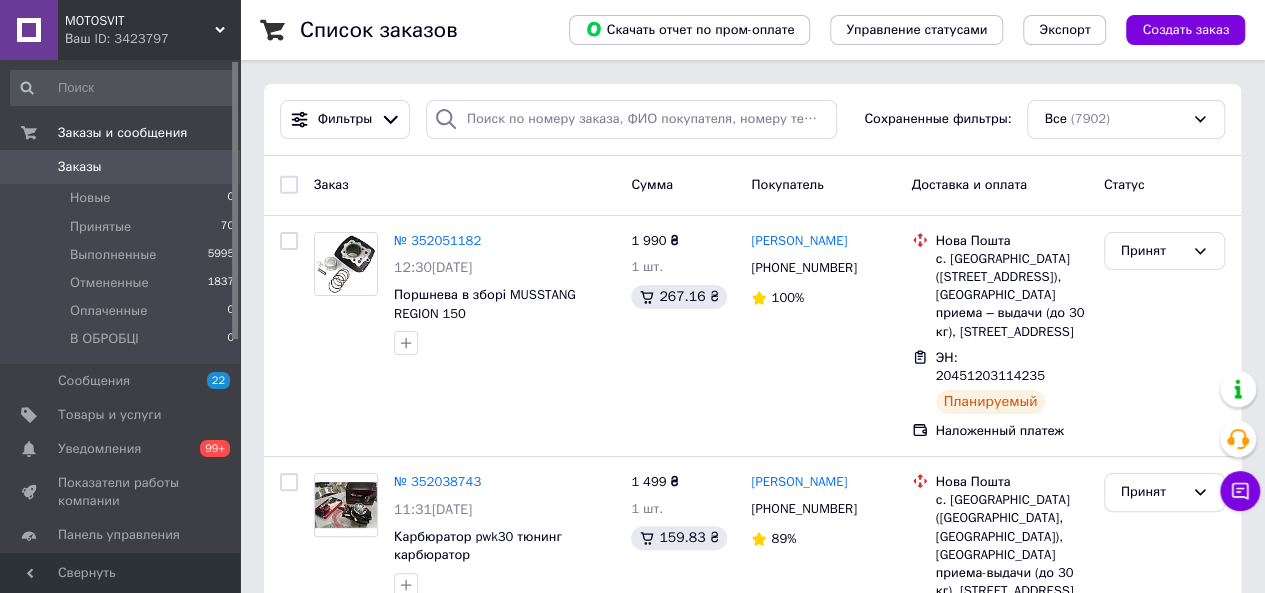 click on "Заказы" at bounding box center [121, 167] 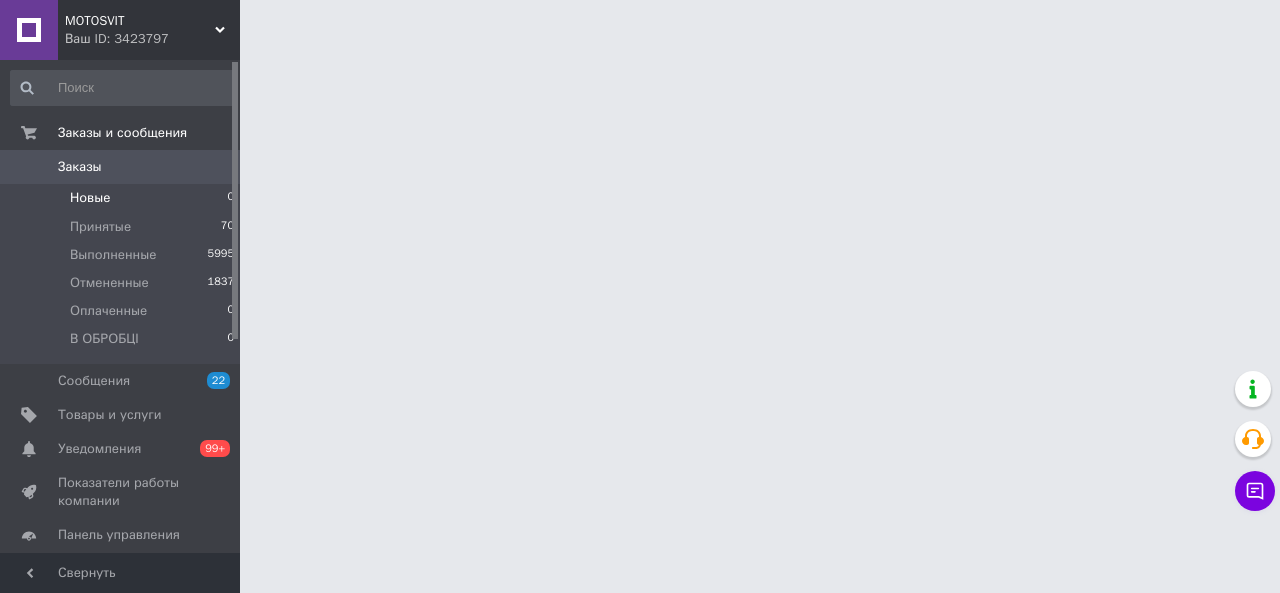 click on "Новые 0" at bounding box center [123, 198] 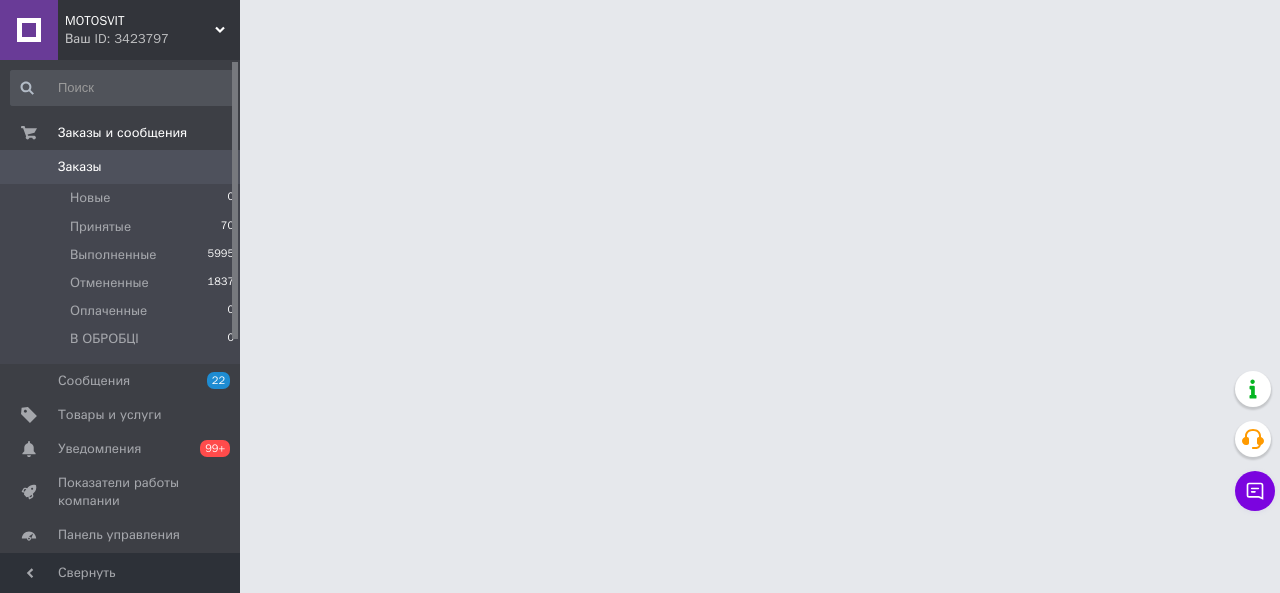 click on "Заказы" at bounding box center [121, 167] 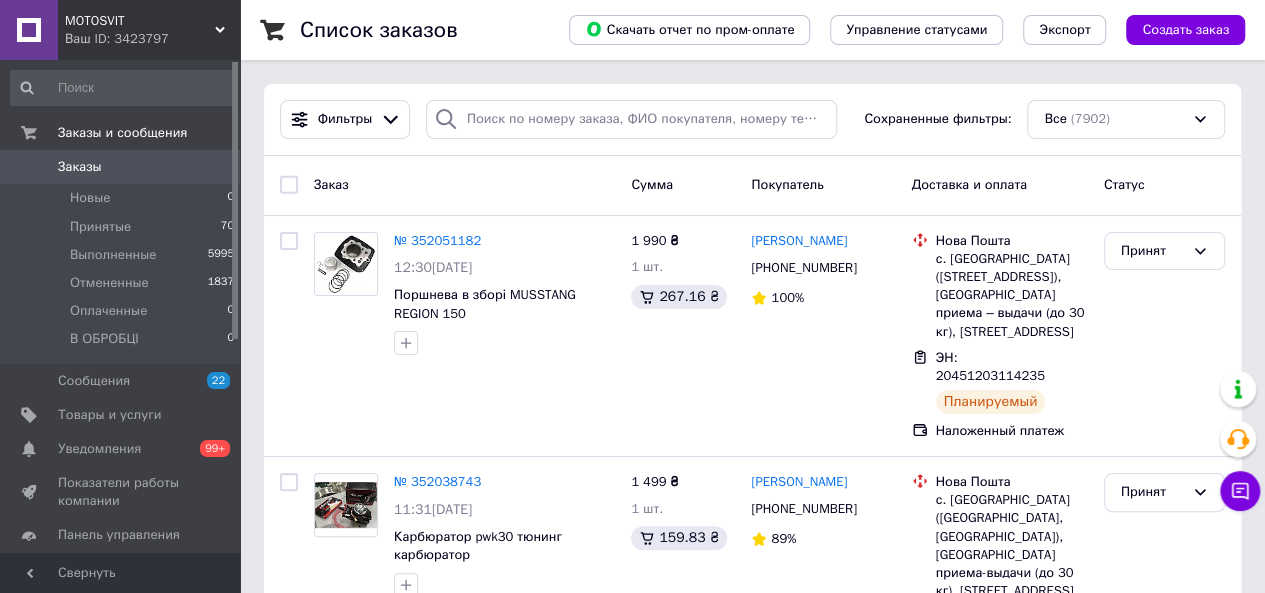 click on "Заказы 0" at bounding box center [123, 167] 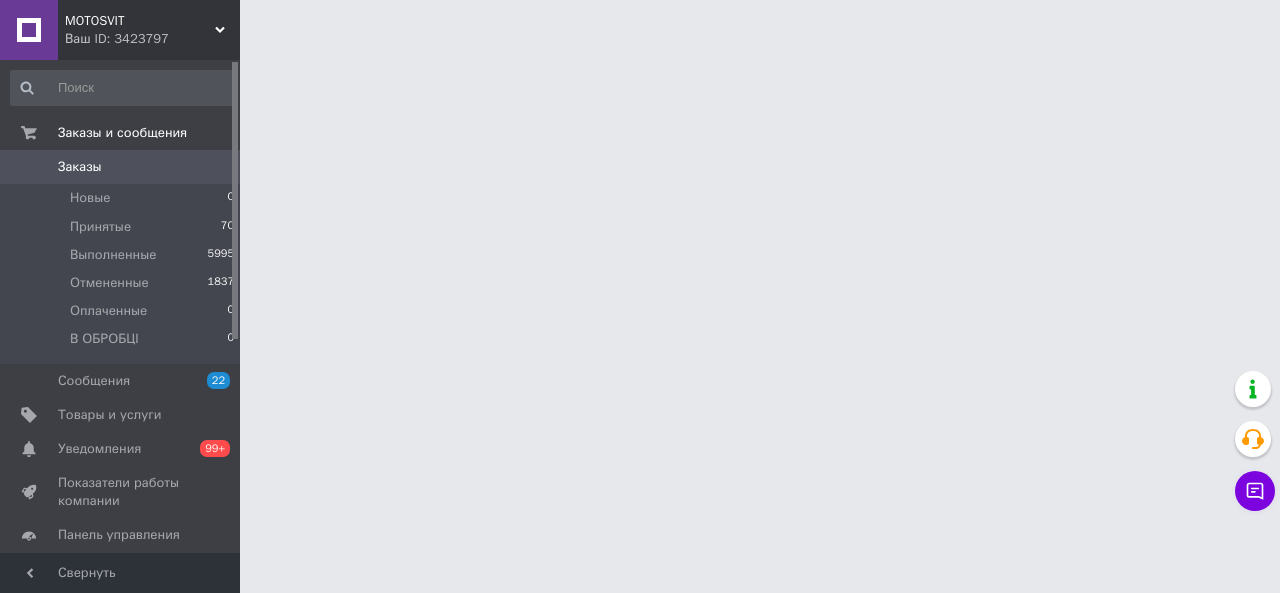 click on "Заказы" at bounding box center (121, 167) 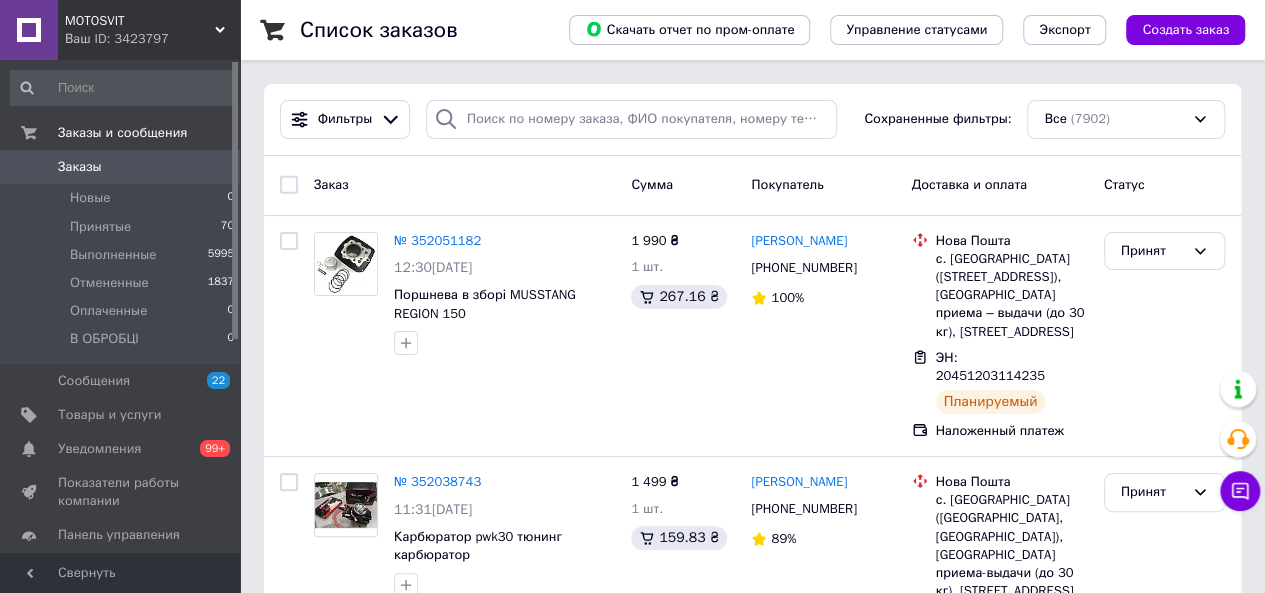 click on "Заказы 0" at bounding box center (123, 167) 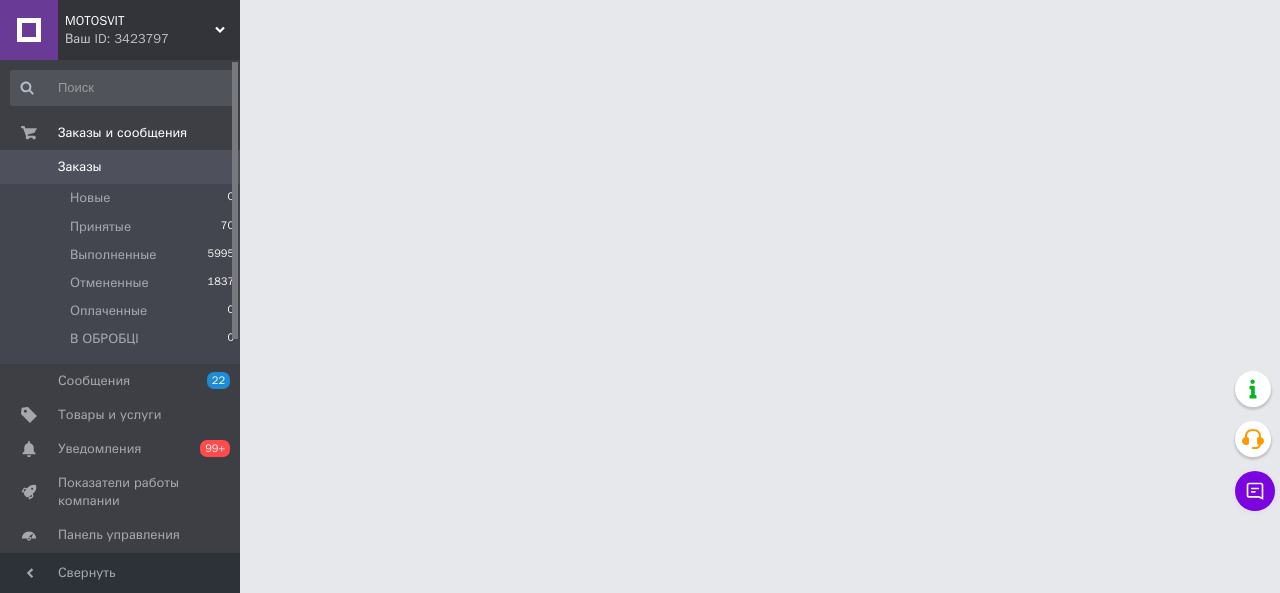 click on "Заказы 0" at bounding box center [123, 167] 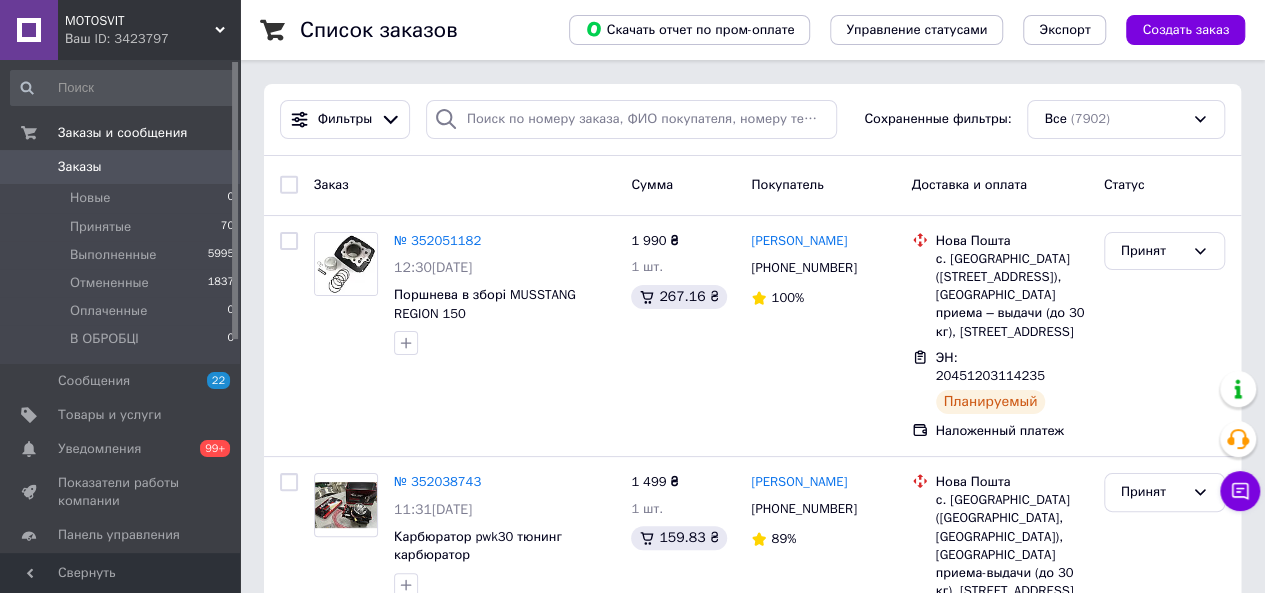 click on "Заказы 0" at bounding box center [123, 167] 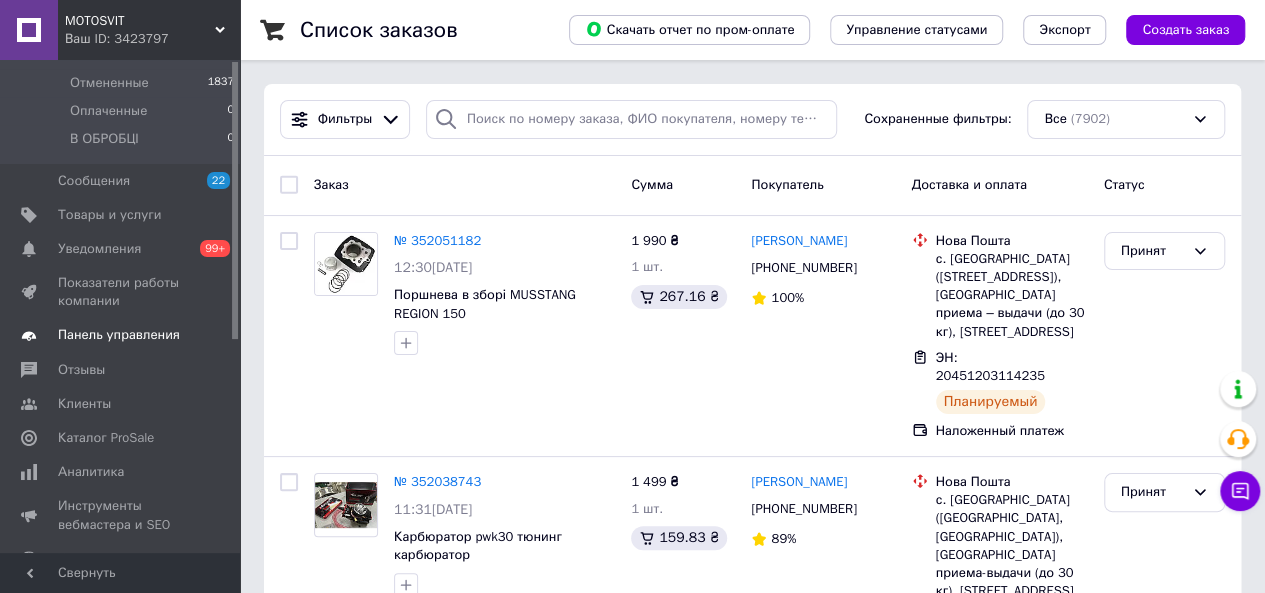 scroll, scrollTop: 0, scrollLeft: 0, axis: both 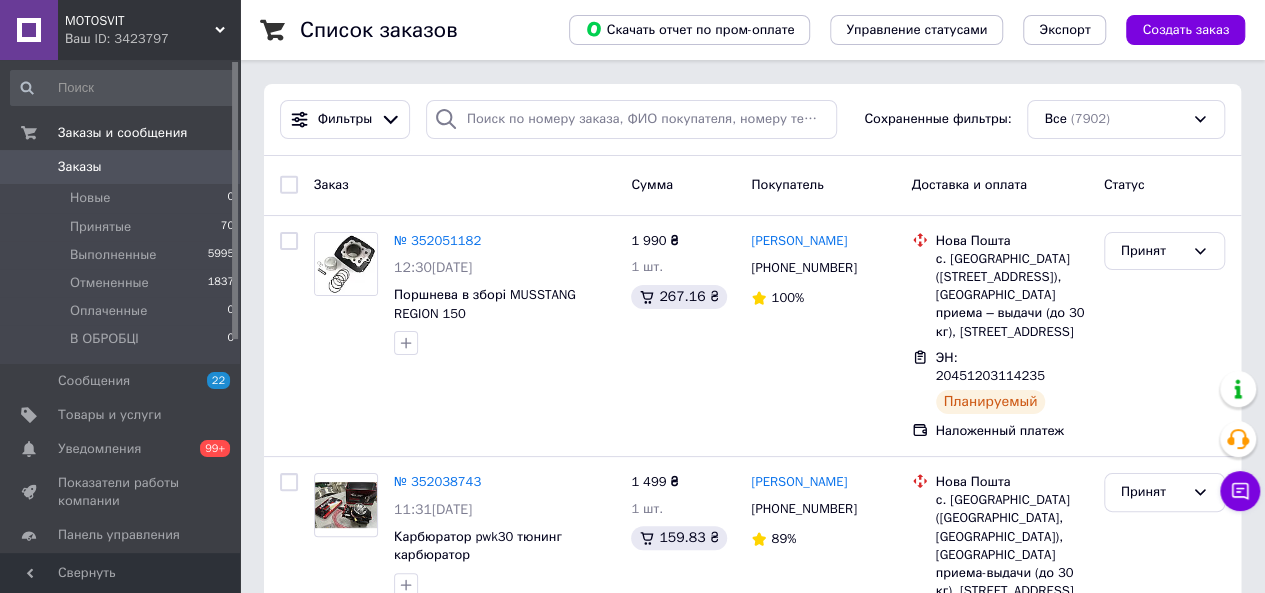 click on "Заказы" at bounding box center [80, 167] 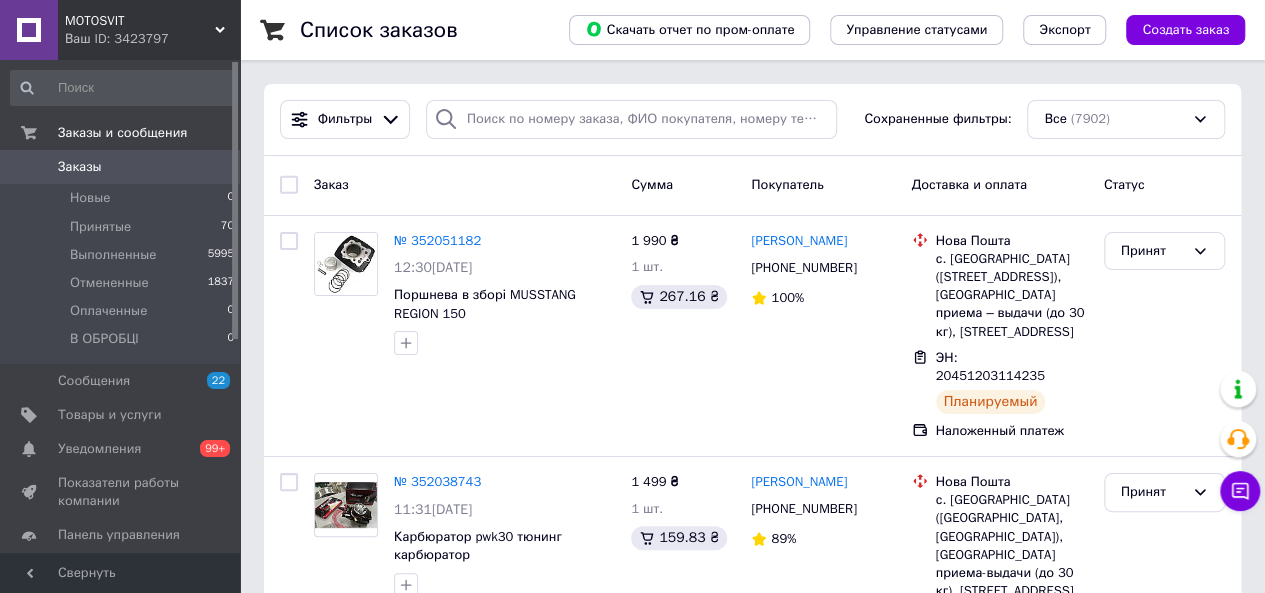 click on "Заказы" at bounding box center (121, 167) 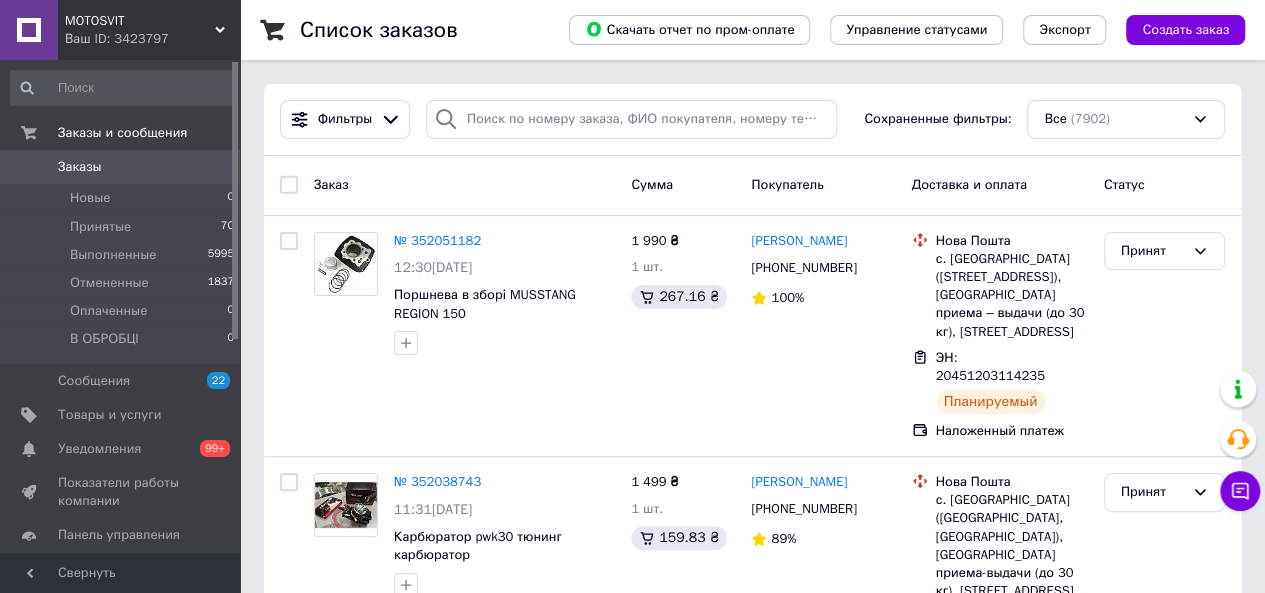 click on "Заказы" at bounding box center [121, 167] 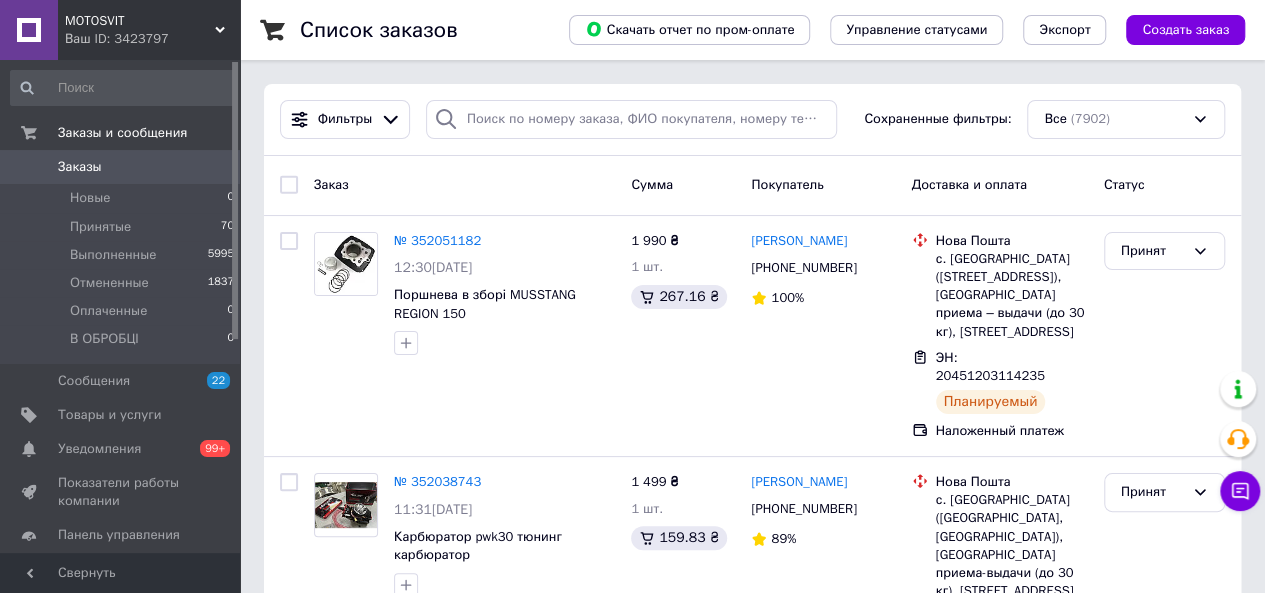 click on "Заказы" at bounding box center [121, 167] 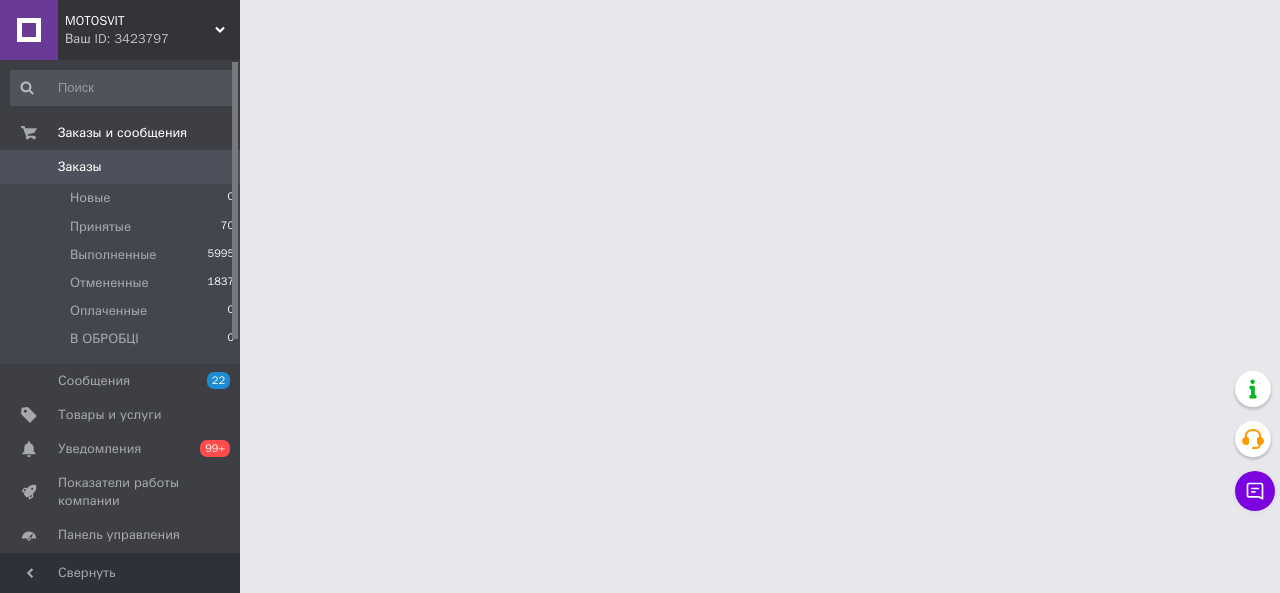 click on "Заказы" at bounding box center (80, 167) 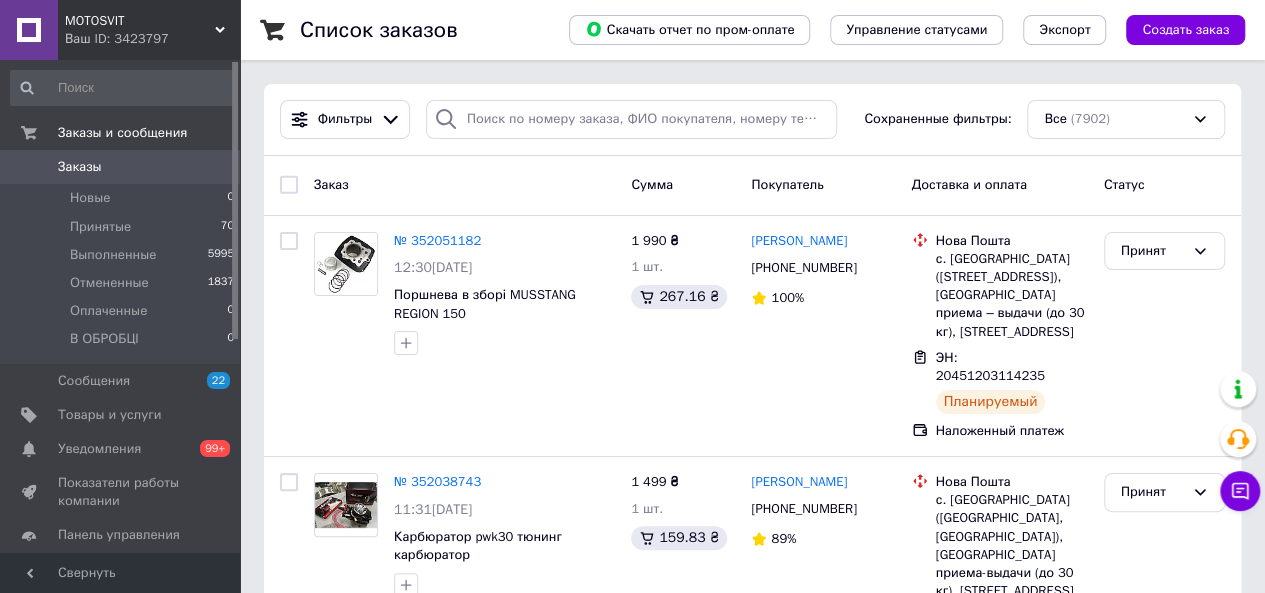 click on "Заказы" at bounding box center [80, 167] 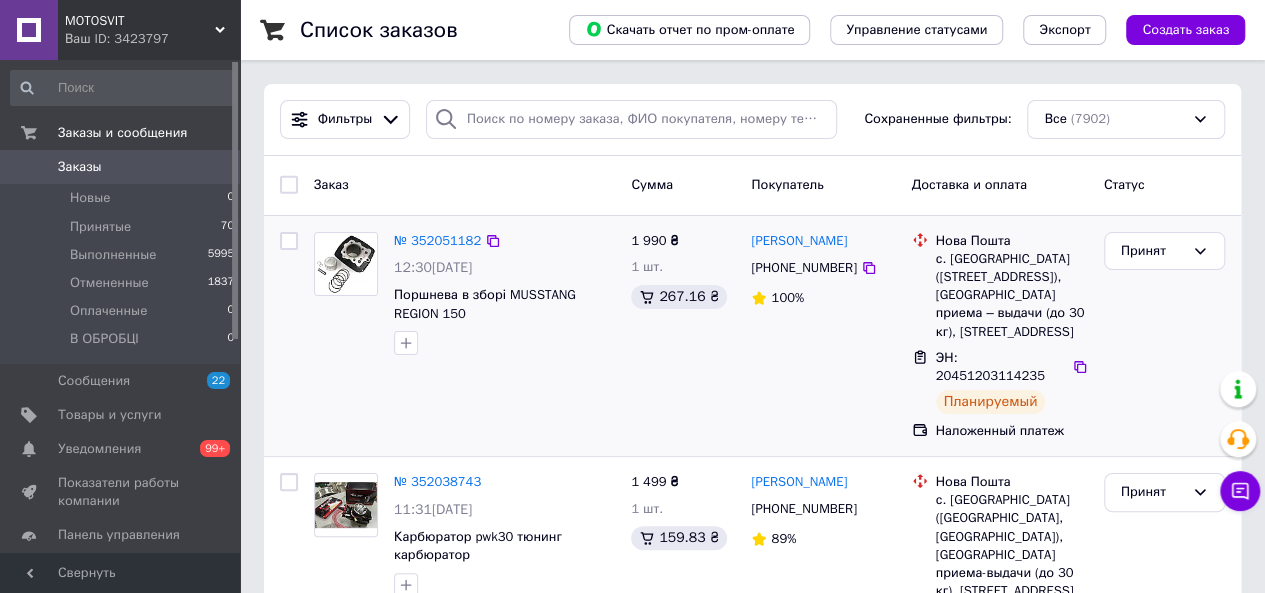 click on "с. [GEOGRAPHIC_DATA] ([STREET_ADDRESS]), [GEOGRAPHIC_DATA] приема – выдачи (до 30 кг), [STREET_ADDRESS]" at bounding box center (1012, 295) 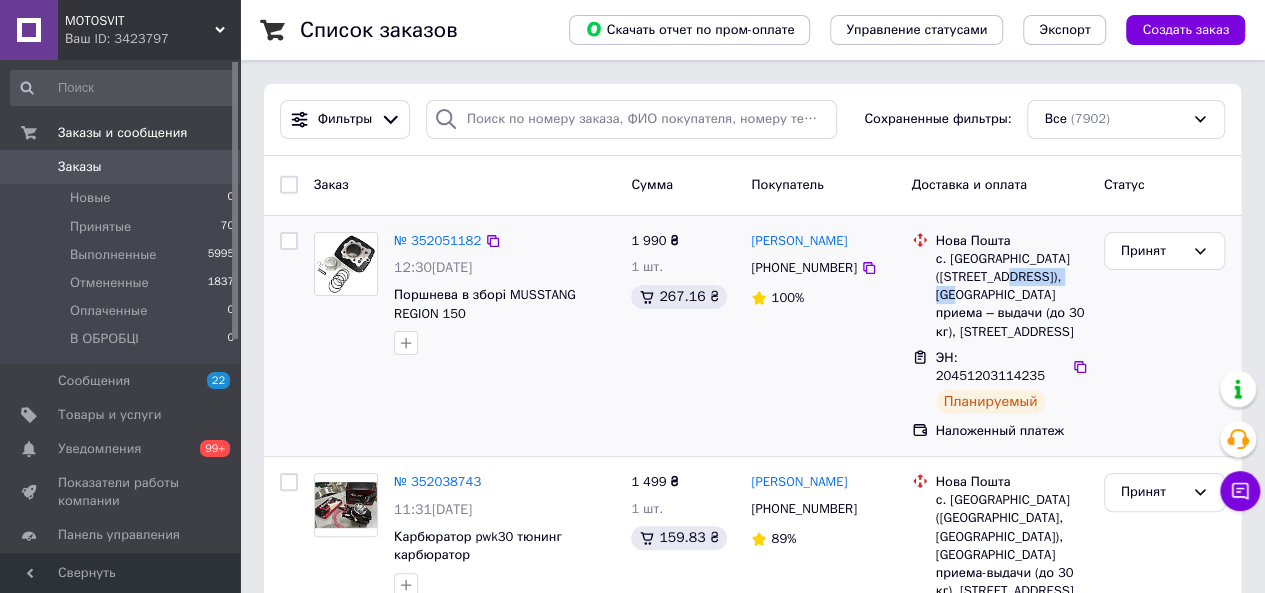 click on "с. [GEOGRAPHIC_DATA] ([STREET_ADDRESS]), [GEOGRAPHIC_DATA] приема – выдачи (до 30 кг), [STREET_ADDRESS]" at bounding box center (1012, 295) 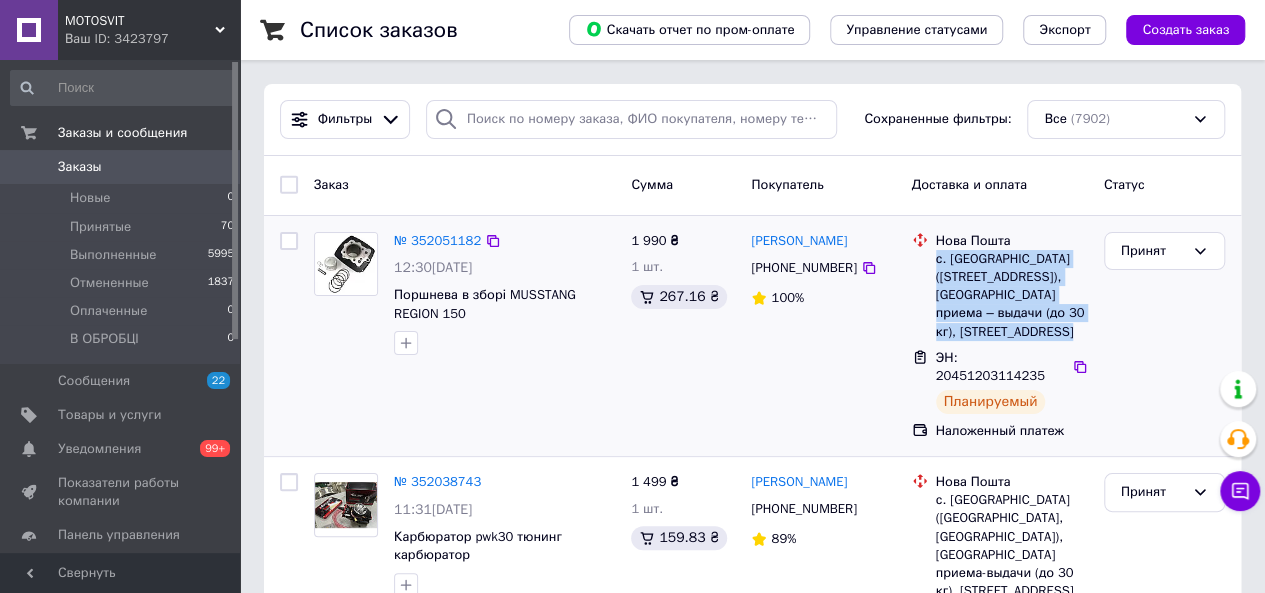 click on "с. [GEOGRAPHIC_DATA] ([STREET_ADDRESS]), [GEOGRAPHIC_DATA] приема – выдачи (до 30 кг), [STREET_ADDRESS]" at bounding box center [1012, 295] 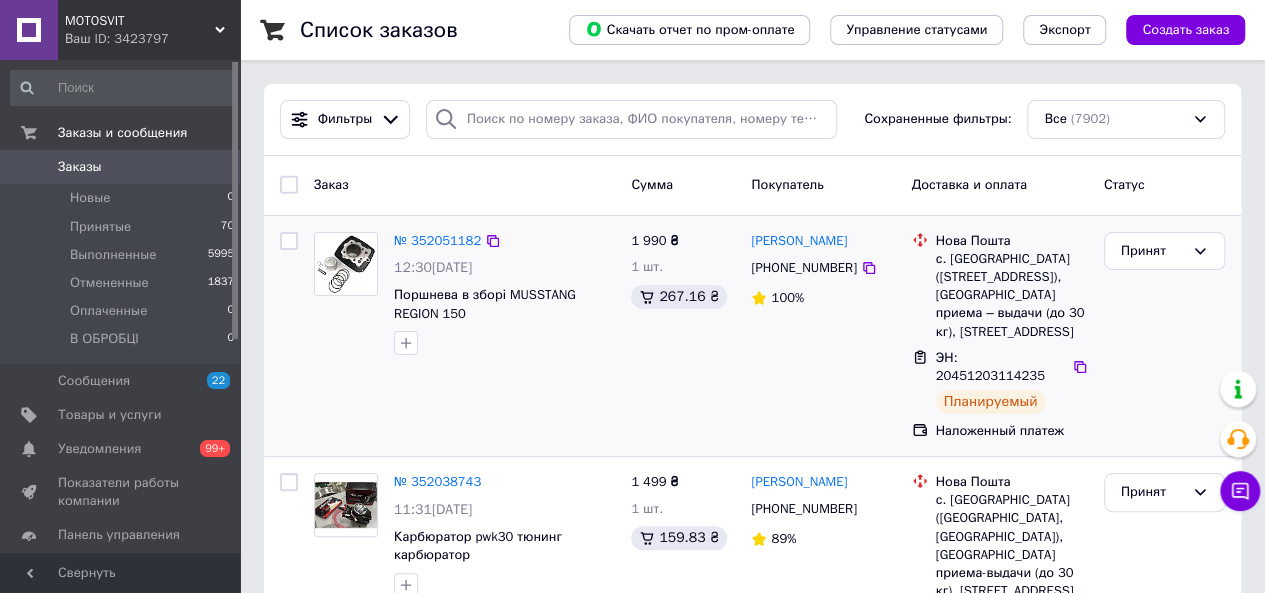 click on "Михайло Данилків +380960369621 100%" at bounding box center [823, 336] 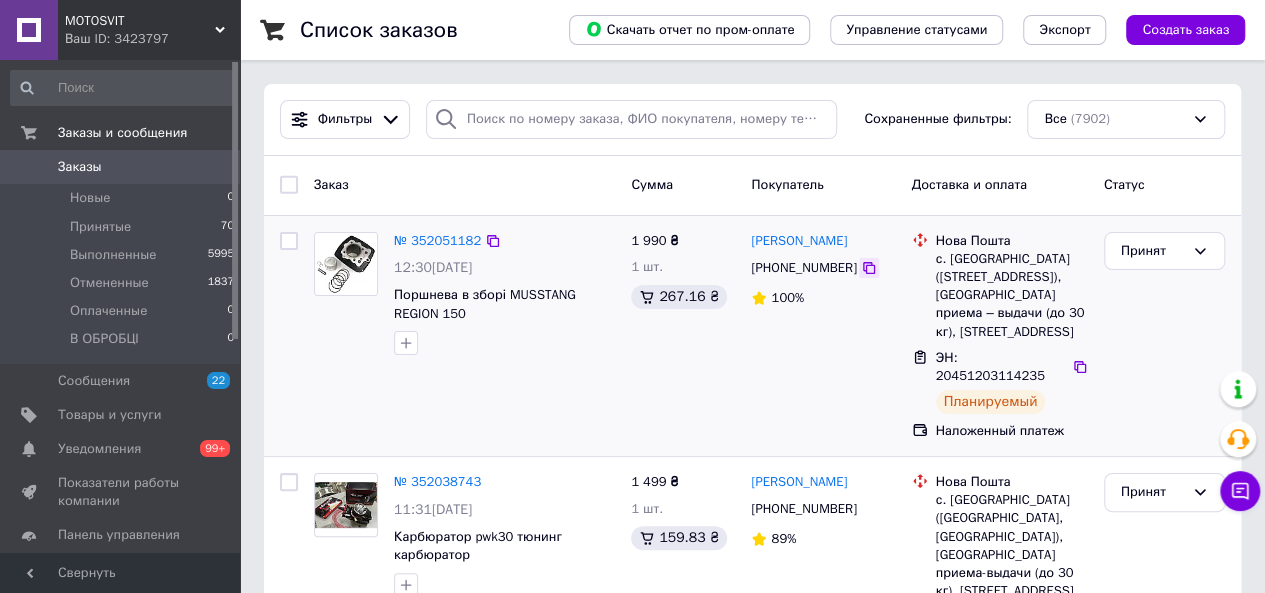 click 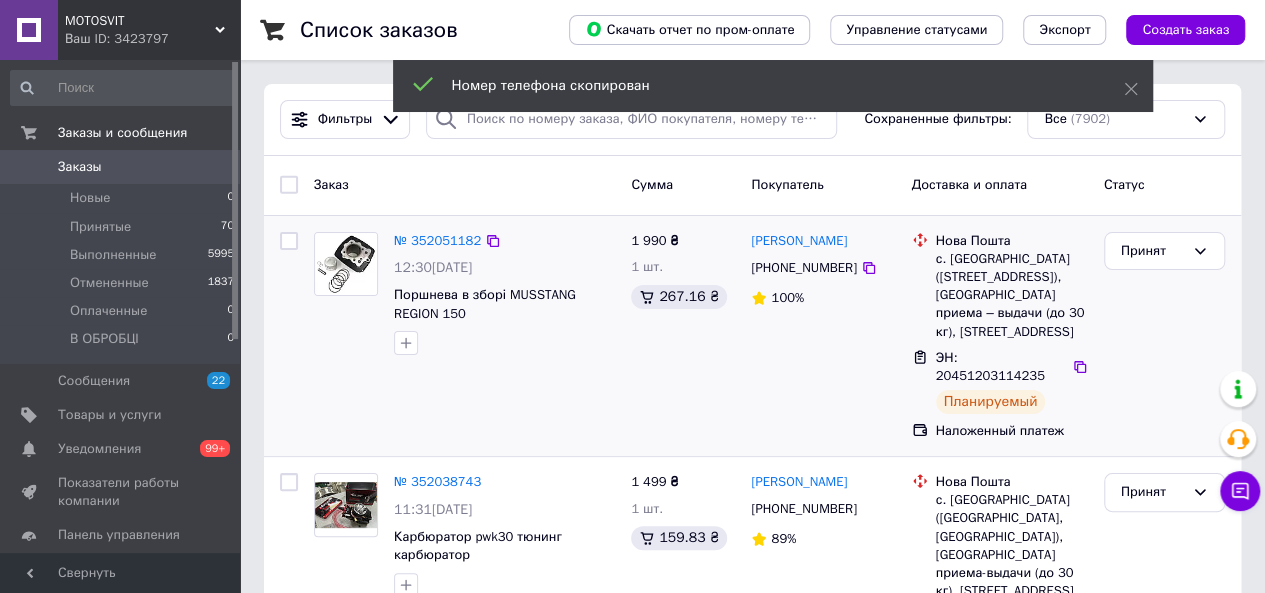 click on "с. [GEOGRAPHIC_DATA] ([STREET_ADDRESS]), [GEOGRAPHIC_DATA] приема – выдачи (до 30 кг), [STREET_ADDRESS]" at bounding box center [1012, 295] 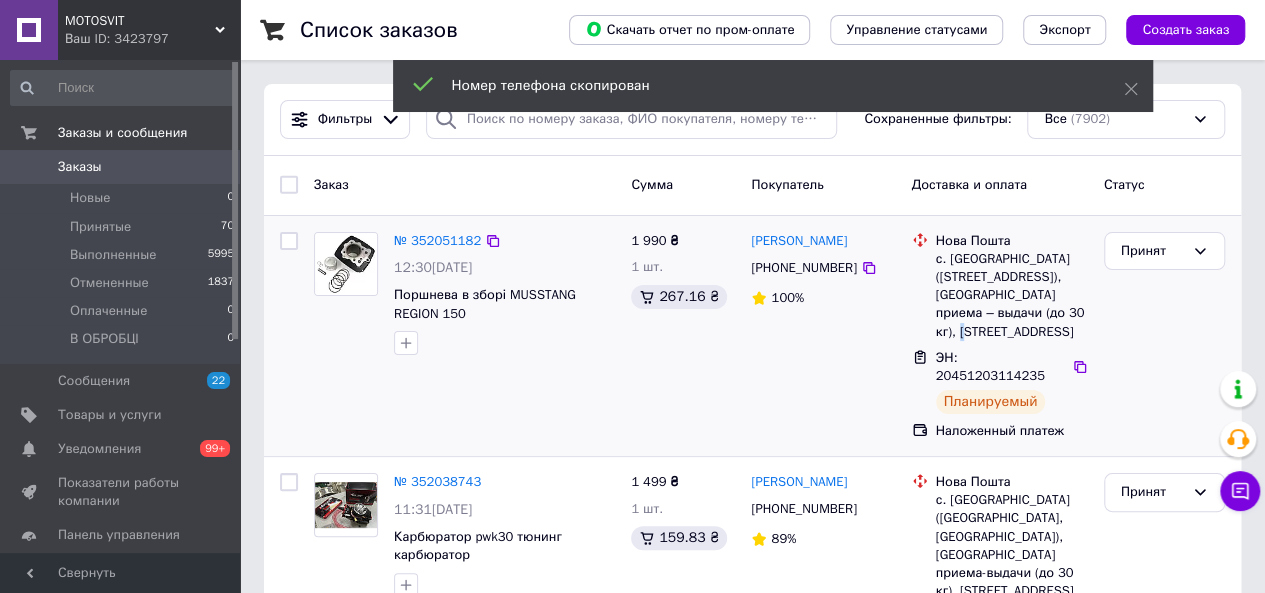click on "с. [GEOGRAPHIC_DATA] ([STREET_ADDRESS]), [GEOGRAPHIC_DATA] приема – выдачи (до 30 кг), [STREET_ADDRESS]" at bounding box center [1012, 295] 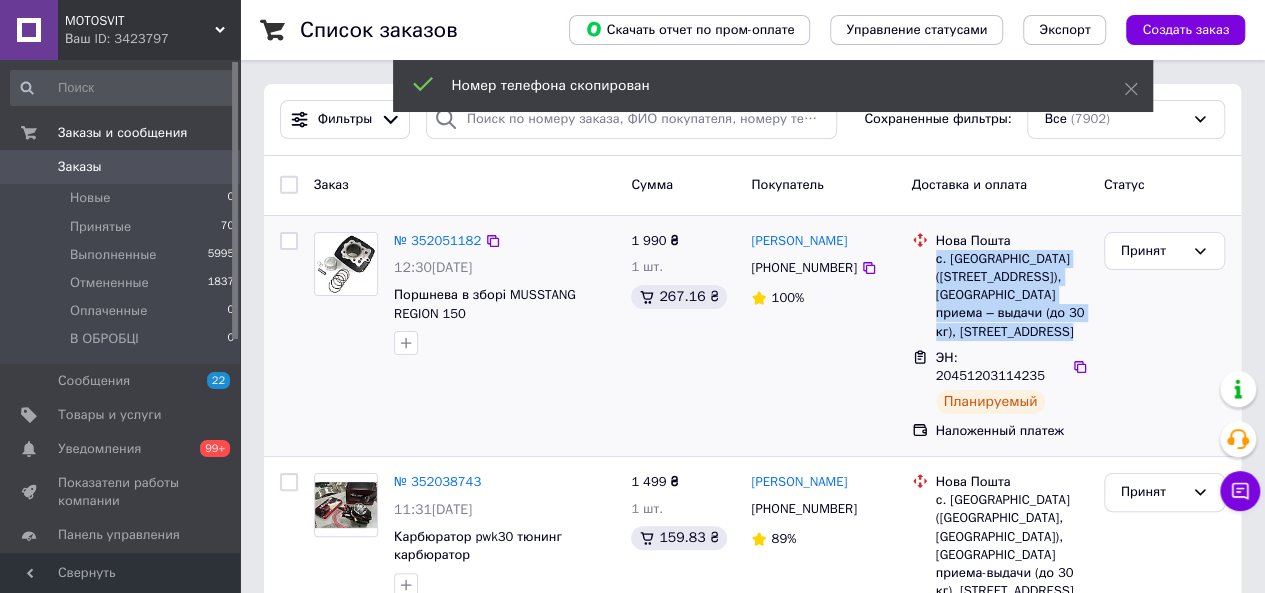 click on "с. [GEOGRAPHIC_DATA] ([STREET_ADDRESS]), [GEOGRAPHIC_DATA] приема – выдачи (до 30 кг), [STREET_ADDRESS]" at bounding box center (1012, 295) 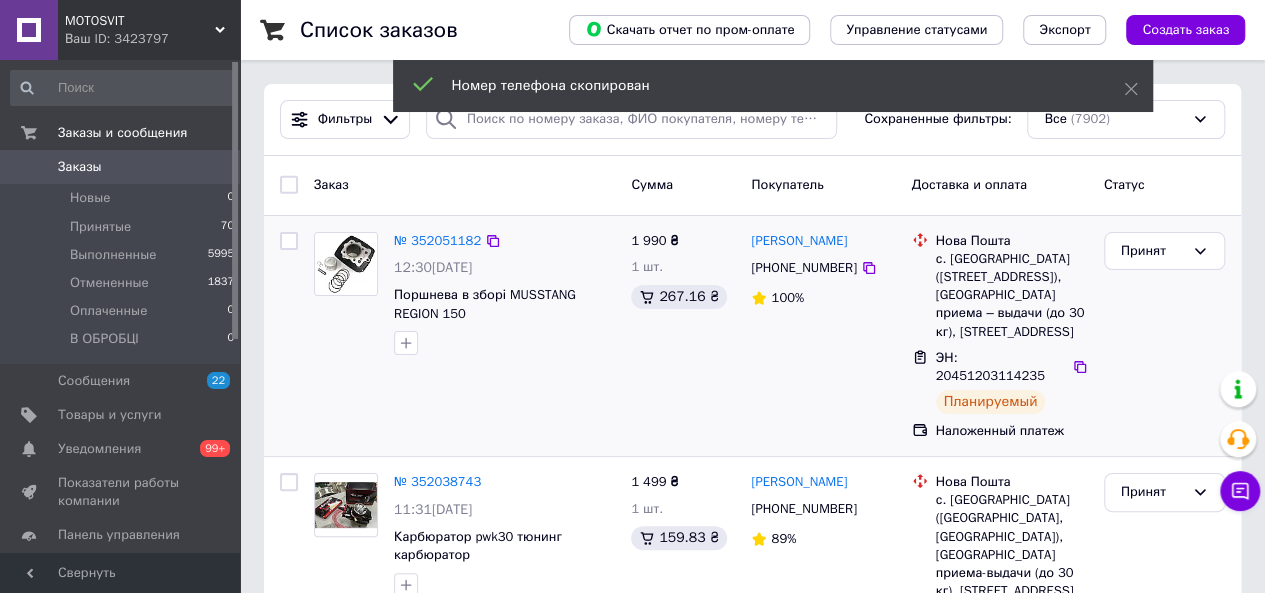 click on "Михайло Данилків +380960369621 100%" at bounding box center (823, 336) 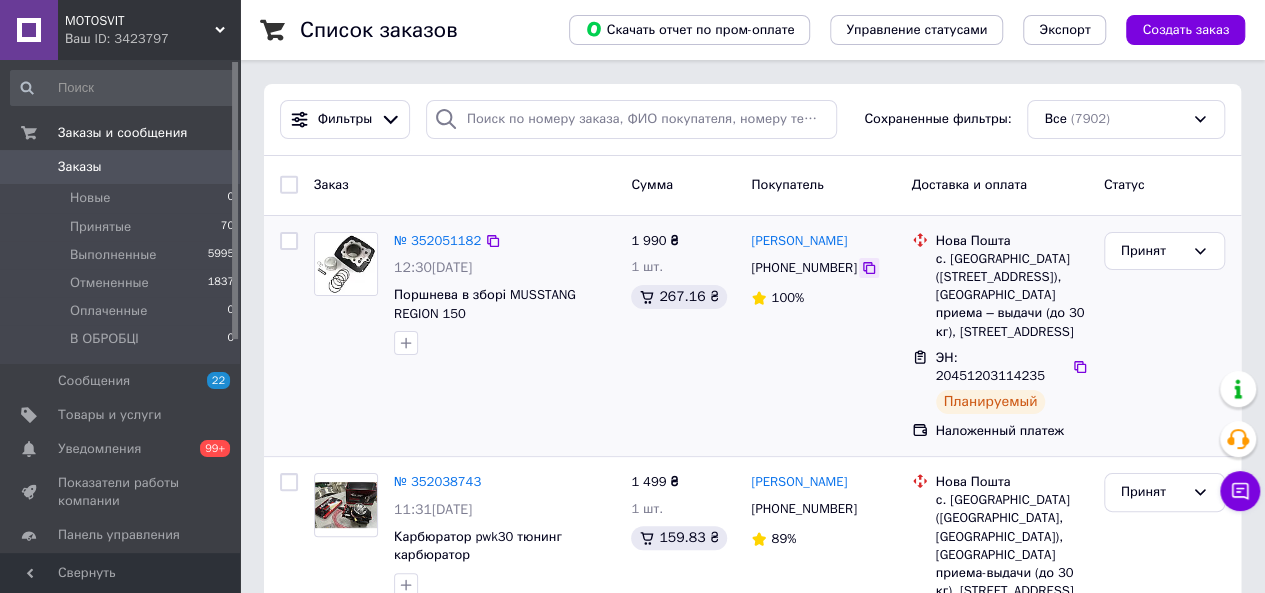 click 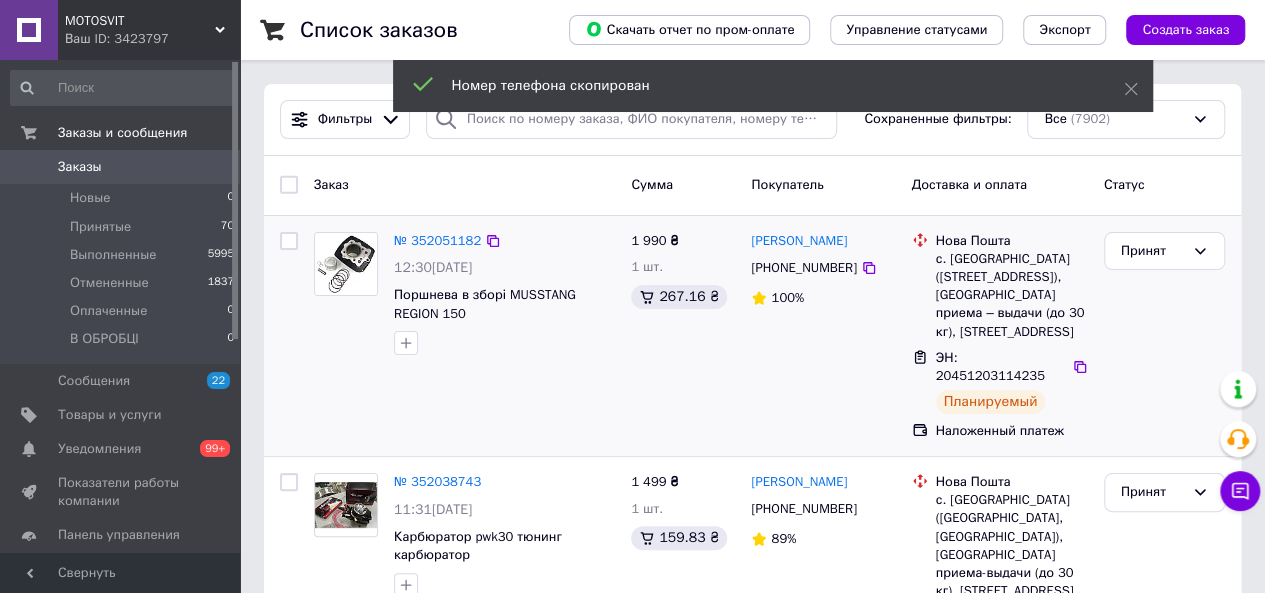 click on "с. [GEOGRAPHIC_DATA] ([STREET_ADDRESS]), [GEOGRAPHIC_DATA] приема – выдачи (до 30 кг), [STREET_ADDRESS]" at bounding box center (1012, 295) 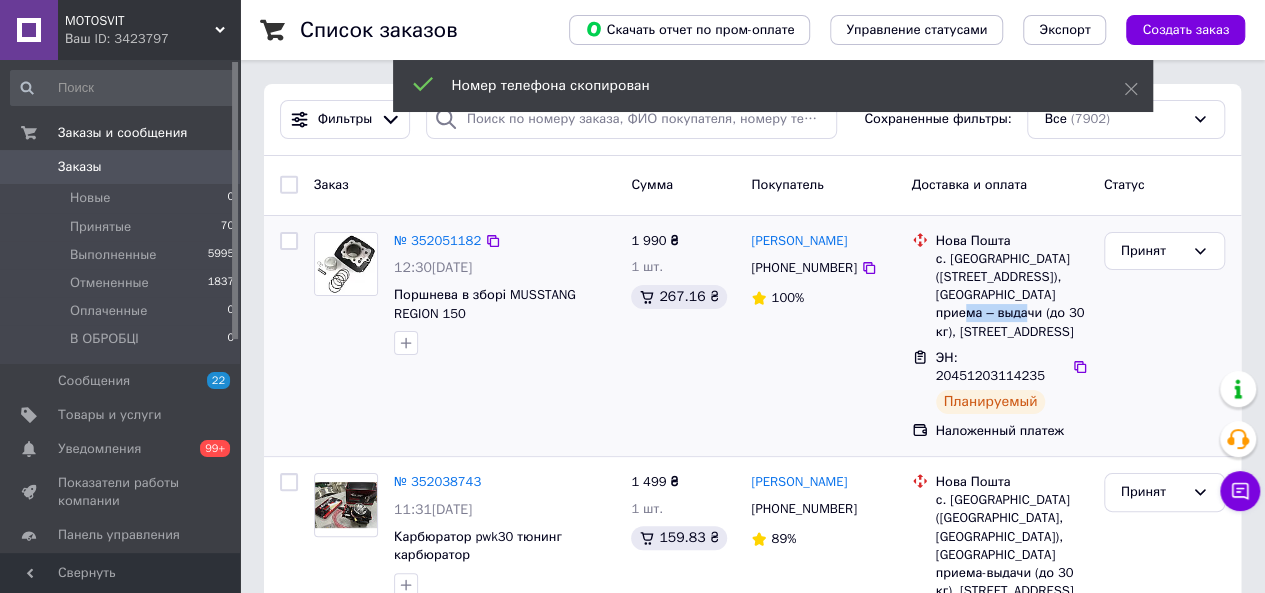 click on "с. [GEOGRAPHIC_DATA] ([STREET_ADDRESS]), [GEOGRAPHIC_DATA] приема – выдачи (до 30 кг), [STREET_ADDRESS]" at bounding box center [1012, 295] 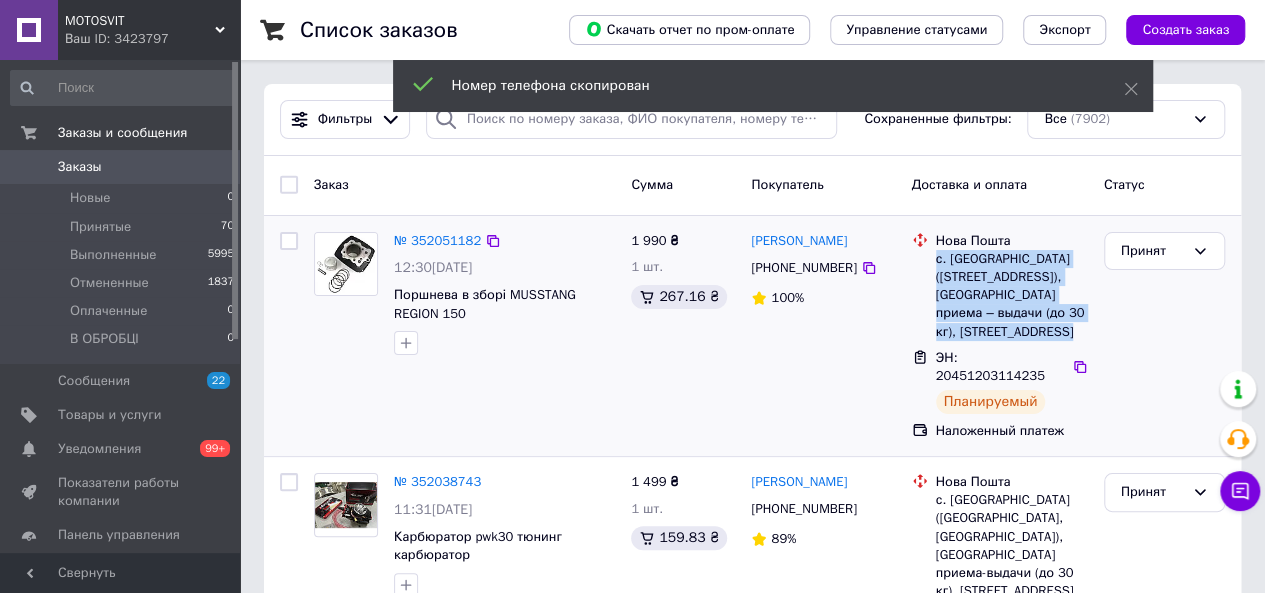 click on "с. [GEOGRAPHIC_DATA] ([STREET_ADDRESS]), [GEOGRAPHIC_DATA] приема – выдачи (до 30 кг), [STREET_ADDRESS]" at bounding box center [1012, 295] 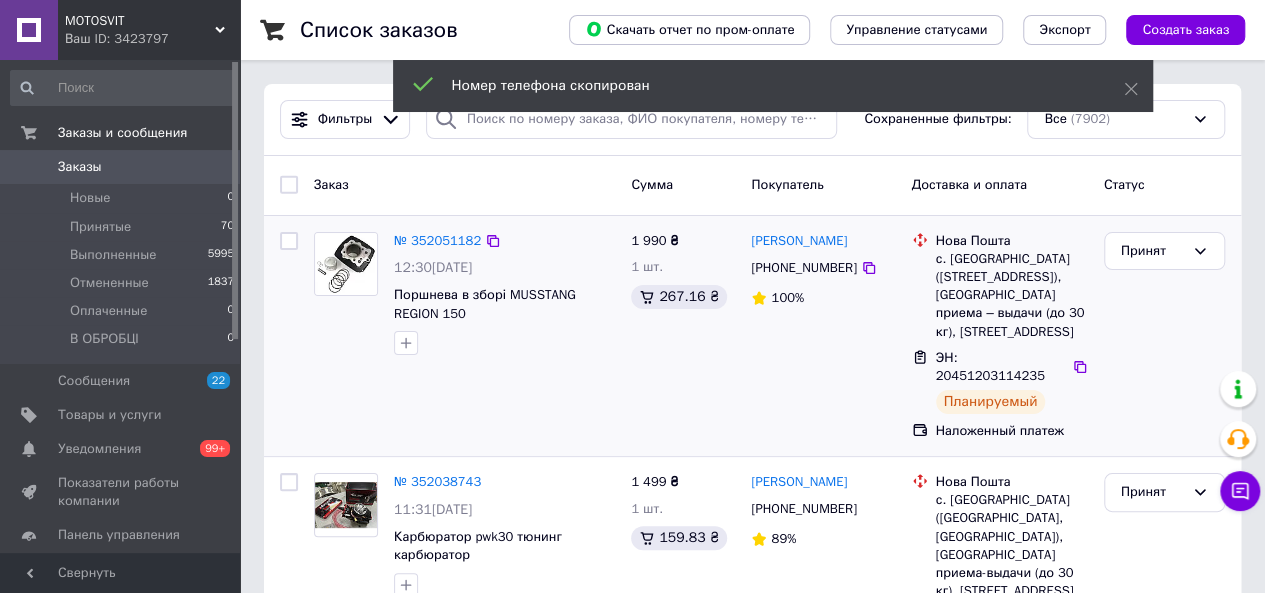 click on "Михайло Данилків +380960369621 100%" at bounding box center [823, 336] 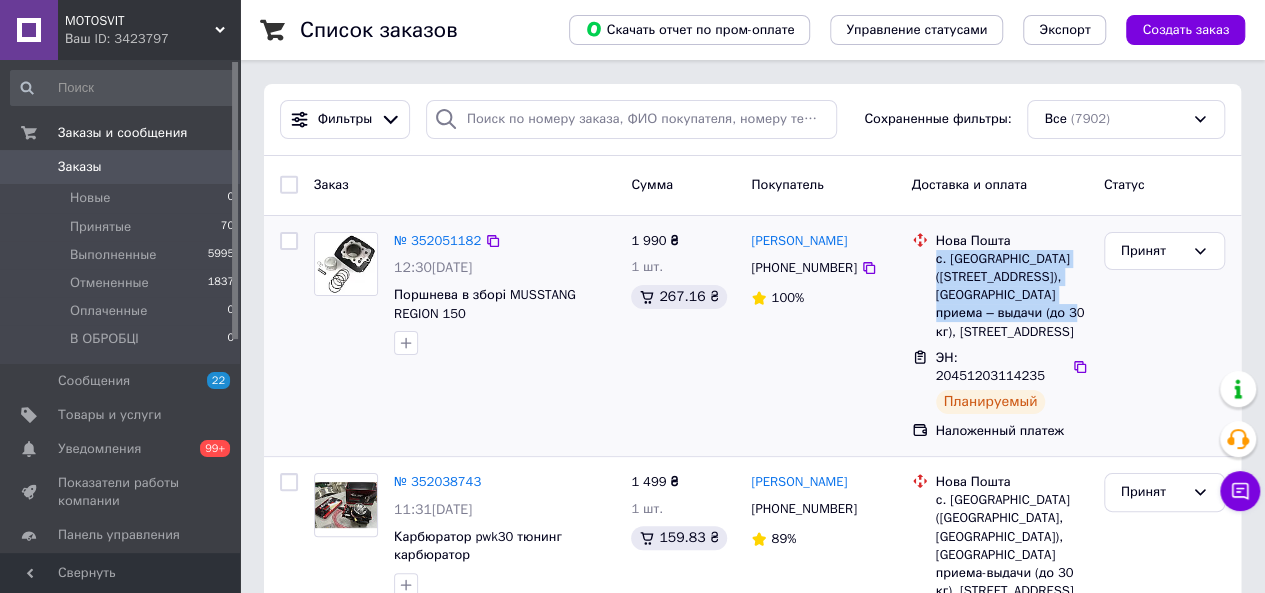 drag, startPoint x: 938, startPoint y: 261, endPoint x: 1067, endPoint y: 342, distance: 152.32202 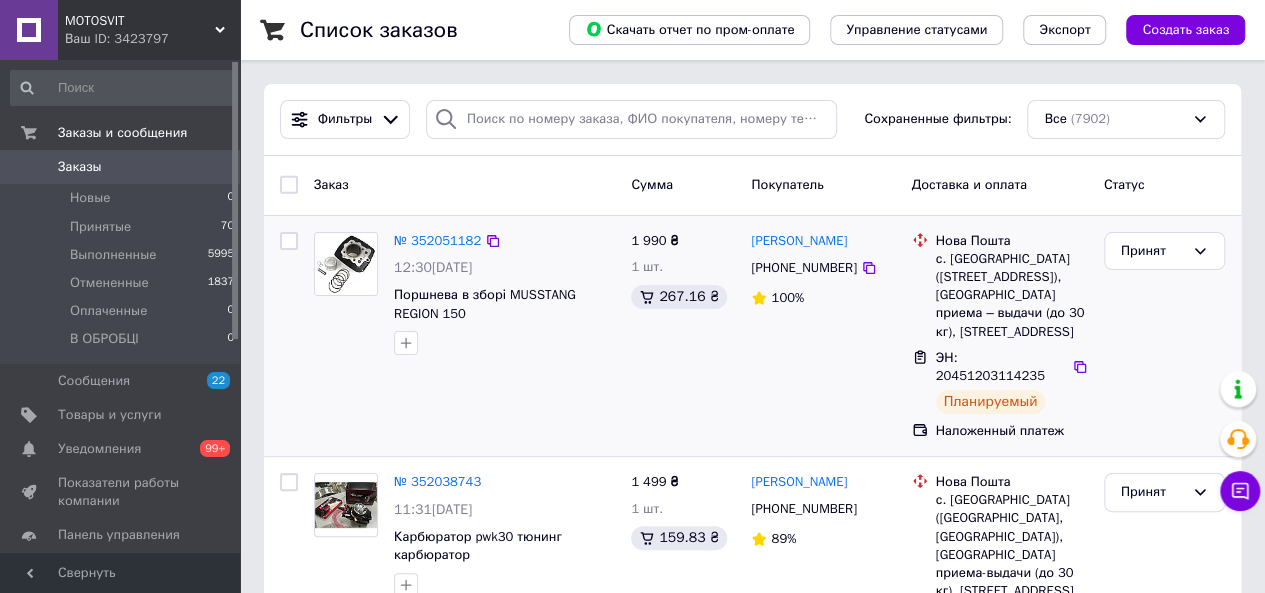 click on "1 990 ₴ 1 шт. 267.16 ₴" at bounding box center (683, 336) 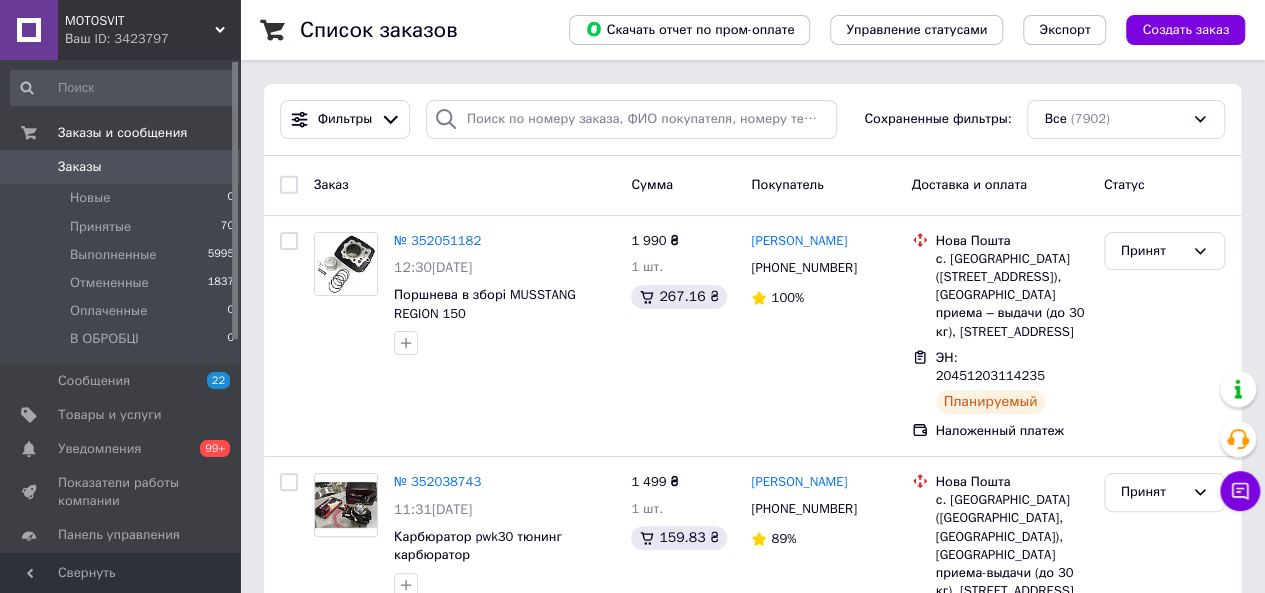 click on "0" at bounding box center (212, 167) 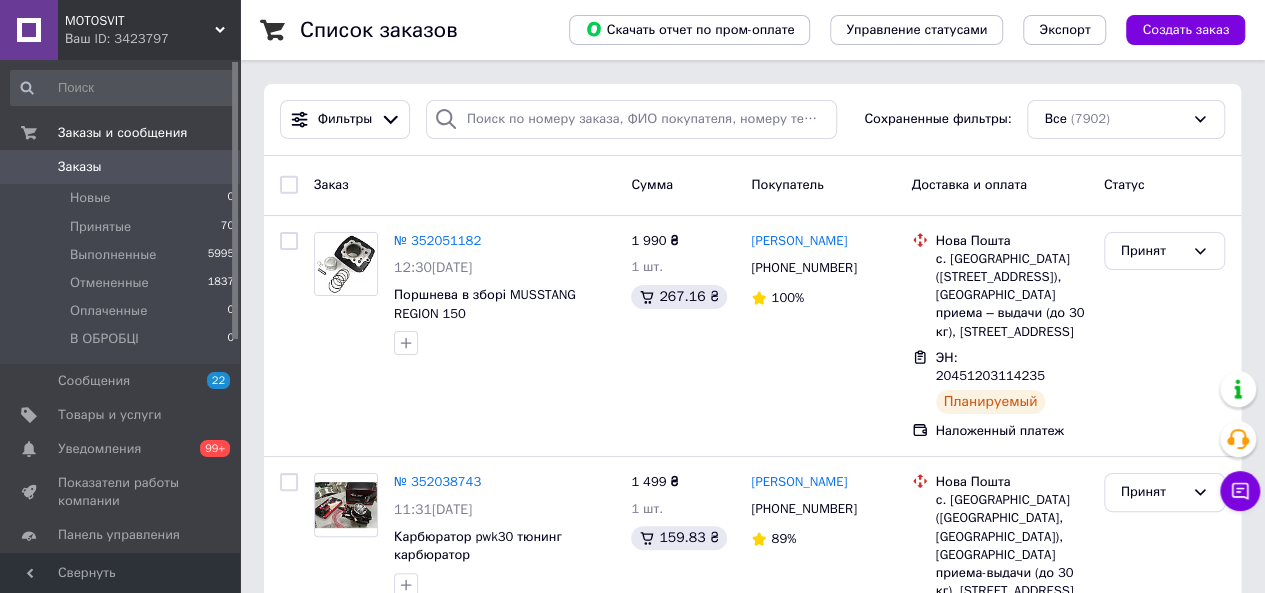 click on "Список заказов" at bounding box center [414, 30] 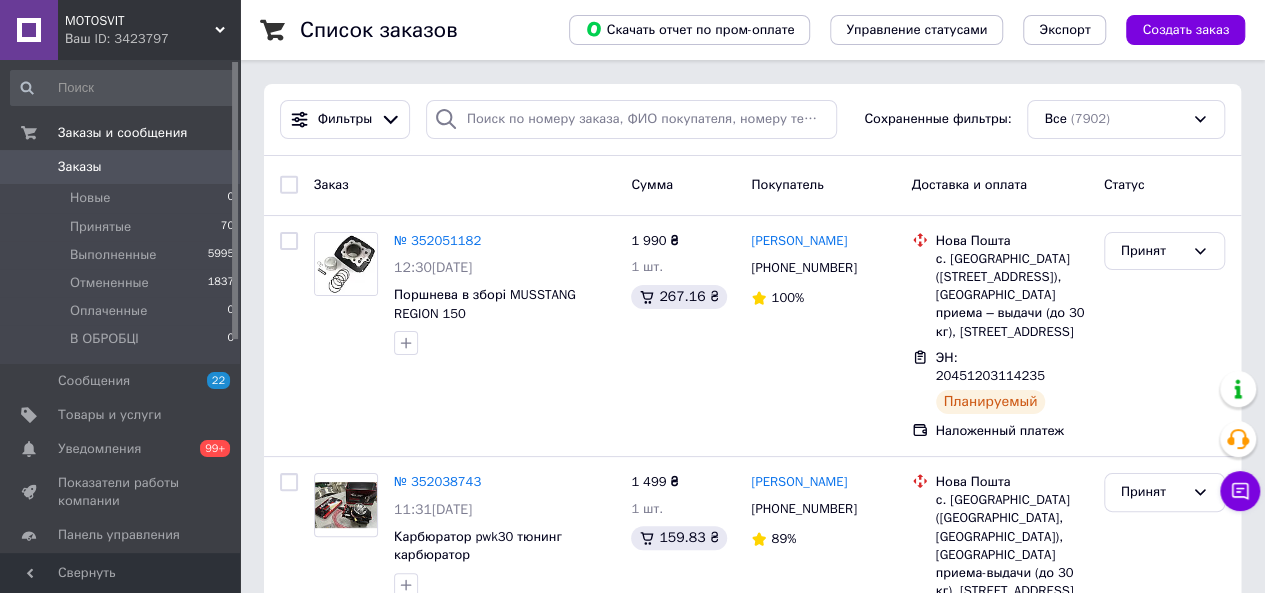 click on "Заказы 0" at bounding box center (123, 167) 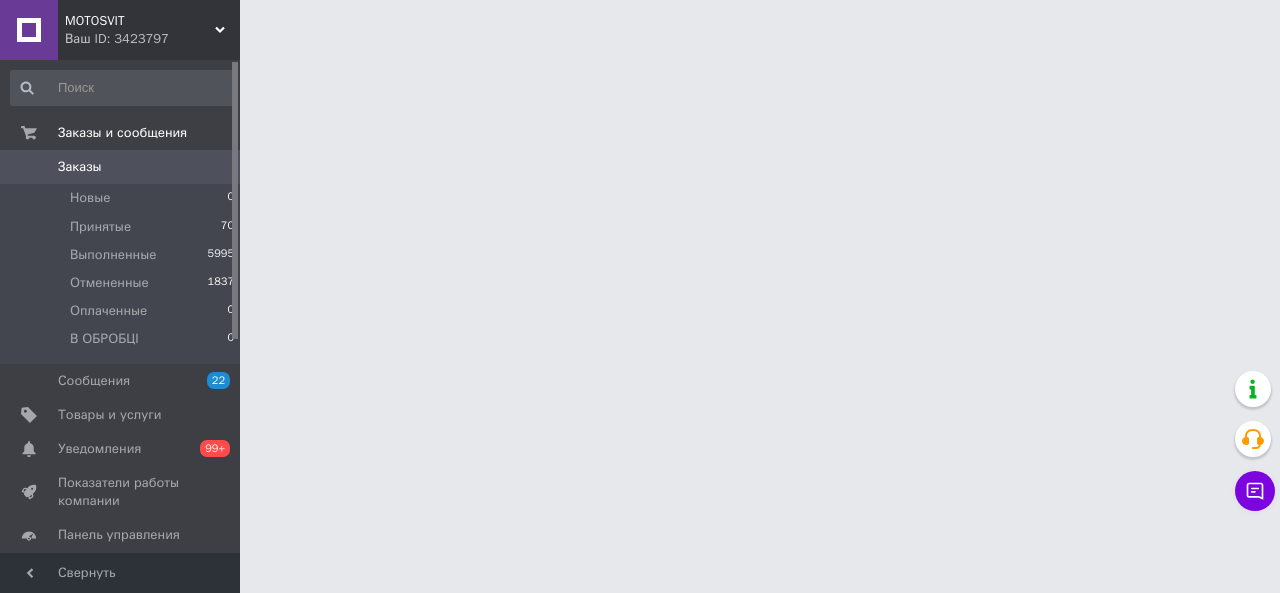 click on "Заказы 0" at bounding box center (123, 167) 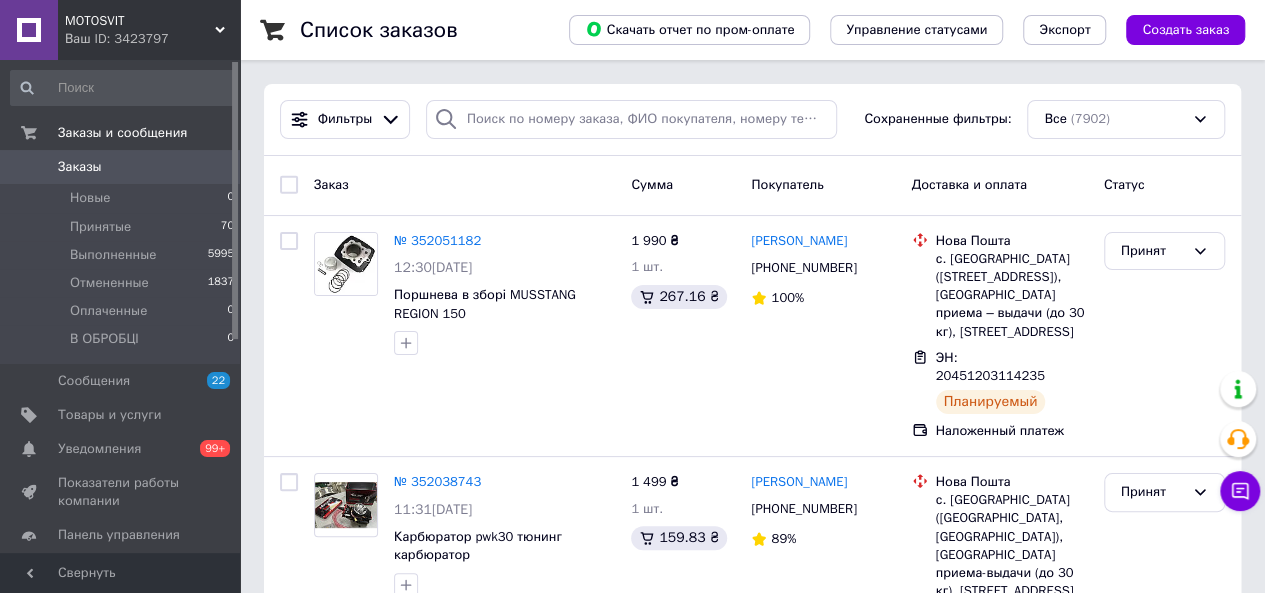 click on "Заказы" at bounding box center (121, 167) 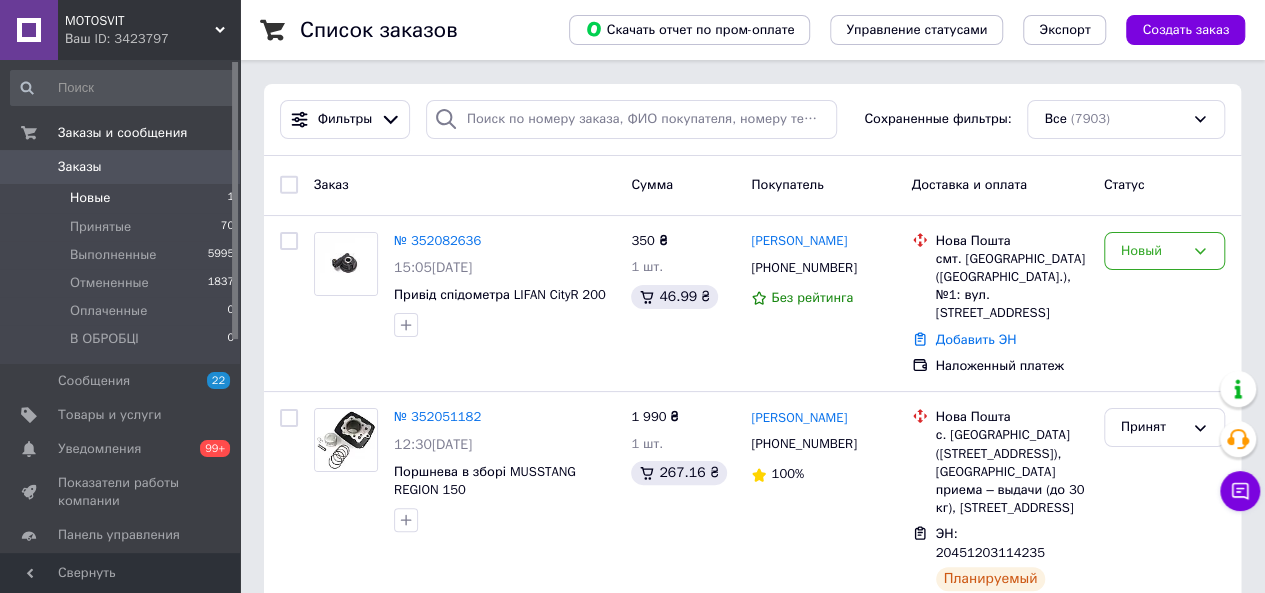 click on "Новые 1" at bounding box center (123, 198) 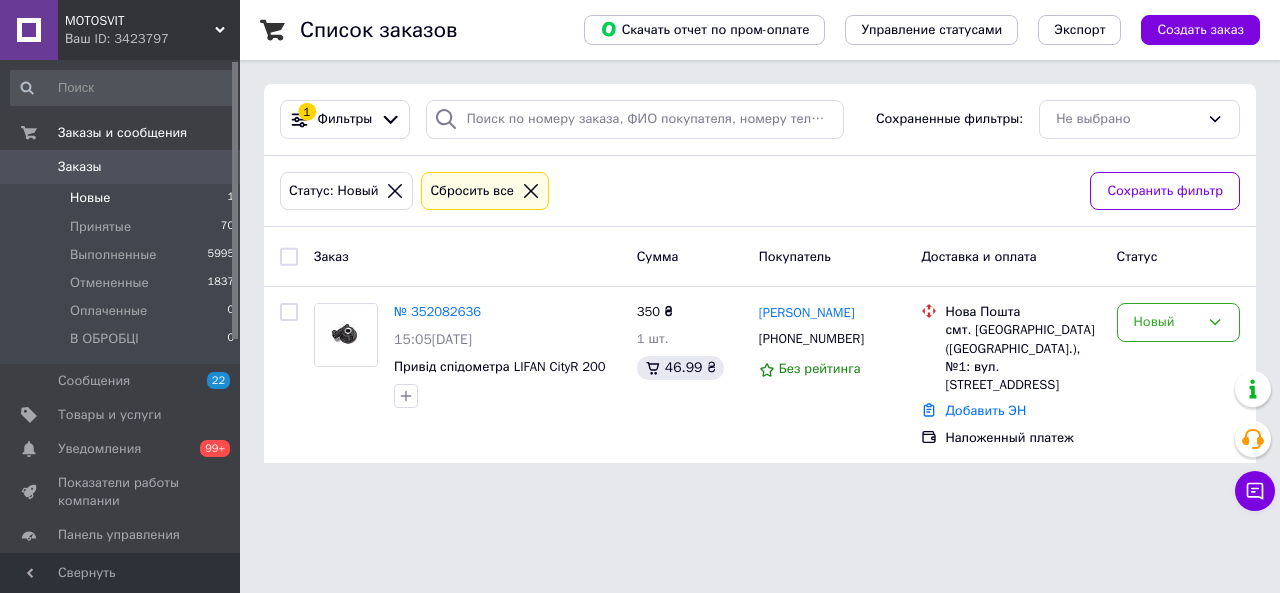 click on "MOTOSVIT Ваш ID: 3423797 Сайт MOTOSVIT Кабинет покупателя Проверить состояние системы Страница на портале Motoekip Справка Выйти Заказы и сообщения Заказы 0 Новые 1 Принятые 70 Выполненные 5995 Отмененные 1837 Оплаченные 0 В ОБРОБЦІ 0 Сообщения 22 Товары и услуги Уведомления 0 99+ Показатели работы компании Панель управления Отзывы Клиенты Каталог ProSale Аналитика Инструменты вебмастера и SEO Управление сайтом Кошелек компании Маркет Настройки Тарифы и счета Prom топ Свернуть
Список заказов   Скачать отчет по пром-оплате" at bounding box center [640, 243] 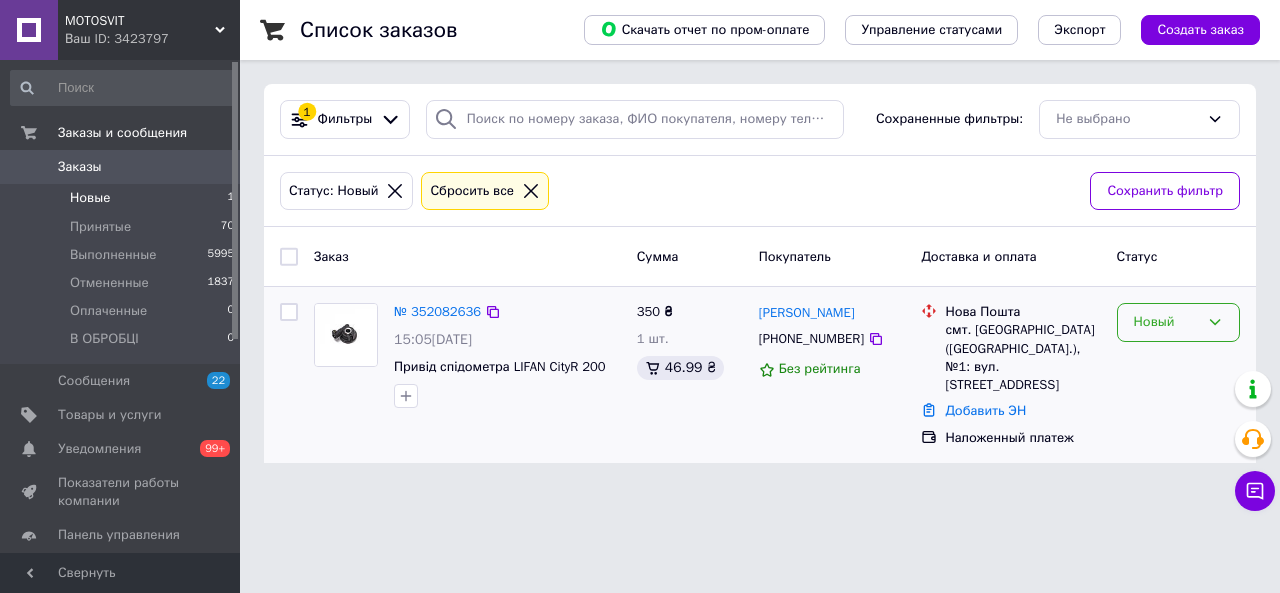 click on "Новый" at bounding box center [1166, 322] 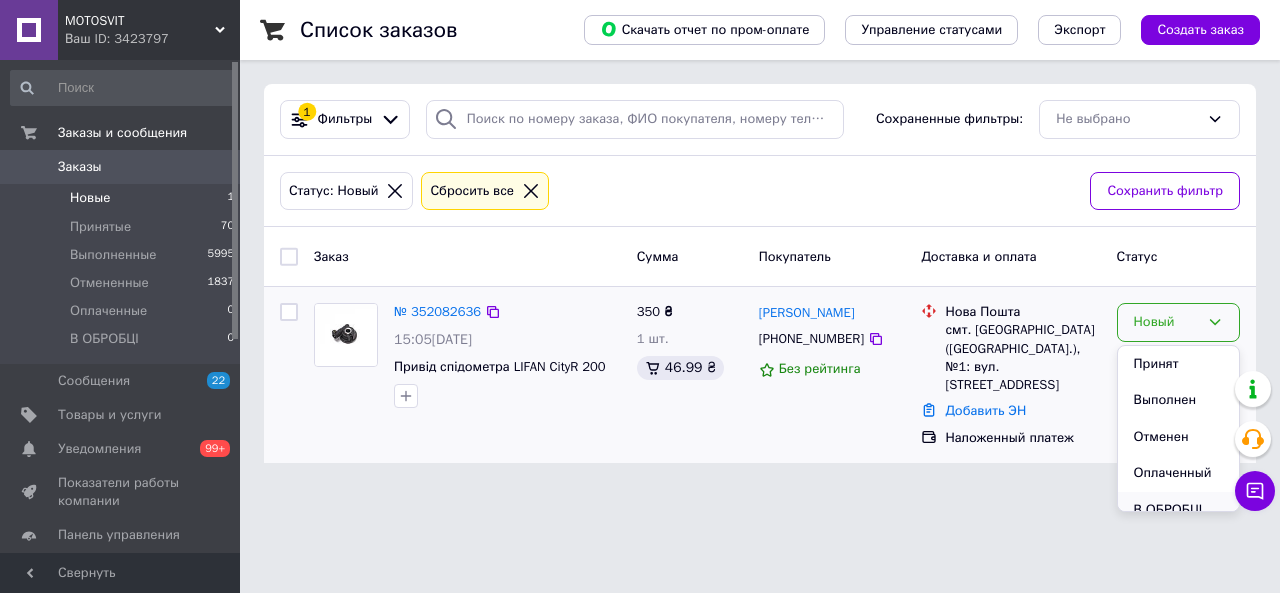 click on "В ОБРОБЦІ" at bounding box center (1178, 510) 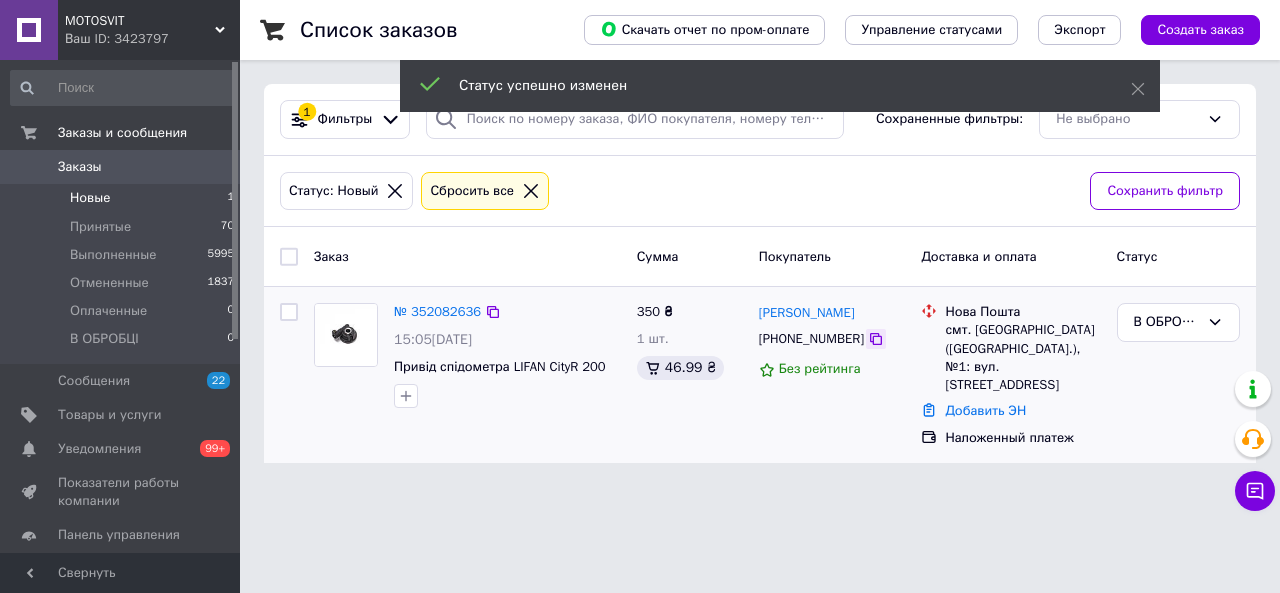 click 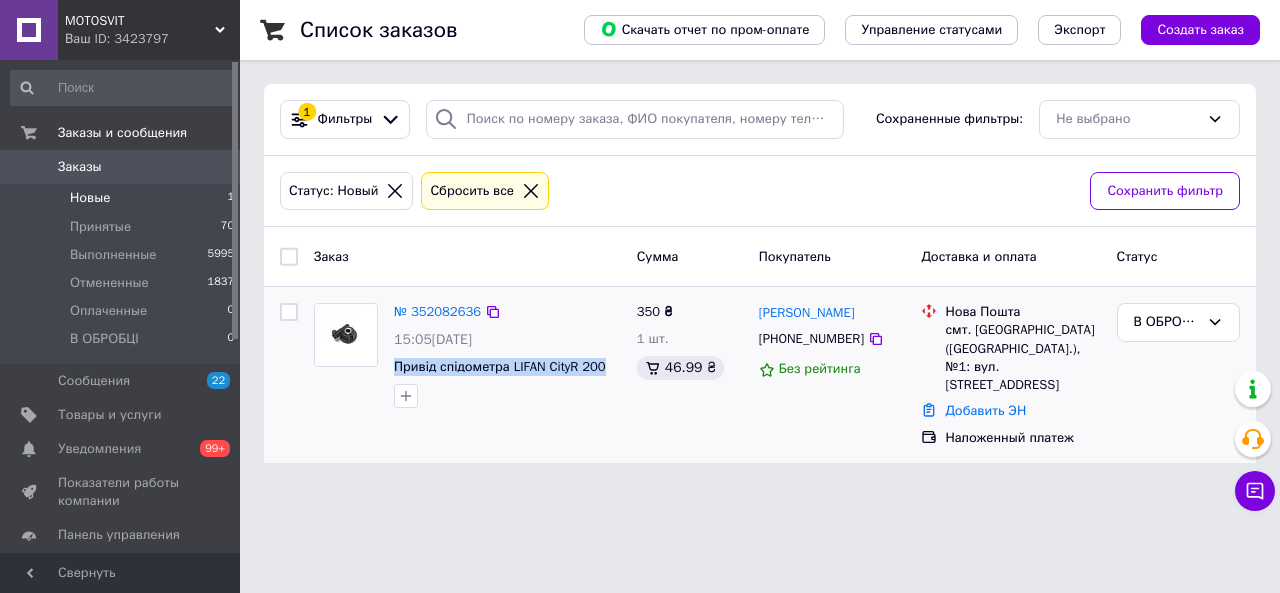 drag, startPoint x: 389, startPoint y: 371, endPoint x: 614, endPoint y: 360, distance: 225.26872 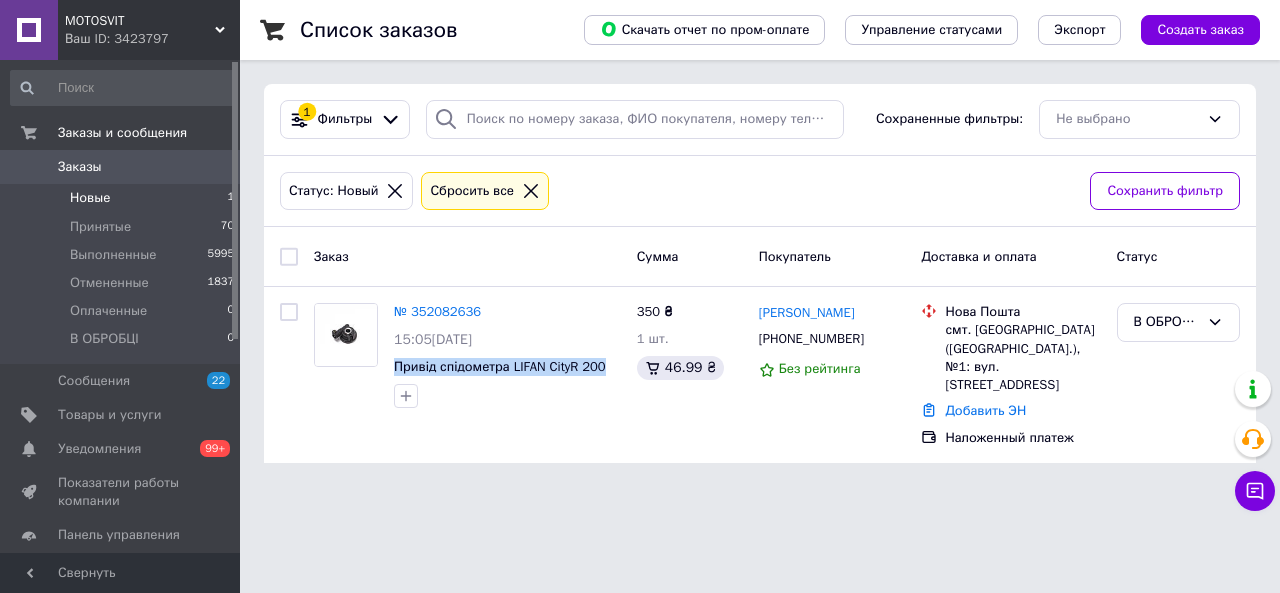 copy on "Привід спідометра LIFAN CityR 200" 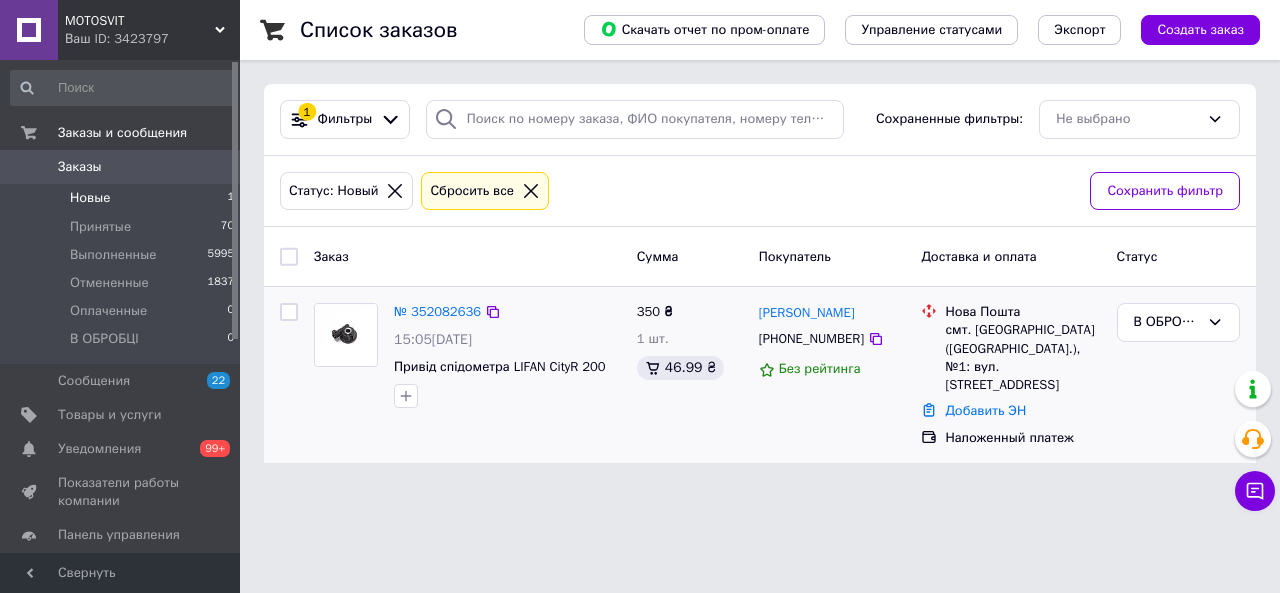 click on "смт. Нова Ушиця (Хмельницька обл.), №1: вул. Подільська, 10/2" at bounding box center (1022, 357) 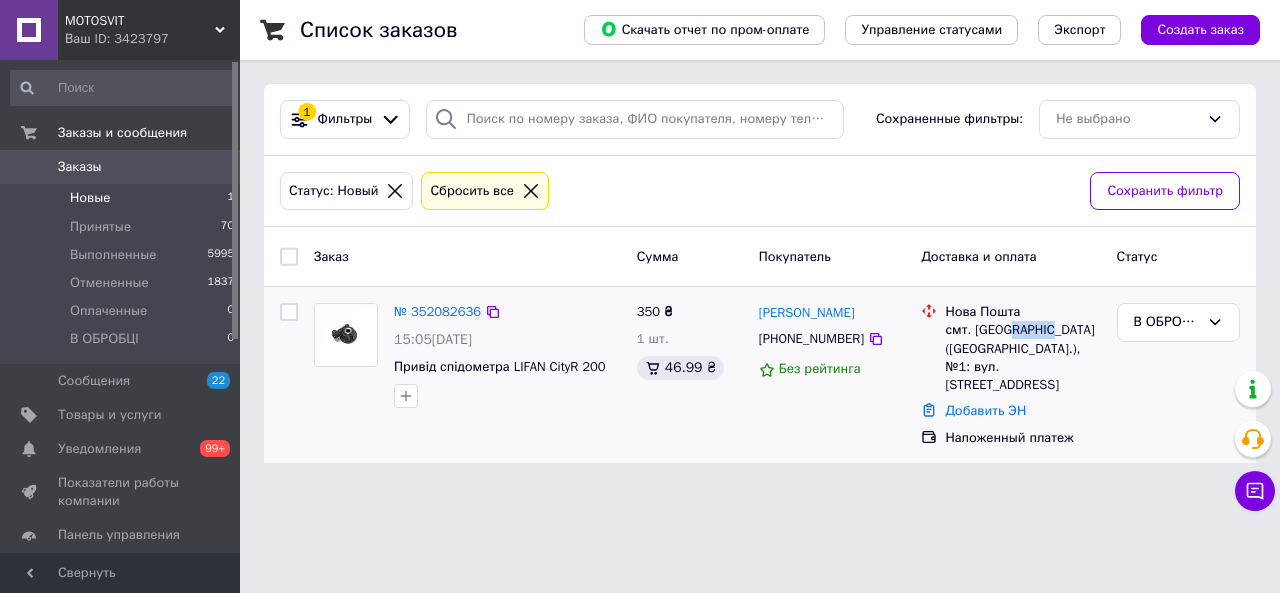 click on "смт. Нова Ушиця (Хмельницька обл.), №1: вул. Подільська, 10/2" at bounding box center [1022, 357] 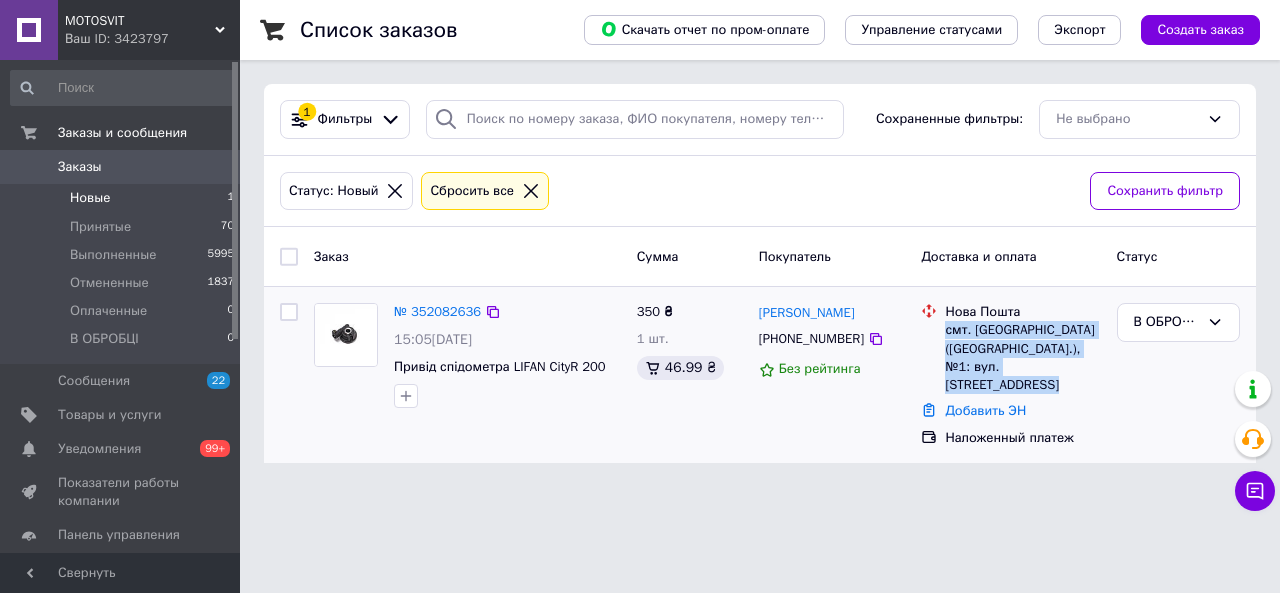 click on "смт. Нова Ушиця (Хмельницька обл.), №1: вул. Подільська, 10/2" at bounding box center [1022, 357] 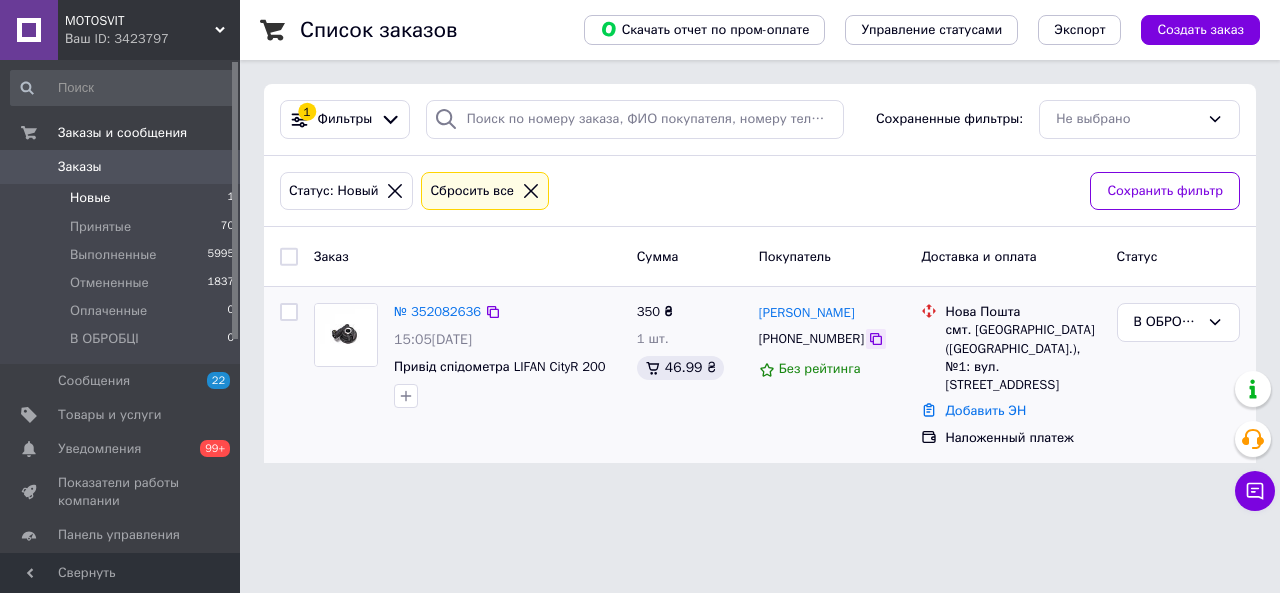 click 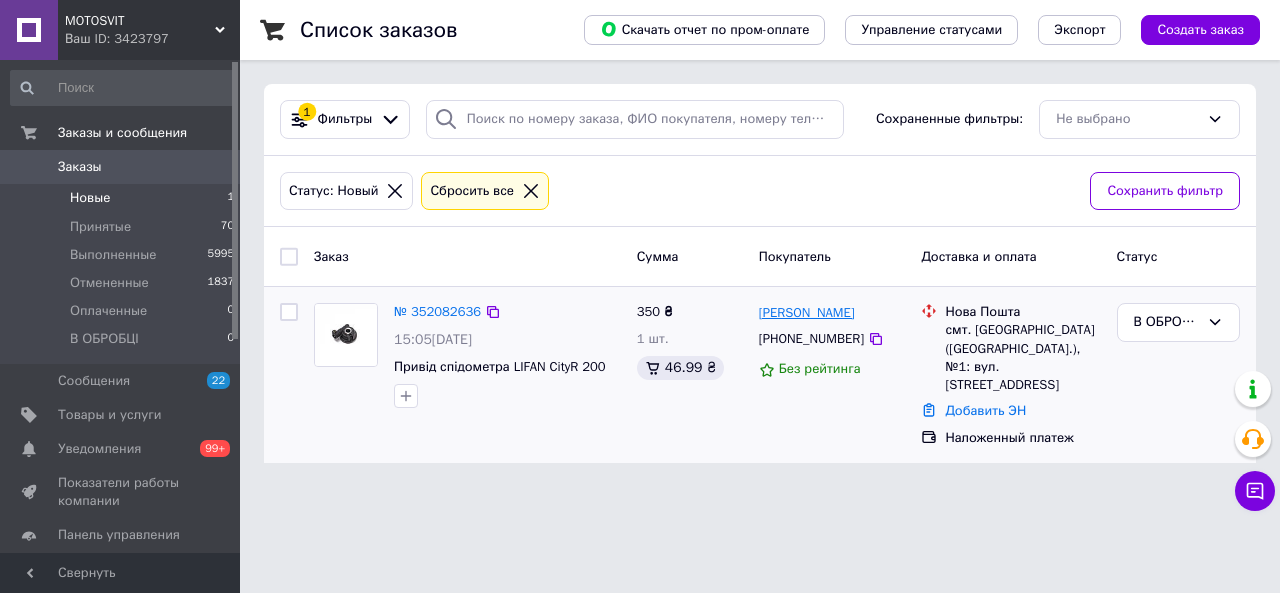 drag, startPoint x: 857, startPoint y: 317, endPoint x: 758, endPoint y: 320, distance: 99.04544 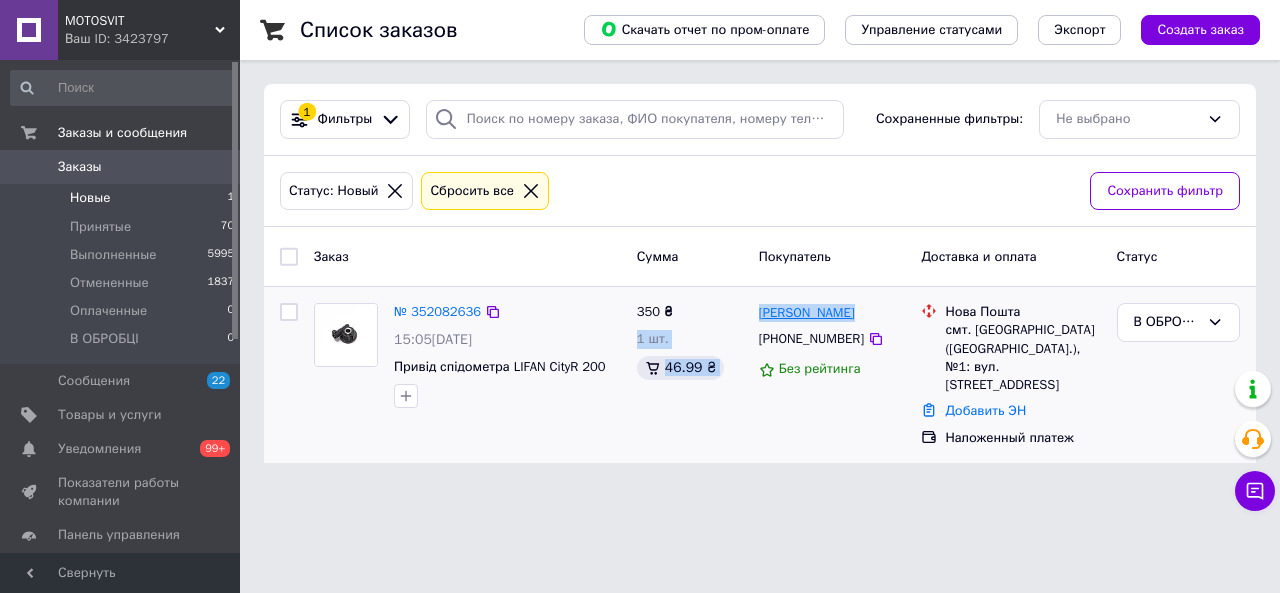 drag, startPoint x: 830, startPoint y: 325, endPoint x: 845, endPoint y: 314, distance: 18.601076 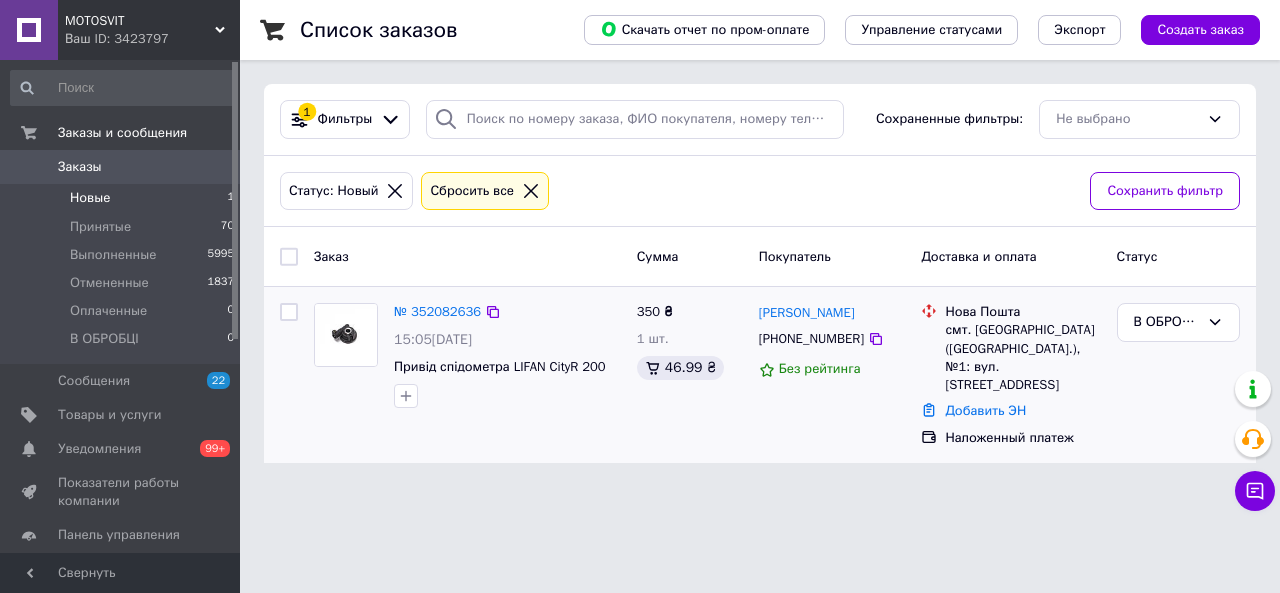 click on "[PERSON_NAME]" at bounding box center (832, 312) 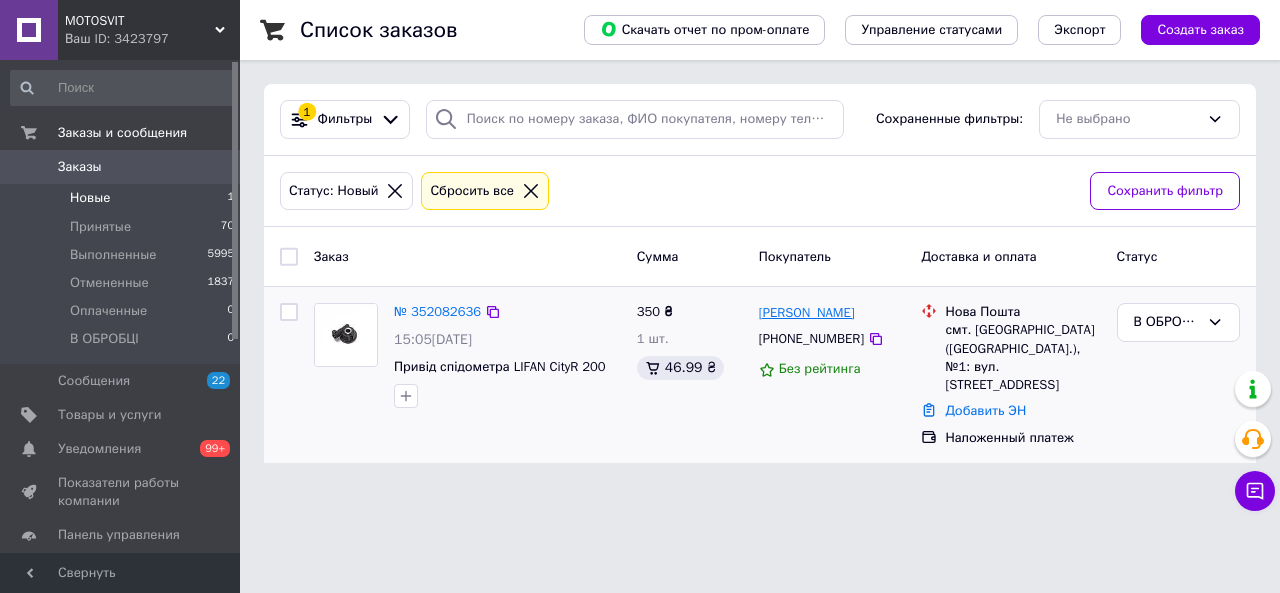 drag, startPoint x: 821, startPoint y: 313, endPoint x: 780, endPoint y: 318, distance: 41.303753 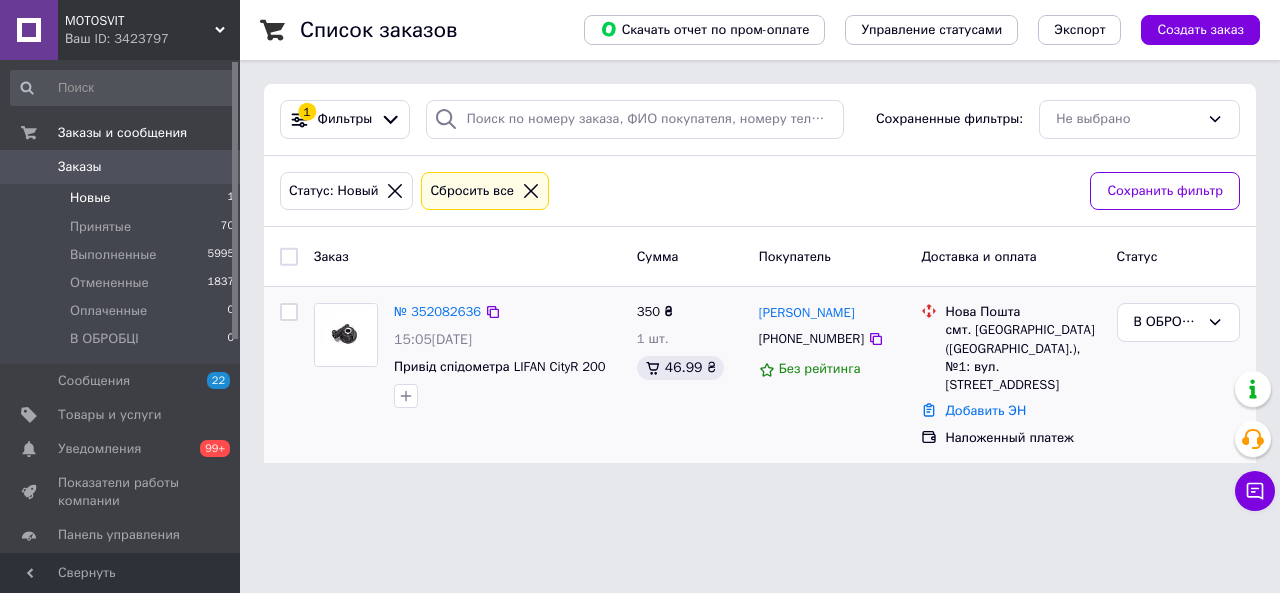 drag, startPoint x: 780, startPoint y: 318, endPoint x: 760, endPoint y: 293, distance: 32.01562 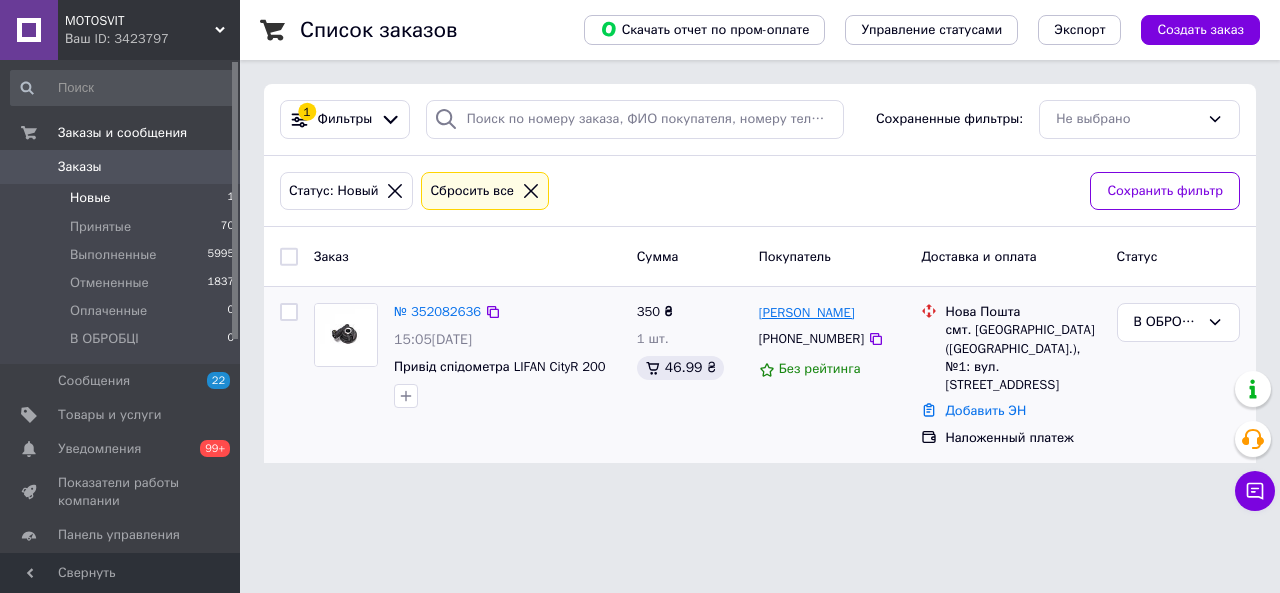 drag, startPoint x: 774, startPoint y: 323, endPoint x: 782, endPoint y: 306, distance: 18.788294 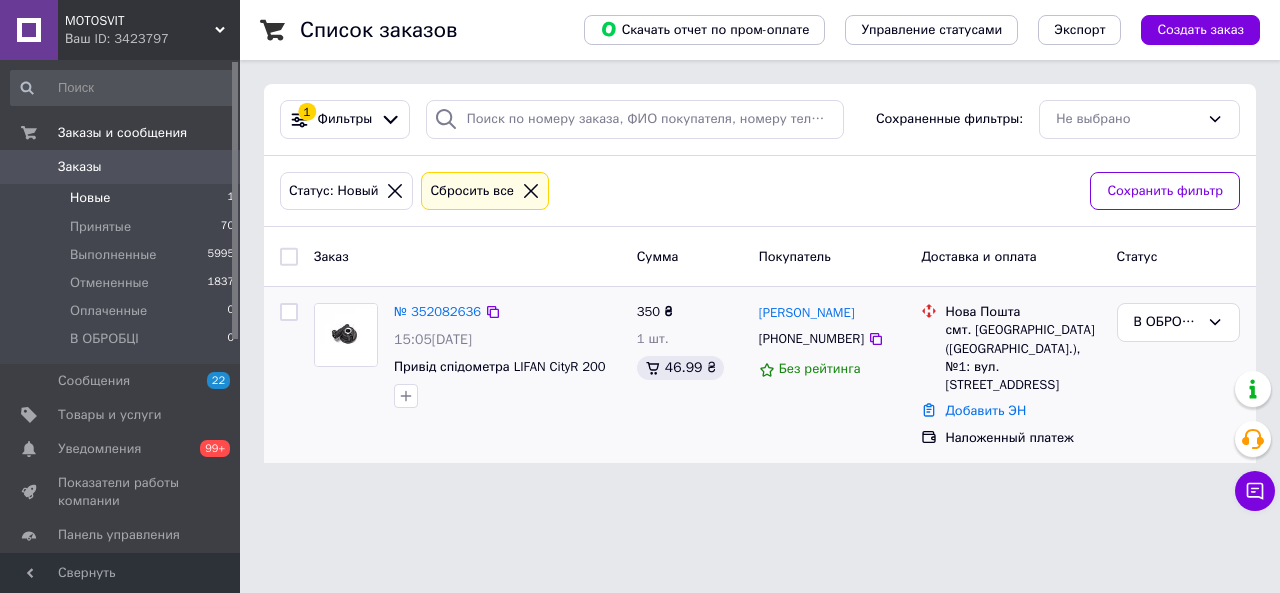 drag, startPoint x: 794, startPoint y: 313, endPoint x: 758, endPoint y: 314, distance: 36.013885 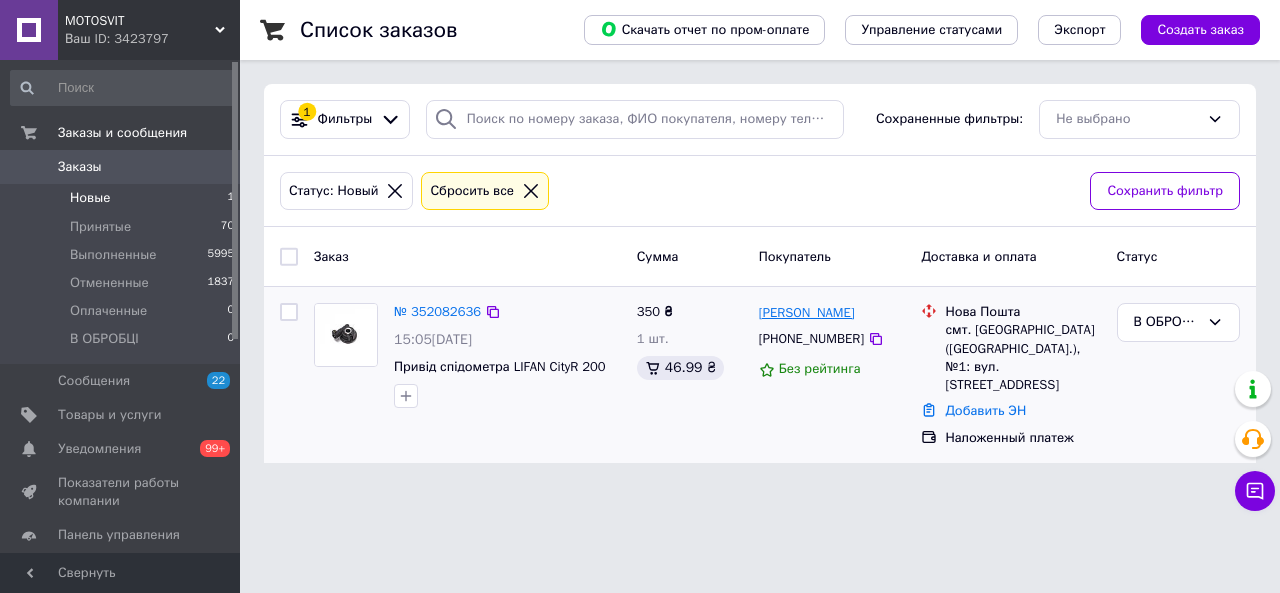 copy on "[PERSON_NAME]" 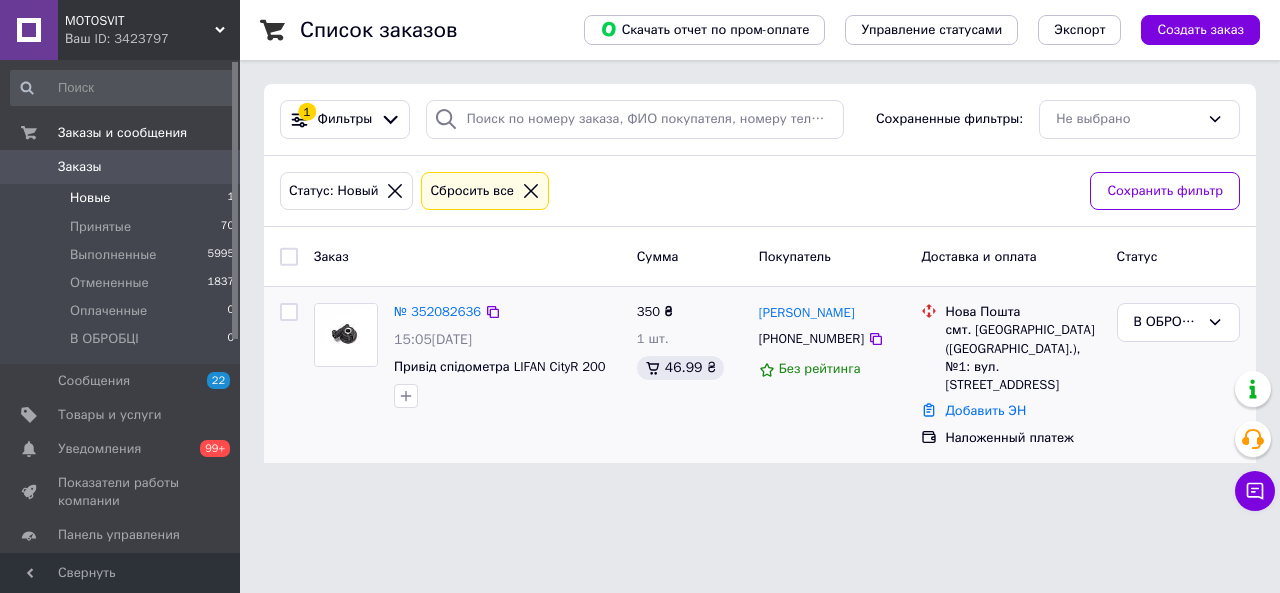 click on "350 ₴ 1 шт. 46.99 ₴" at bounding box center (690, 375) 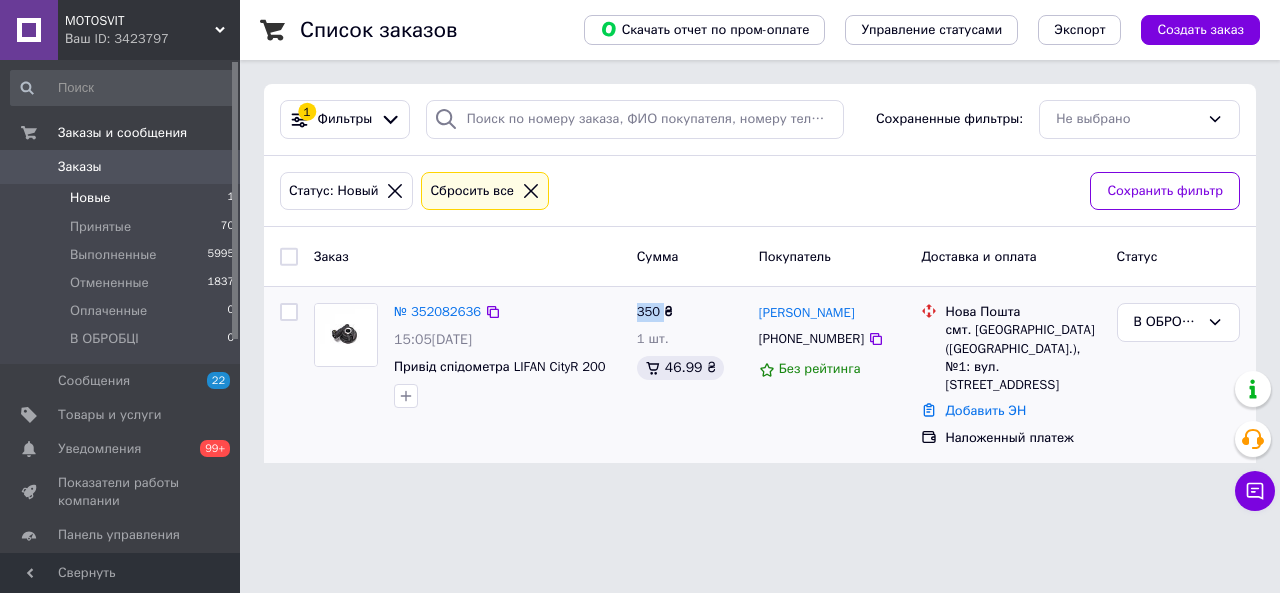 click on "350 ₴" at bounding box center [655, 311] 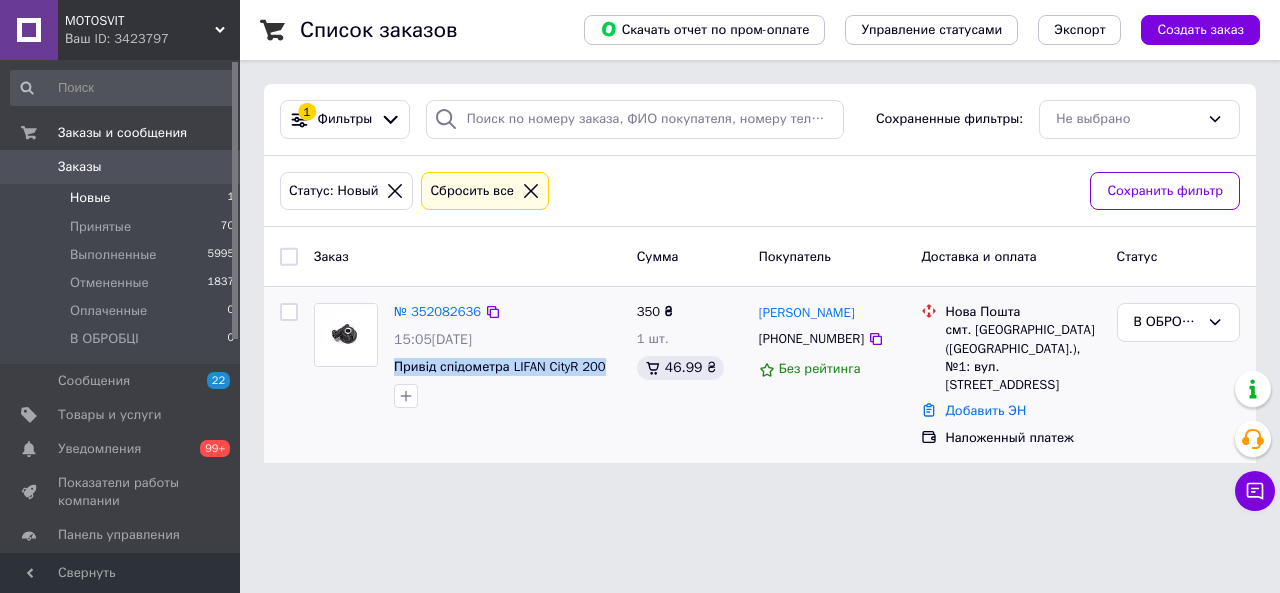 drag, startPoint x: 602, startPoint y: 363, endPoint x: 390, endPoint y: 361, distance: 212.00943 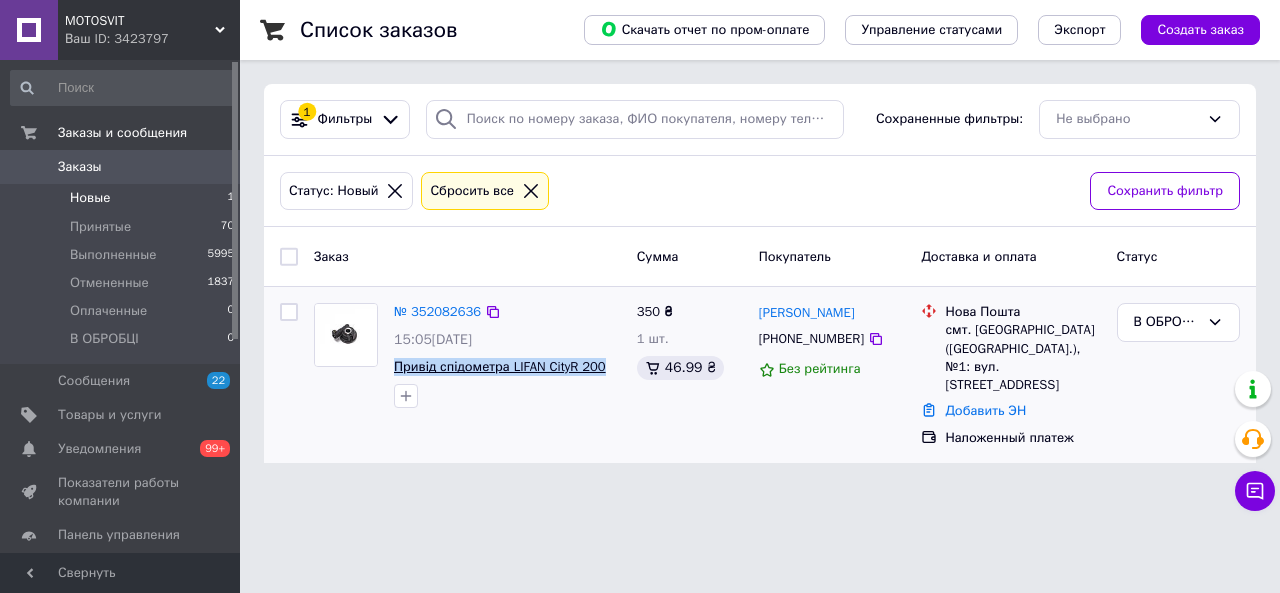 copy on "Привід спідометра LIFAN CityR 200" 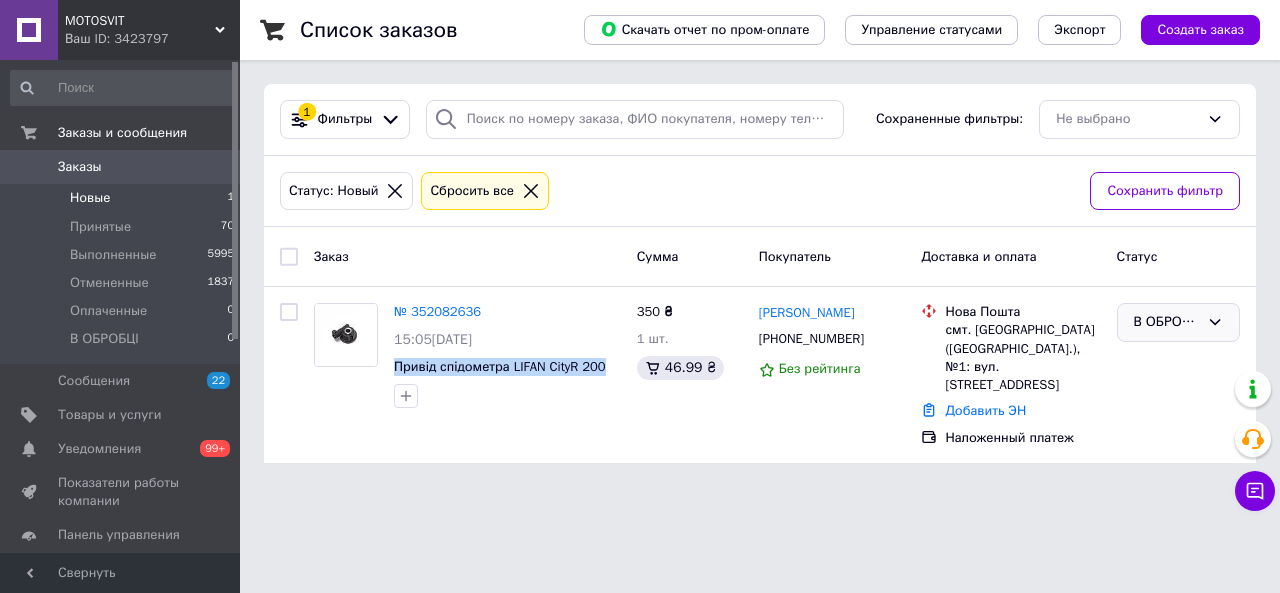 click on "В ОБРОБЦІ" at bounding box center (1178, 322) 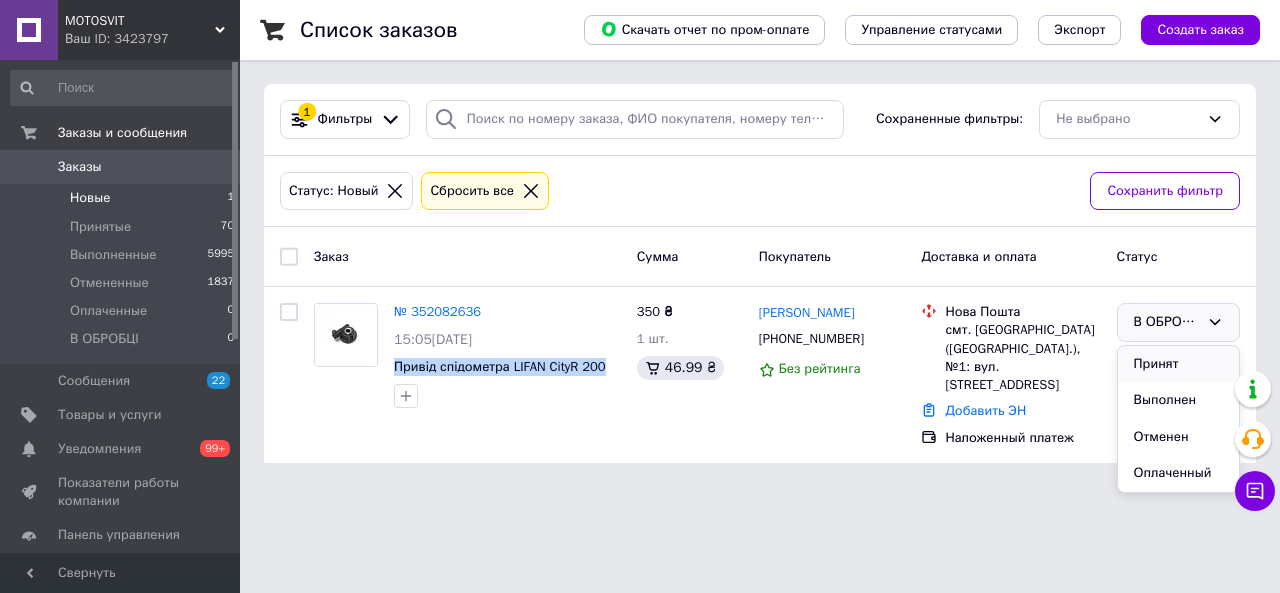click on "Принят" at bounding box center [1178, 364] 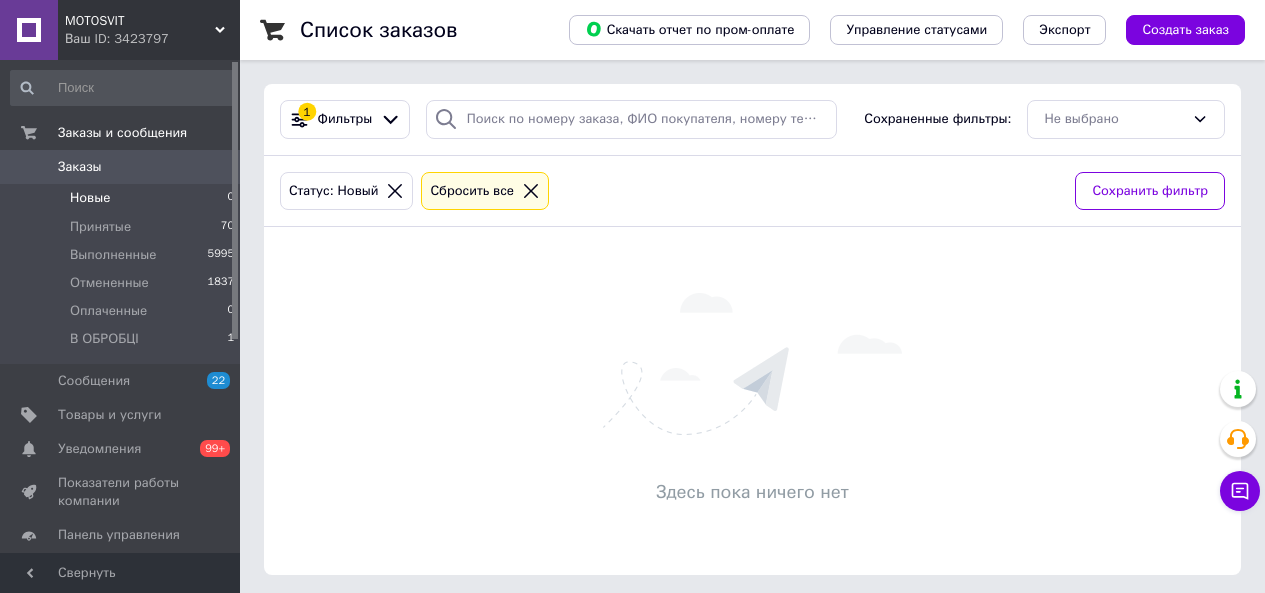 scroll, scrollTop: 0, scrollLeft: 0, axis: both 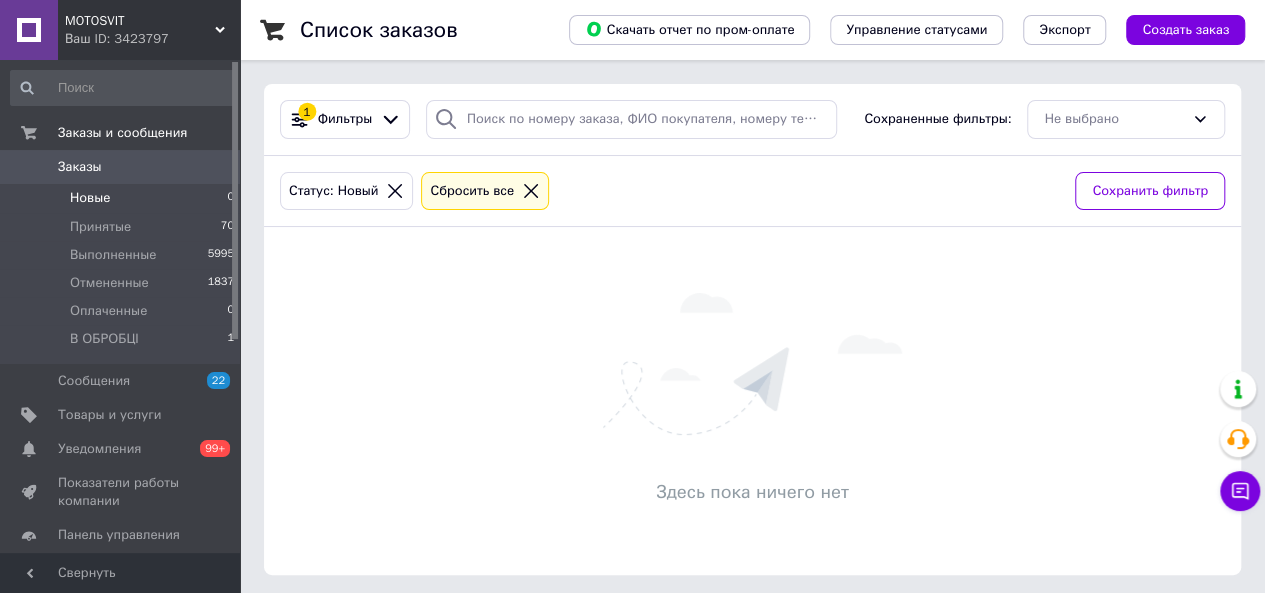 click on "Заказы" at bounding box center [121, 167] 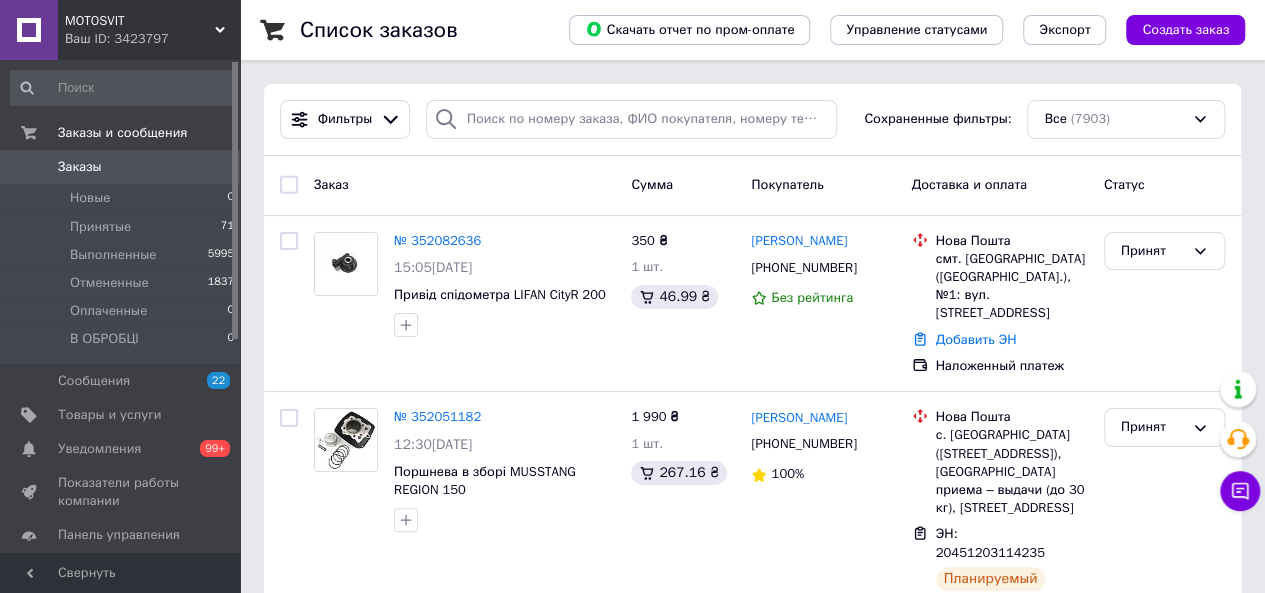 click on "Заказы" at bounding box center [121, 167] 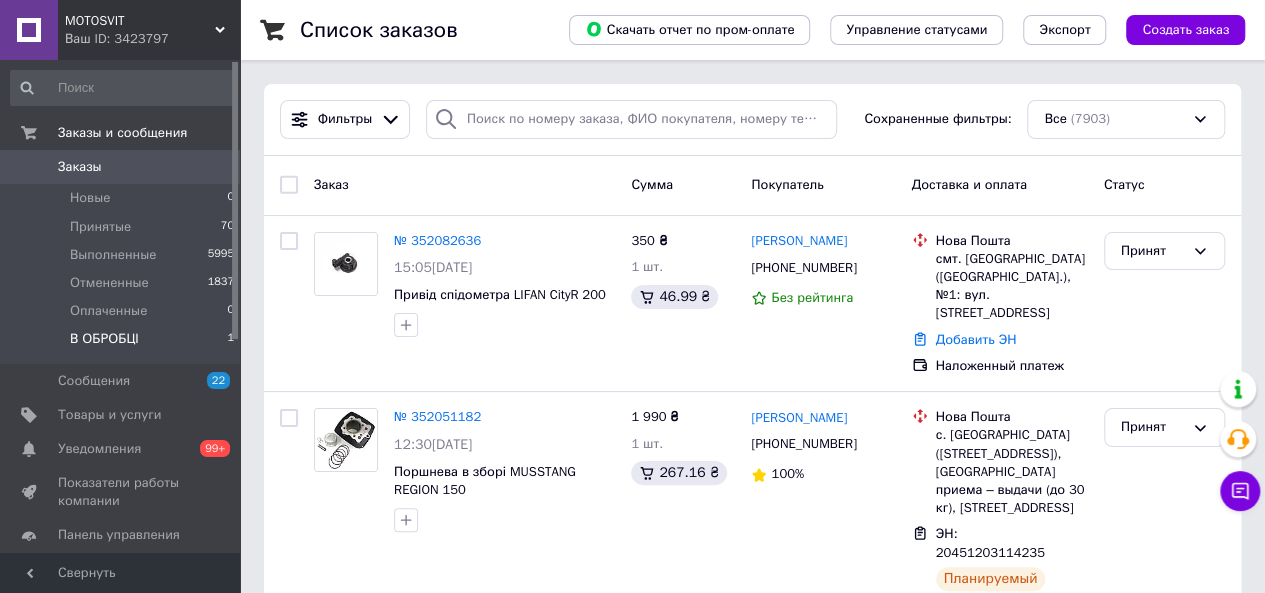 click on "В ОБРОБЦІ 1" at bounding box center [123, 344] 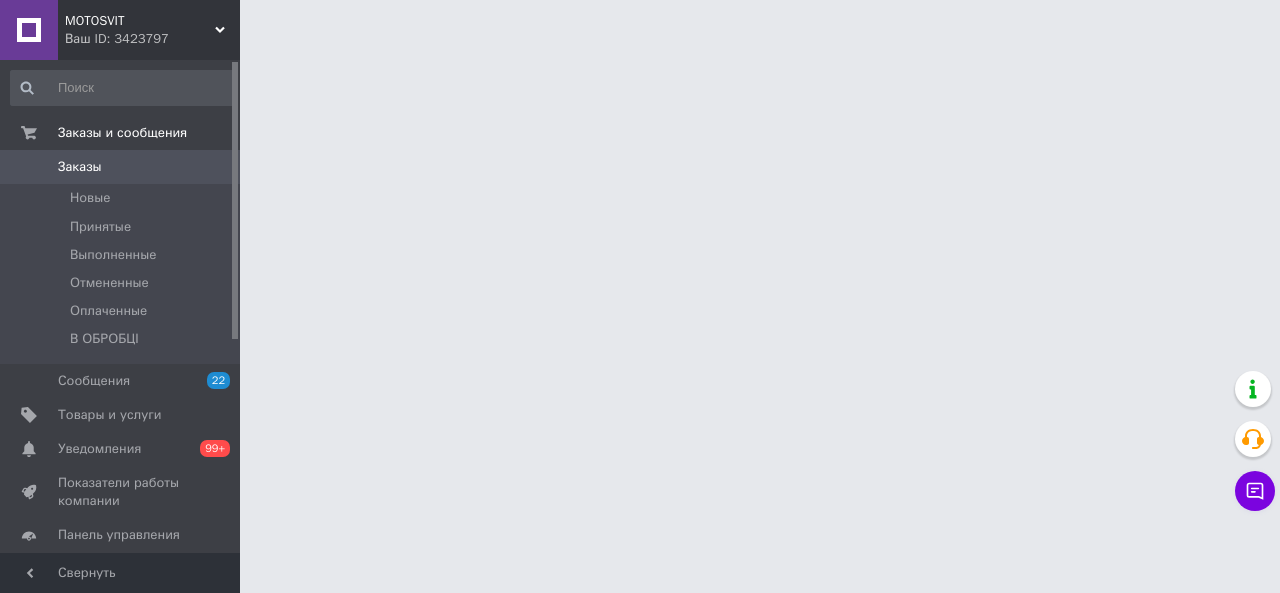 scroll, scrollTop: 0, scrollLeft: 0, axis: both 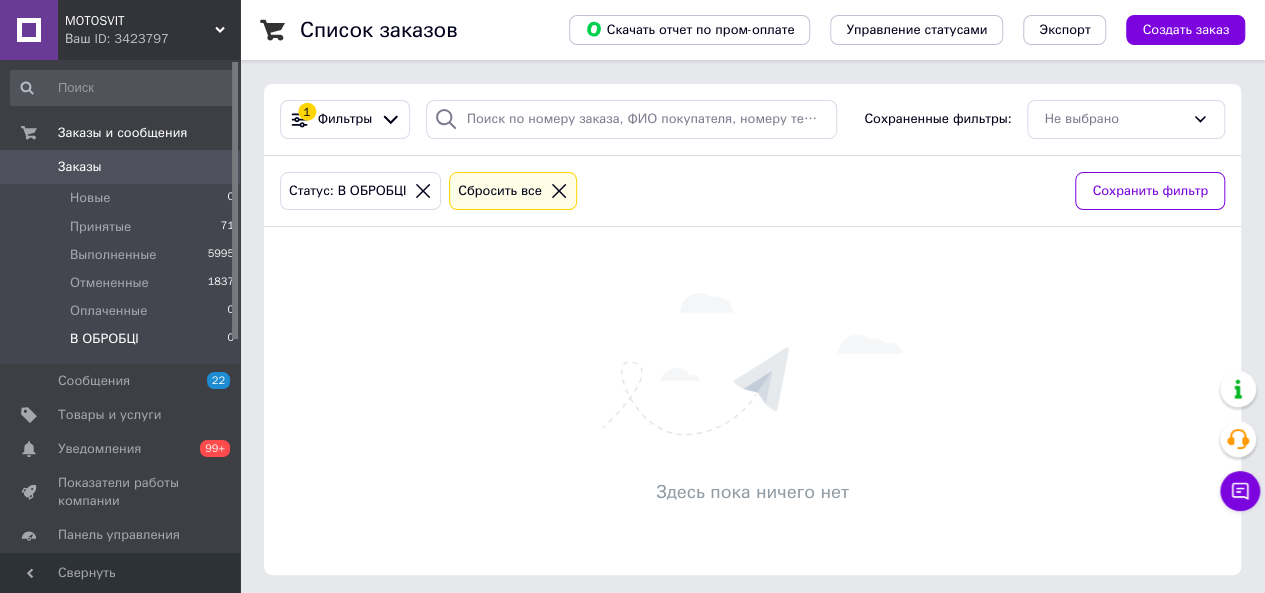 click on "Заказы" at bounding box center (121, 167) 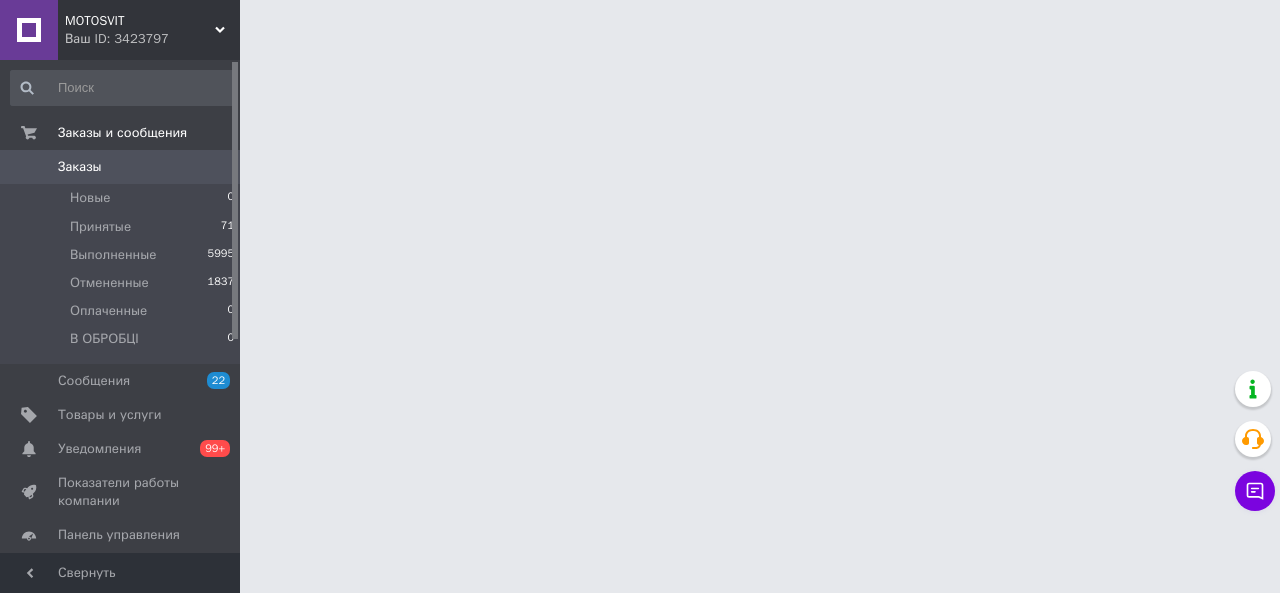 click on "Заказы" at bounding box center [121, 167] 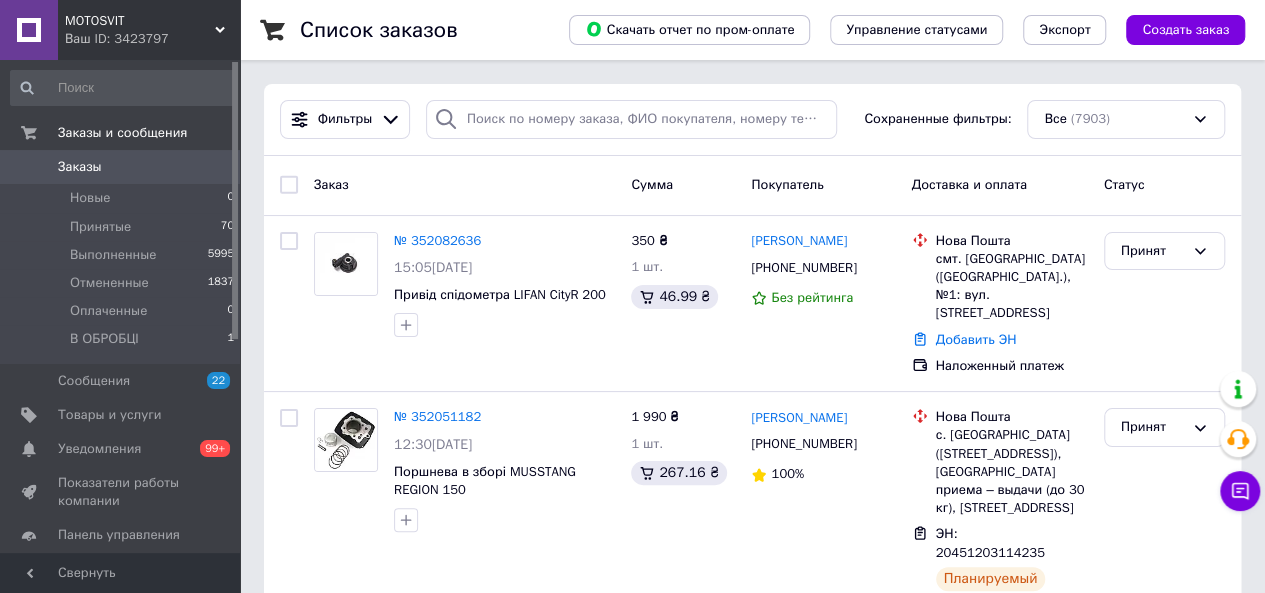 click on "Заказы" at bounding box center (121, 167) 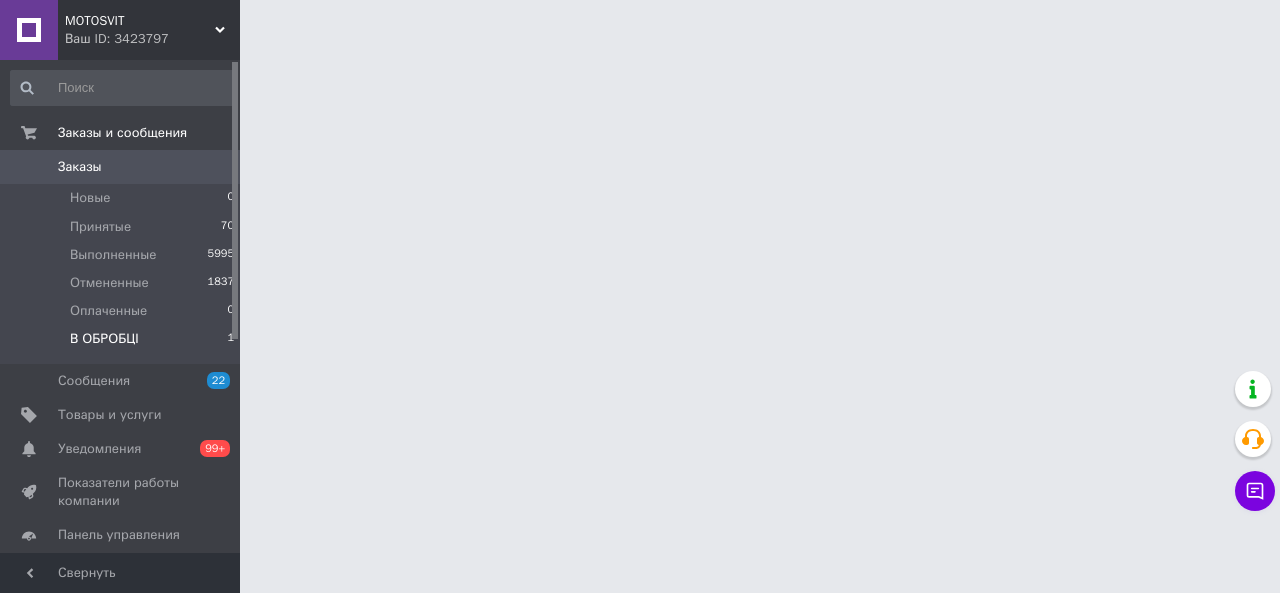 click on "В ОБРОБЦІ" at bounding box center [104, 339] 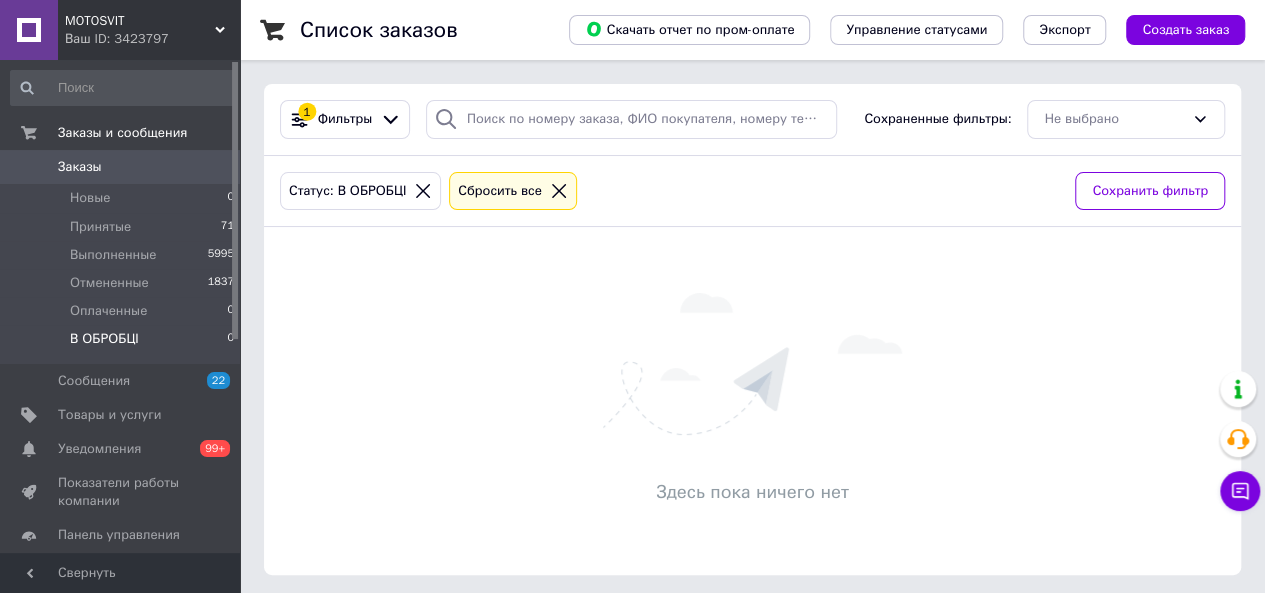 click on "Заказы" at bounding box center (121, 167) 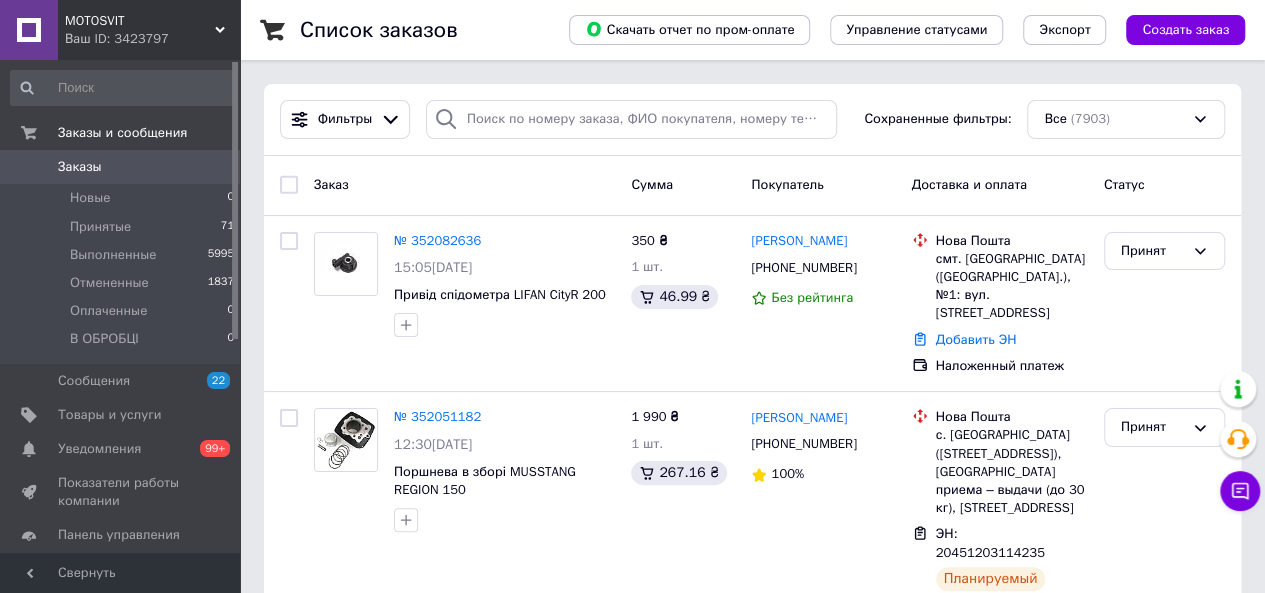 click on "Заказы" at bounding box center [121, 167] 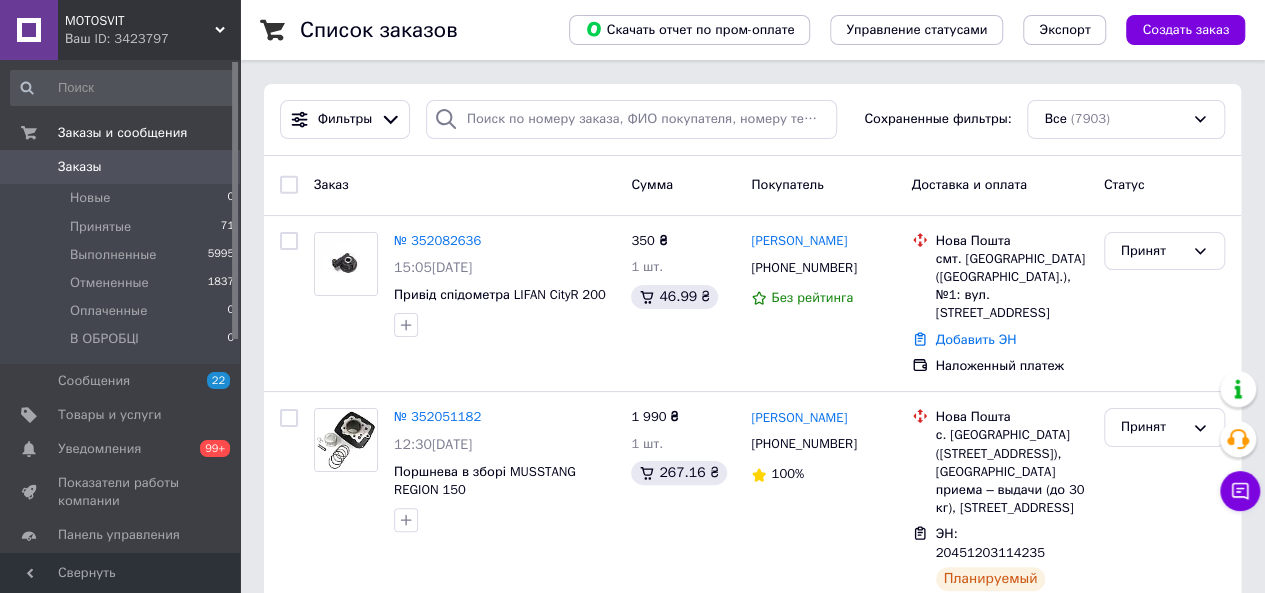 click on "Заказы 0" at bounding box center (123, 167) 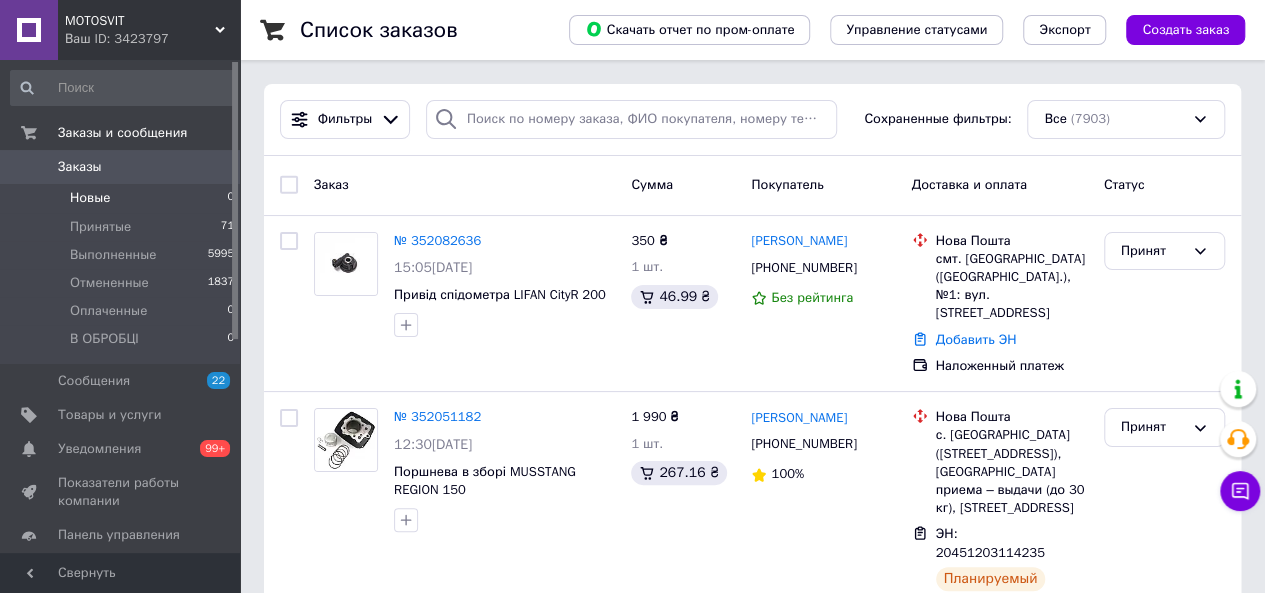 click on "Новые" at bounding box center (90, 198) 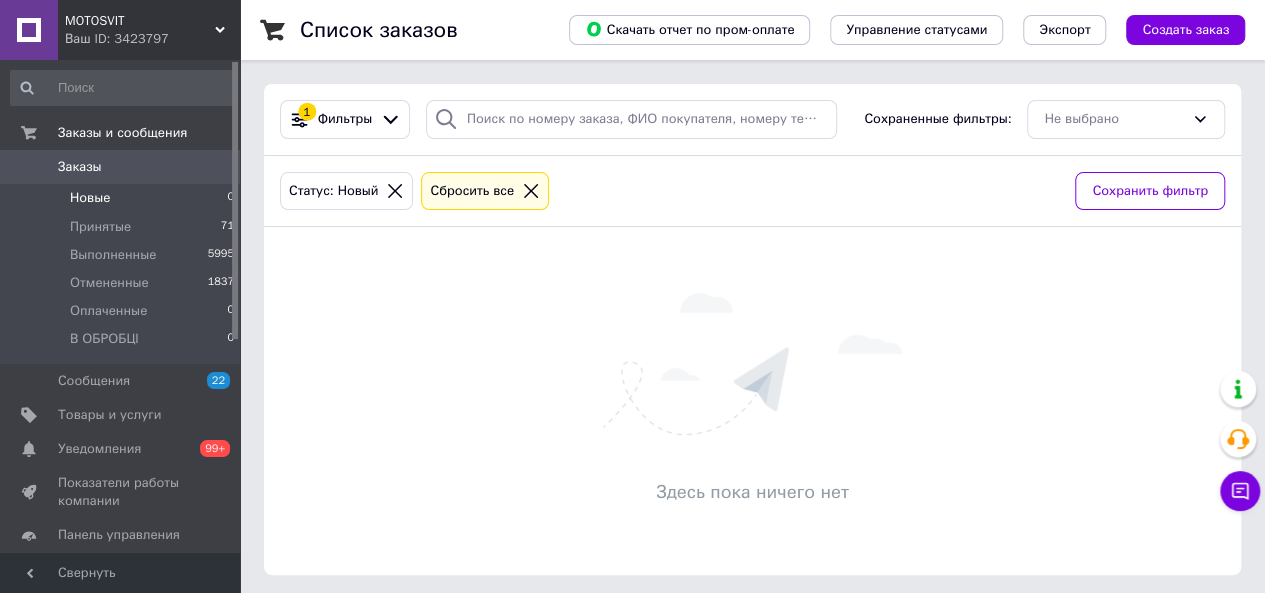 click on "Новые" at bounding box center (90, 198) 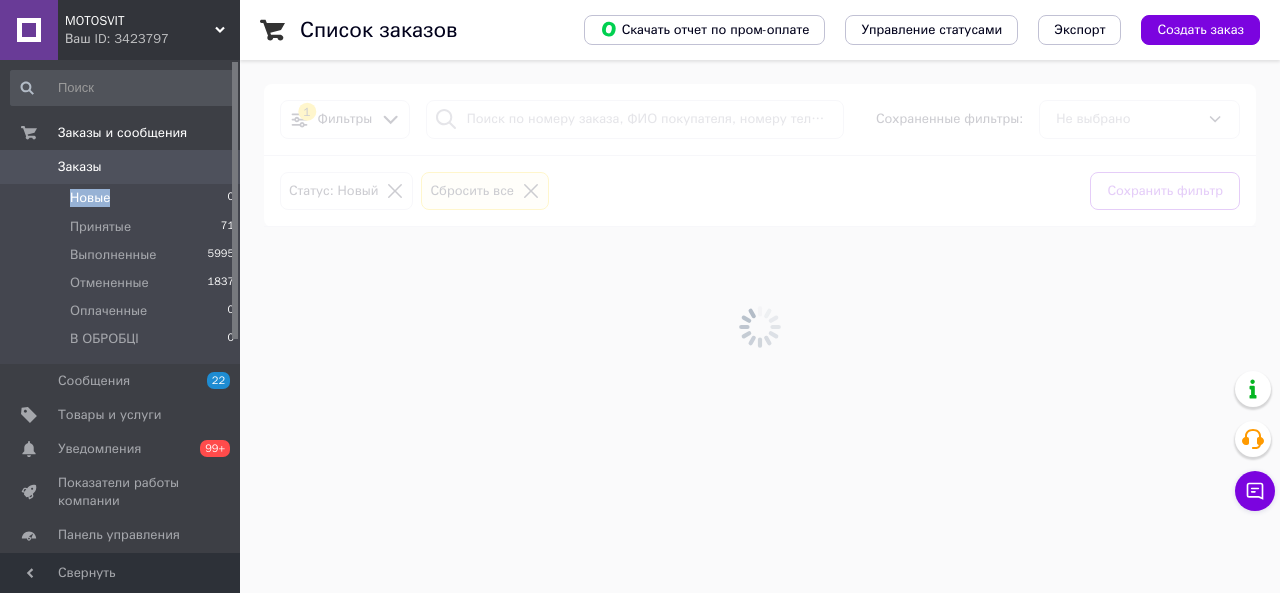 click on "Новые" at bounding box center [90, 198] 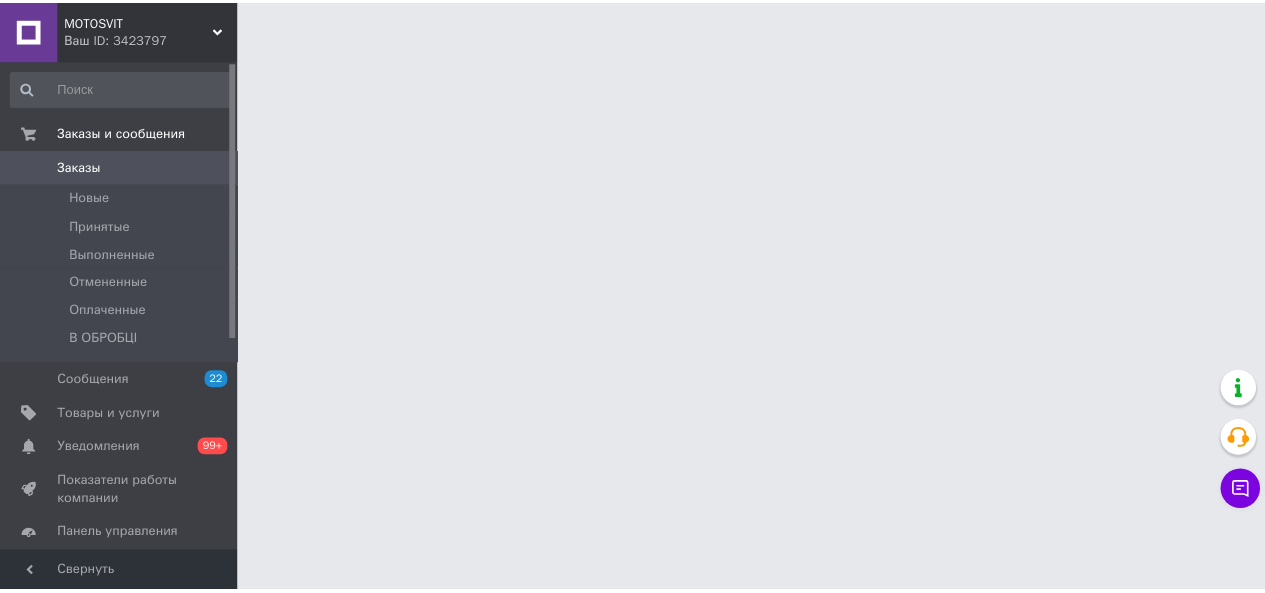 scroll, scrollTop: 0, scrollLeft: 0, axis: both 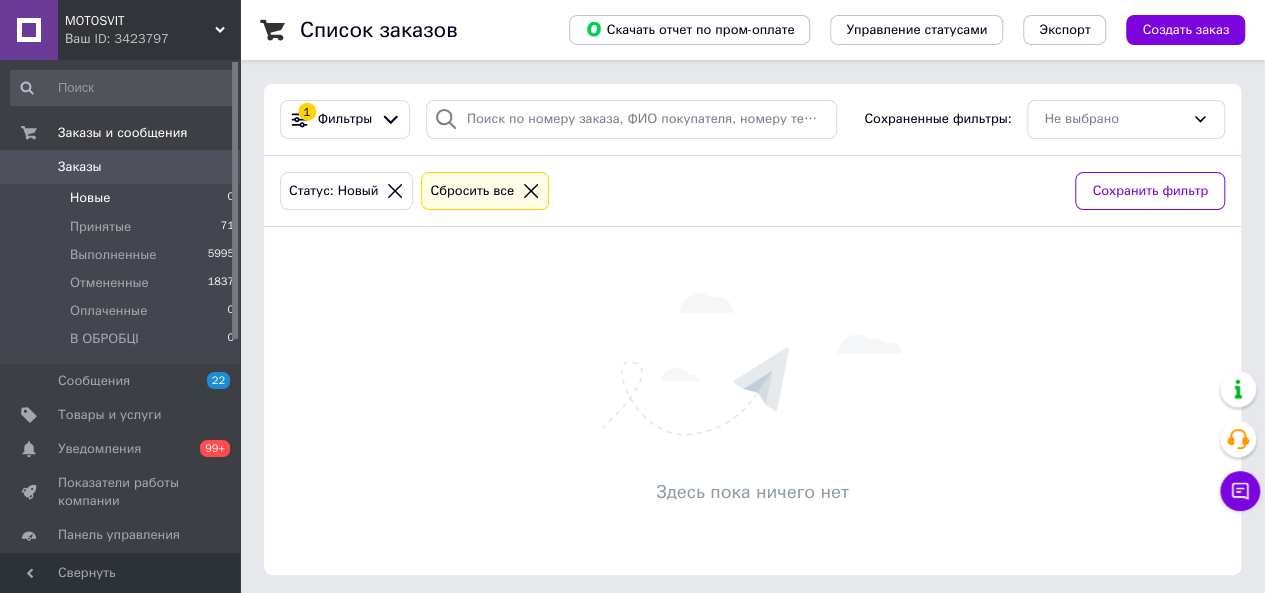 click on "Заказы" at bounding box center [121, 167] 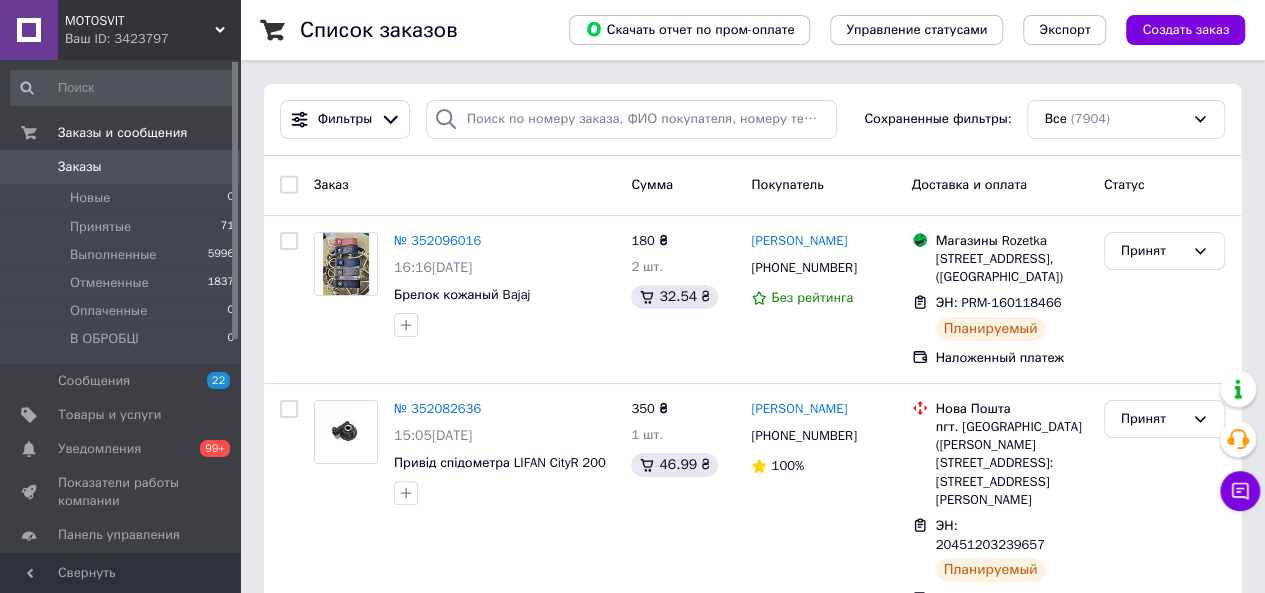click on "Заказы 0" at bounding box center [123, 167] 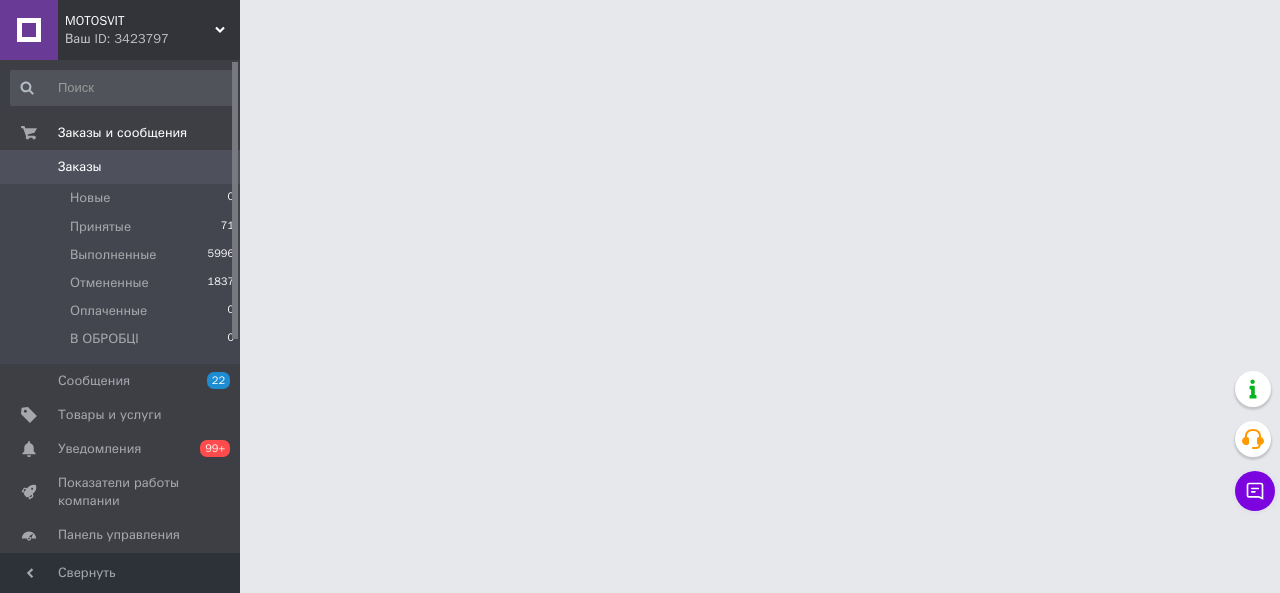 click on "Заказы 0" at bounding box center (123, 167) 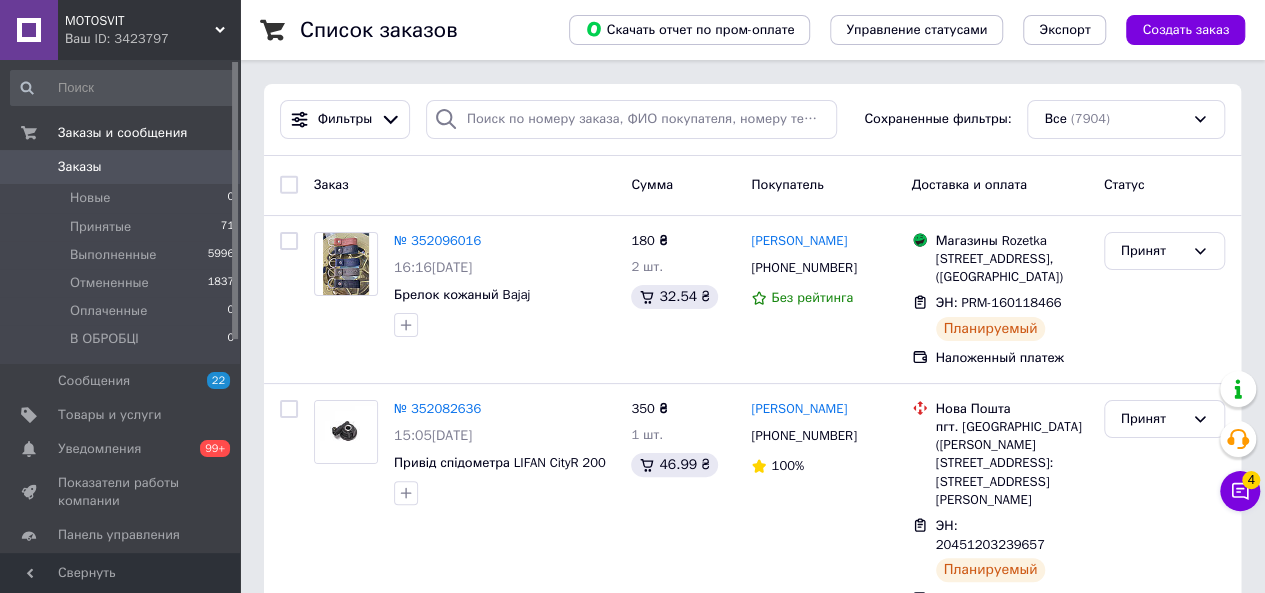 click on "Заказы 0" at bounding box center (123, 167) 